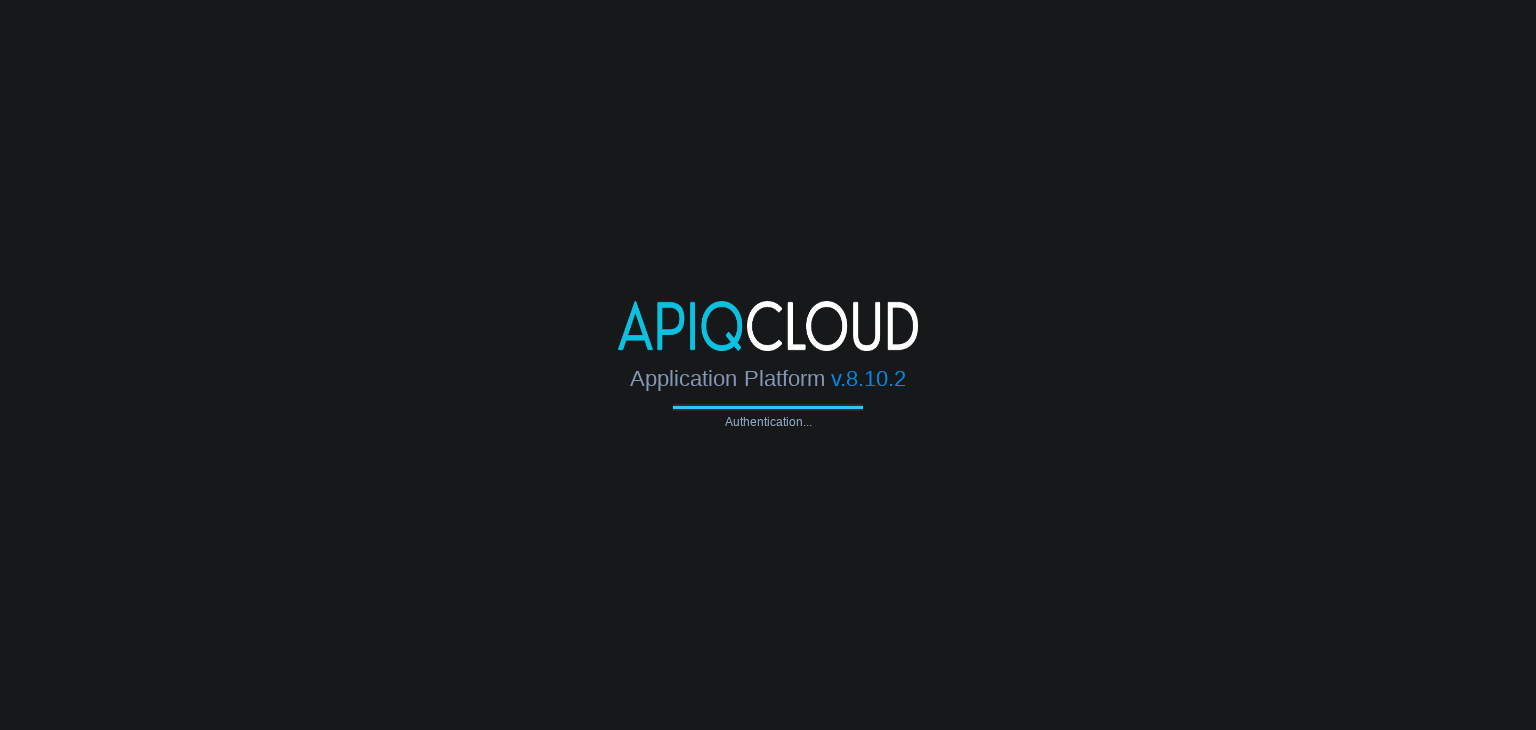 scroll, scrollTop: 0, scrollLeft: 0, axis: both 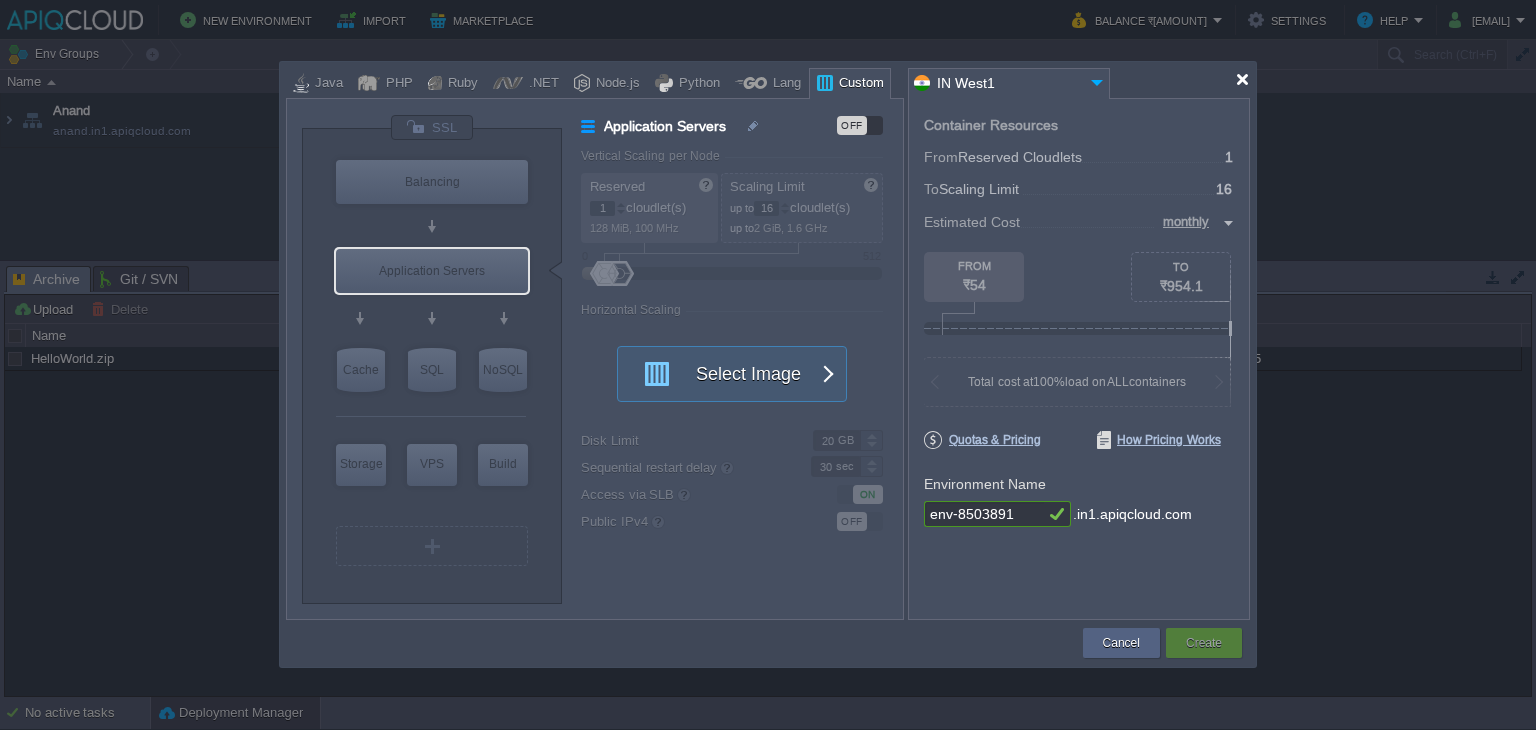 click at bounding box center [1242, 79] 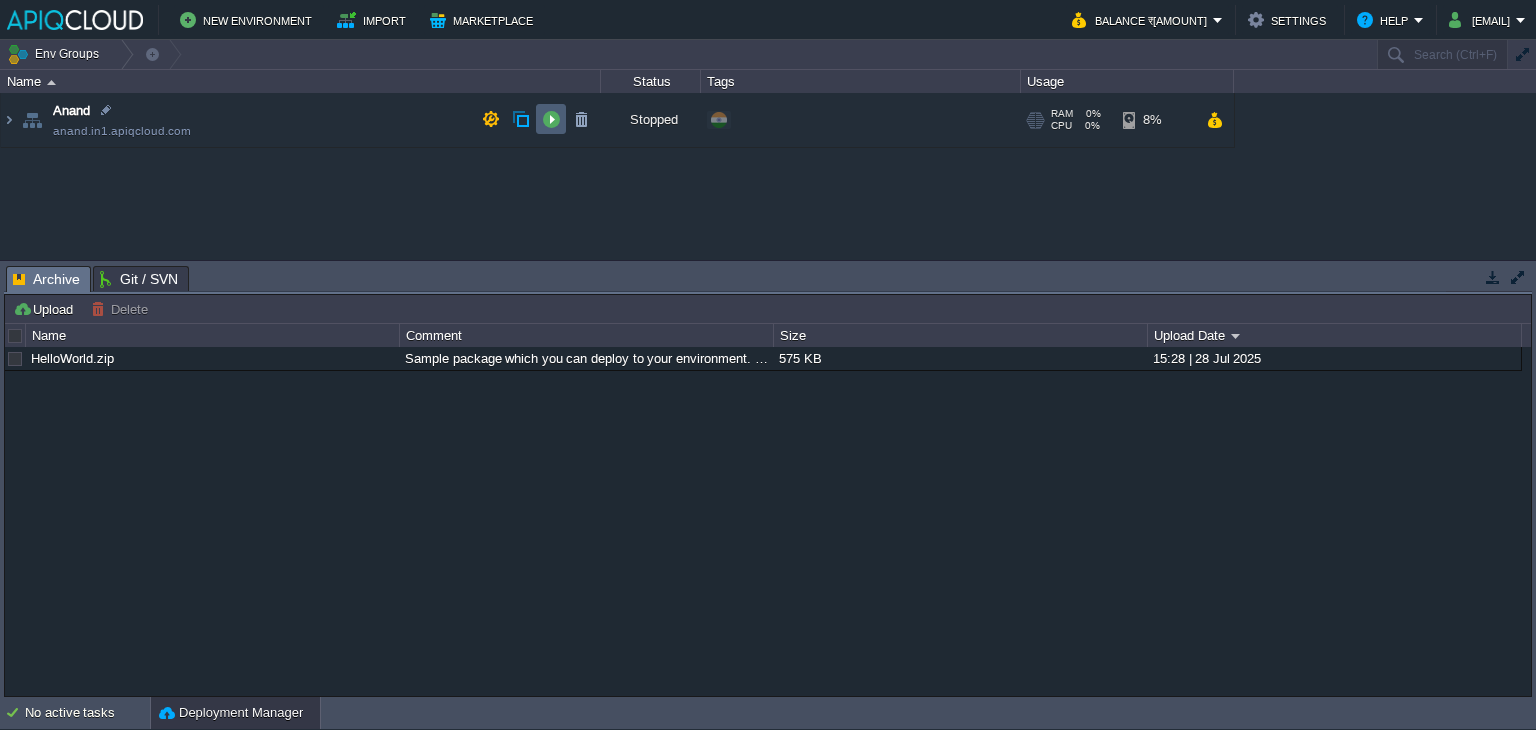 click at bounding box center [551, 119] 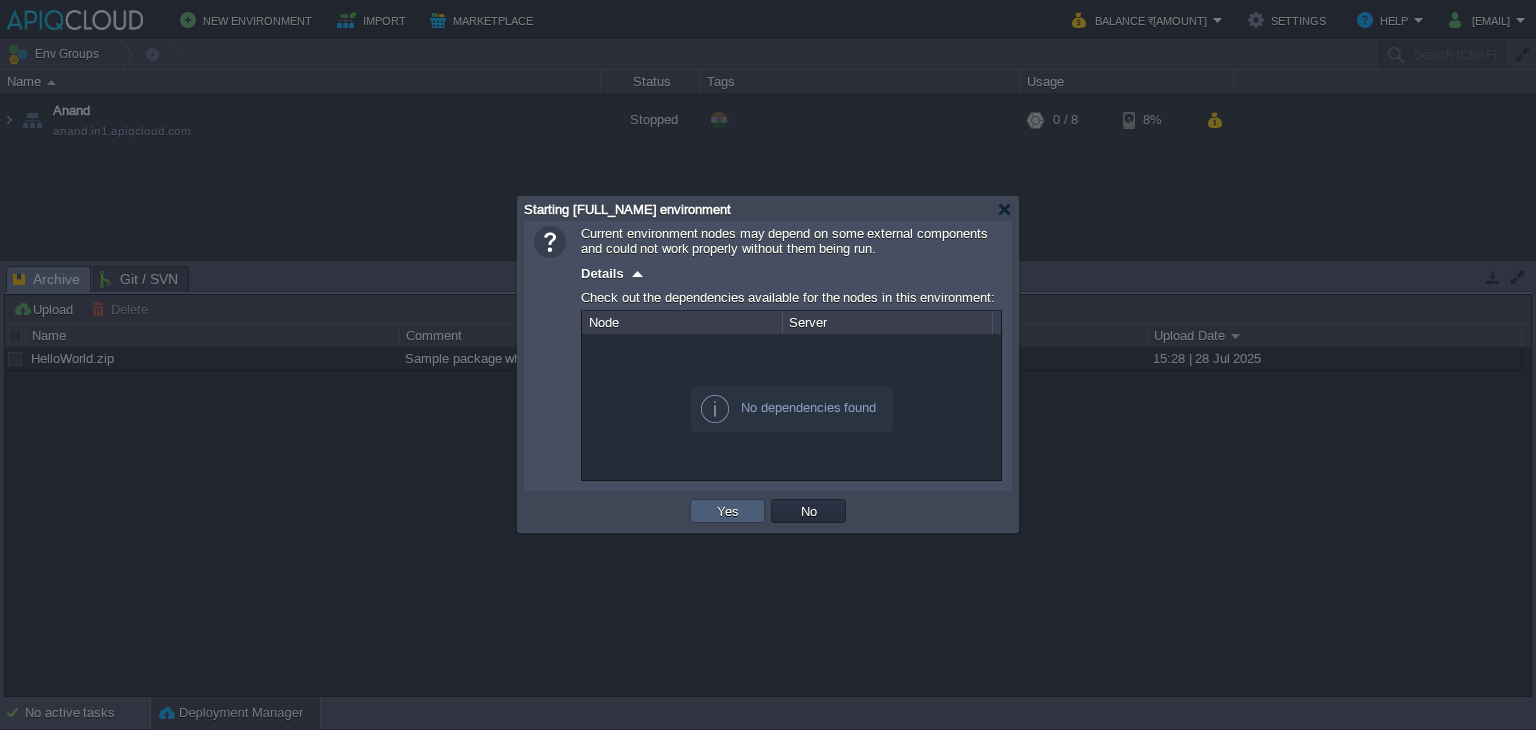 click on "Yes" at bounding box center (727, 511) 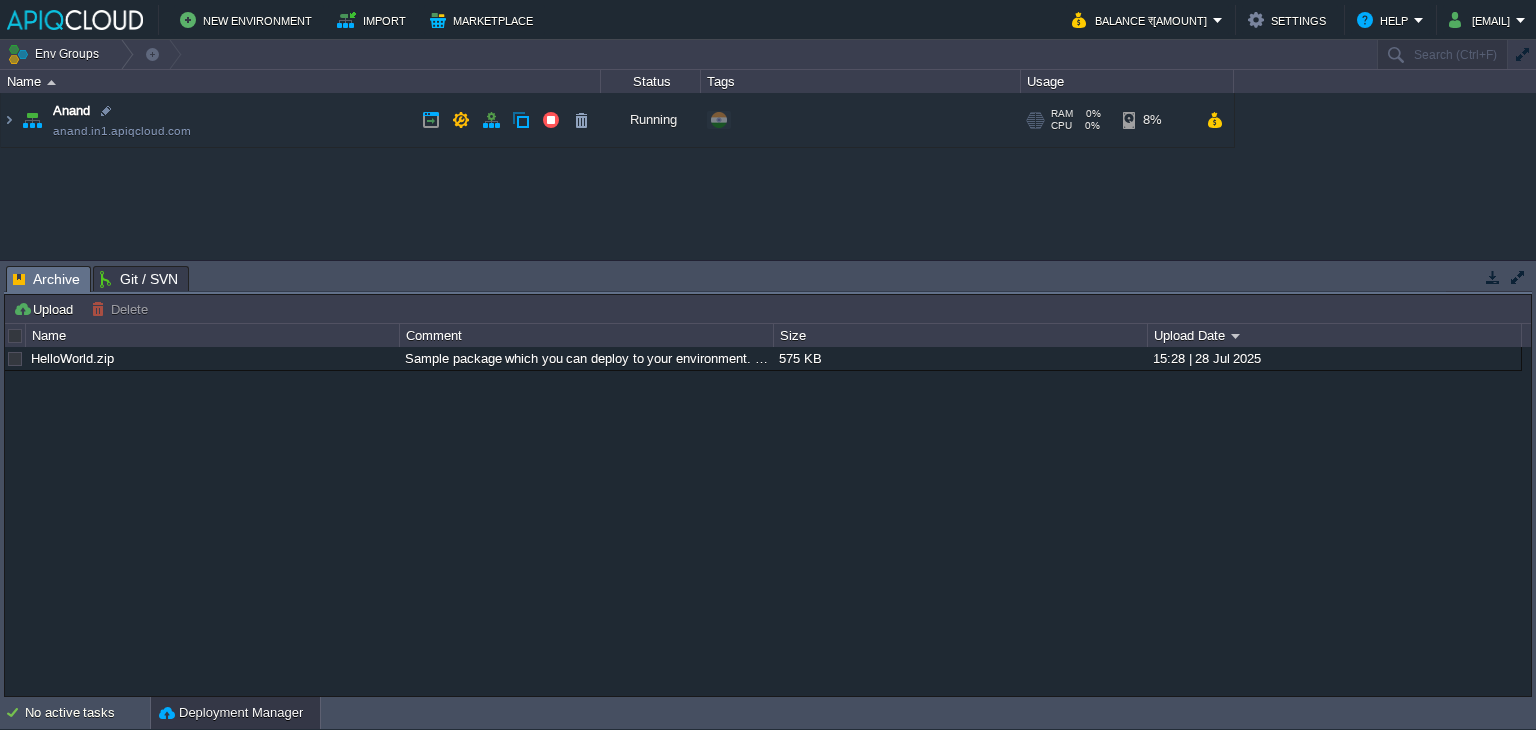 click on "[FULL_NAME] [EMAIL]" at bounding box center [301, 120] 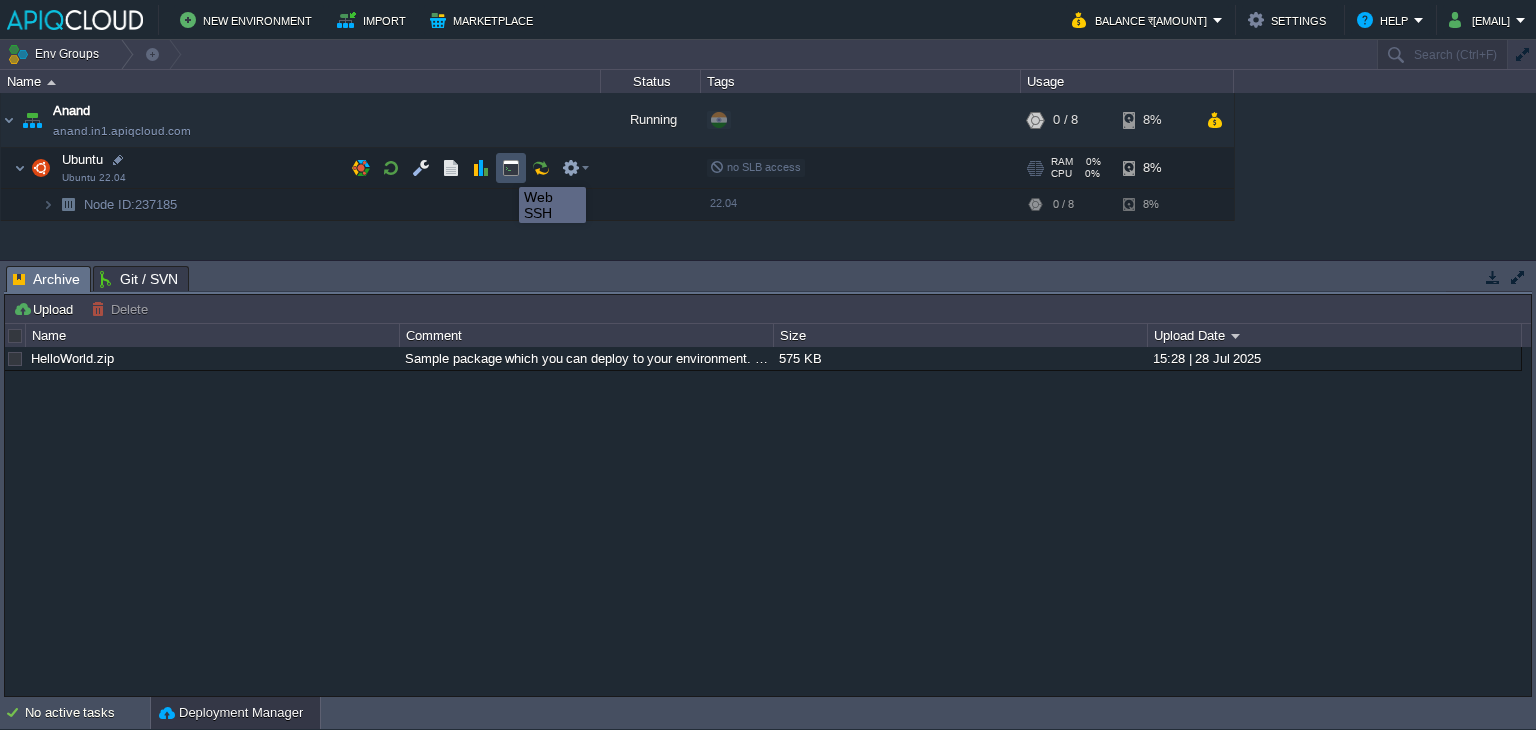 click at bounding box center [511, 168] 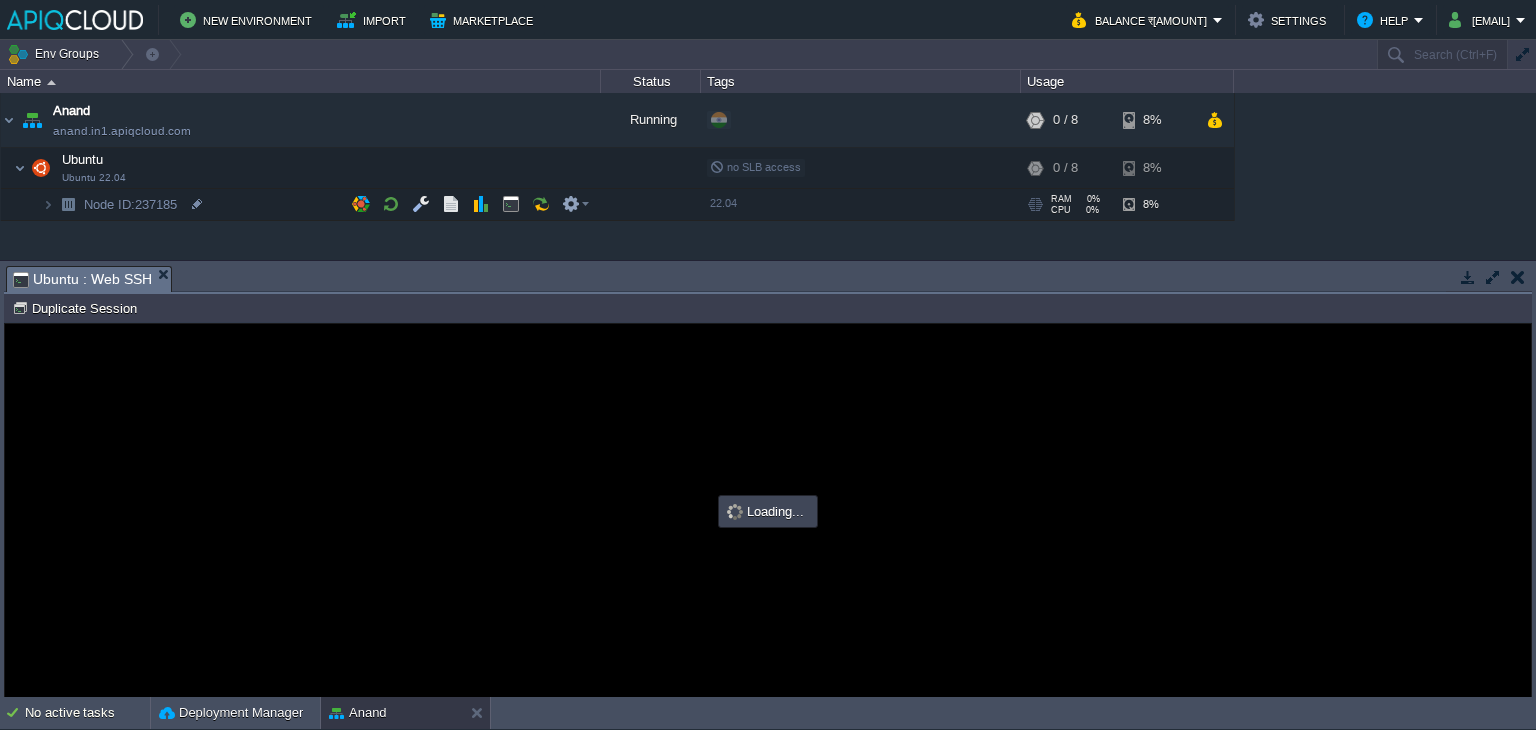scroll, scrollTop: 0, scrollLeft: 0, axis: both 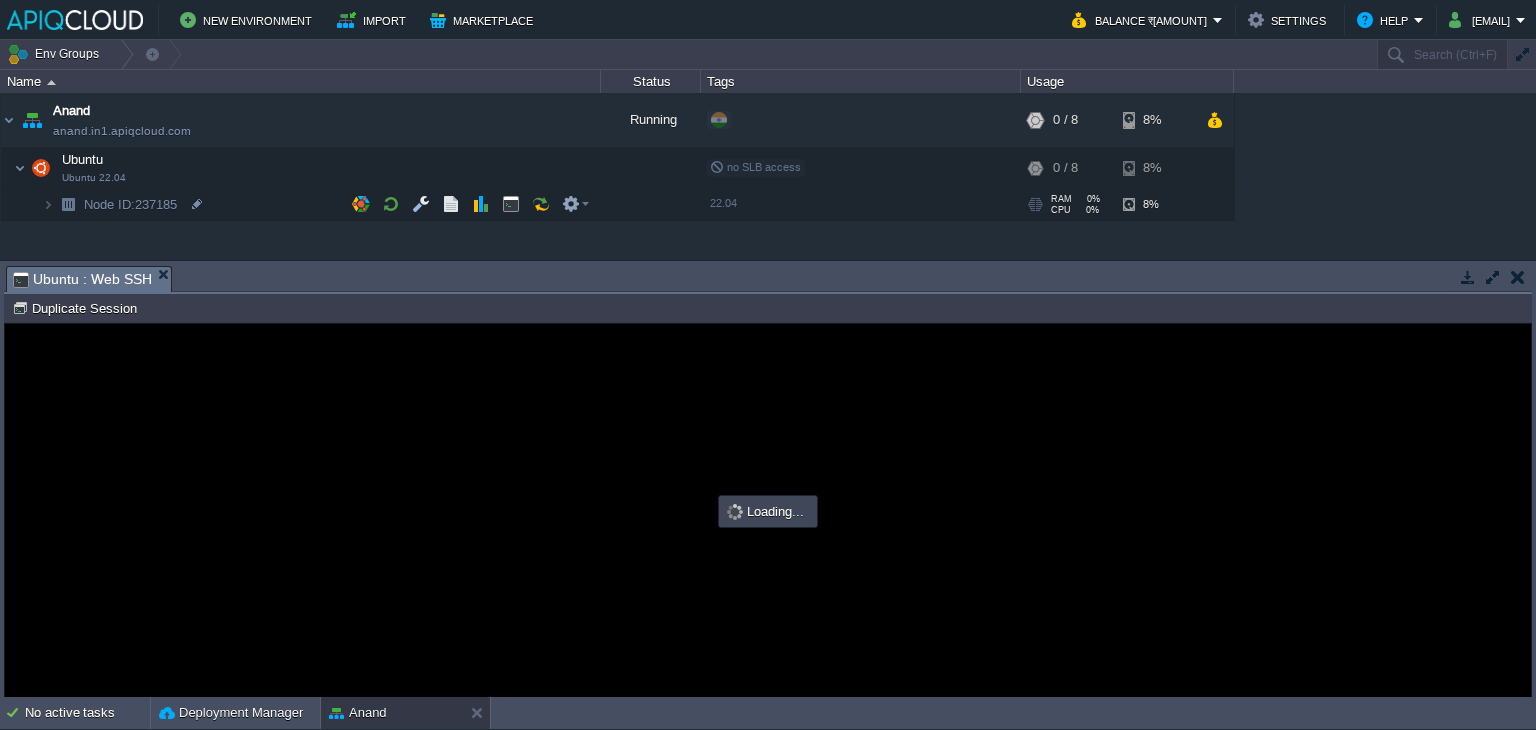 type on "#000000" 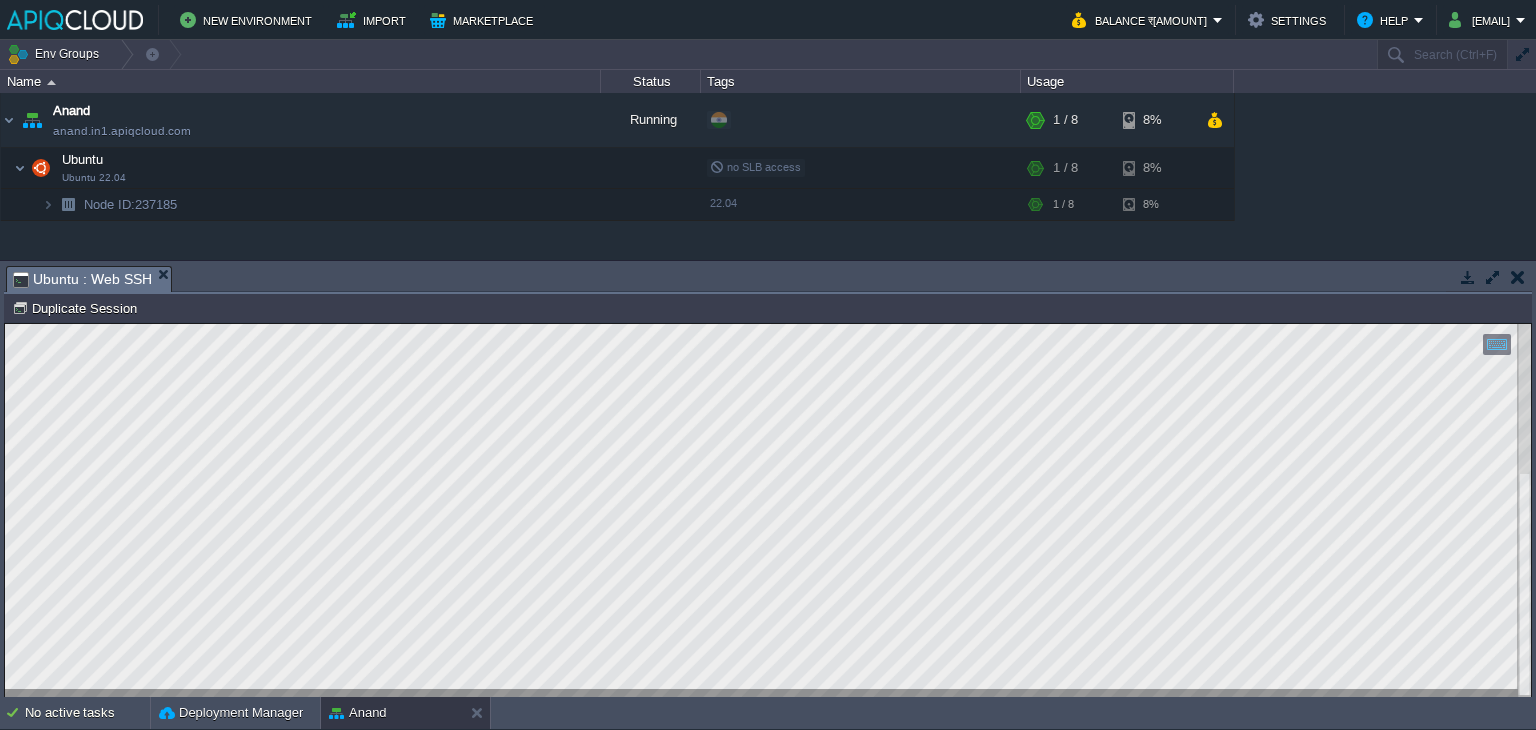 click on "Copy:                  Ctrl + Shift + C                                          Paste:                  Ctrl + V                                         Settings:                  Ctrl + Shift + Alt
0" at bounding box center (768, 324) 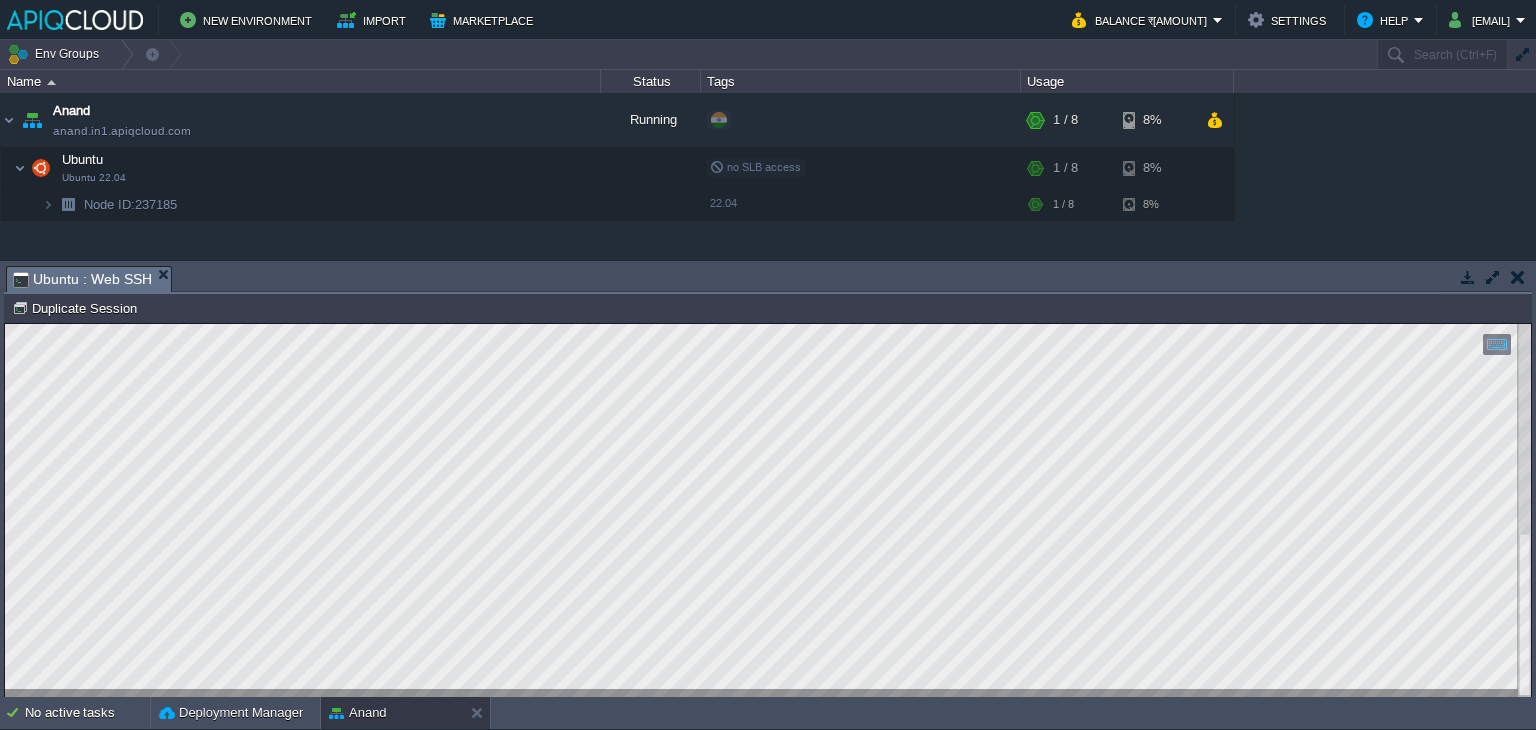 click on "Copy:                  Ctrl + Shift + C                                          Paste:                  Ctrl + V                                         Settings:                  Ctrl + Shift + Alt
0" at bounding box center [768, 324] 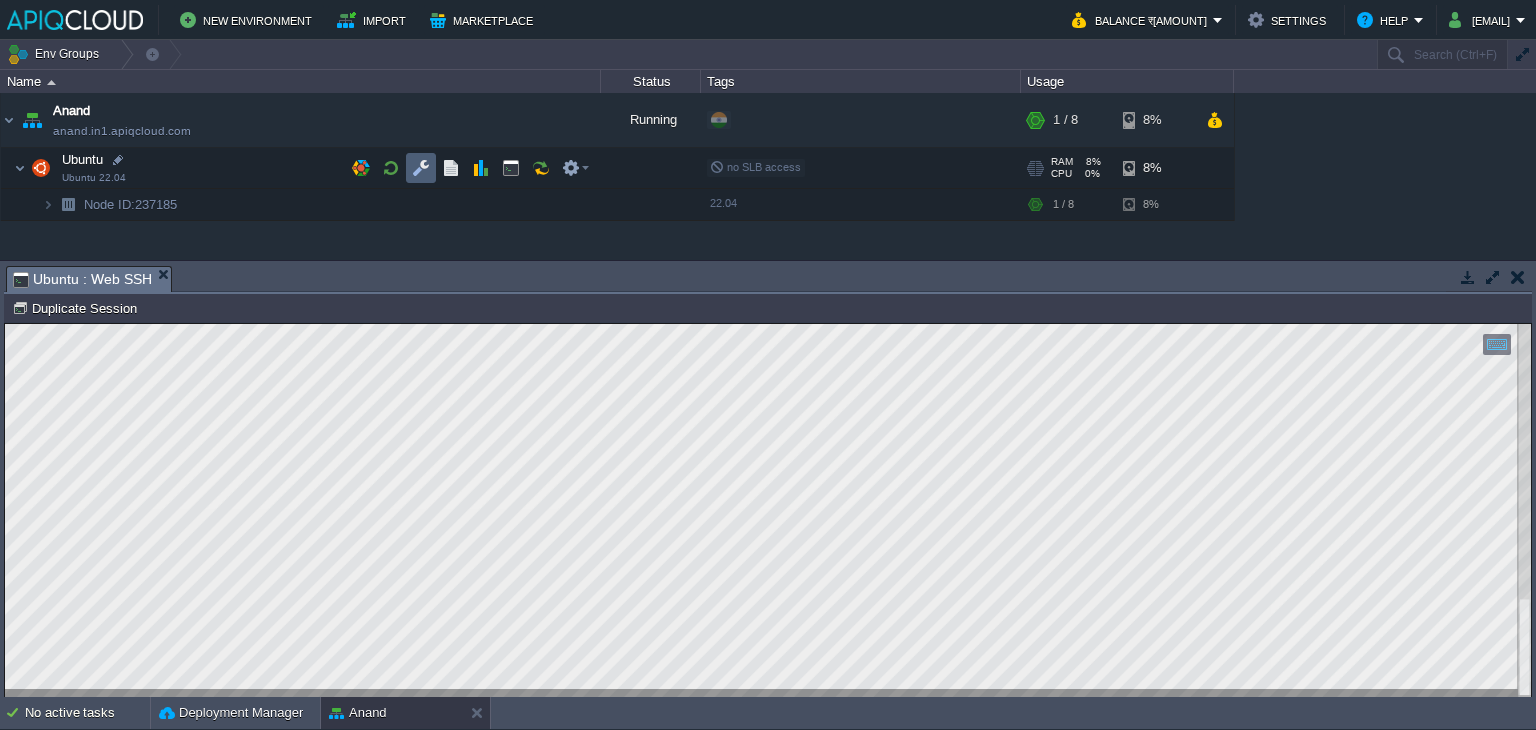 click at bounding box center [421, 168] 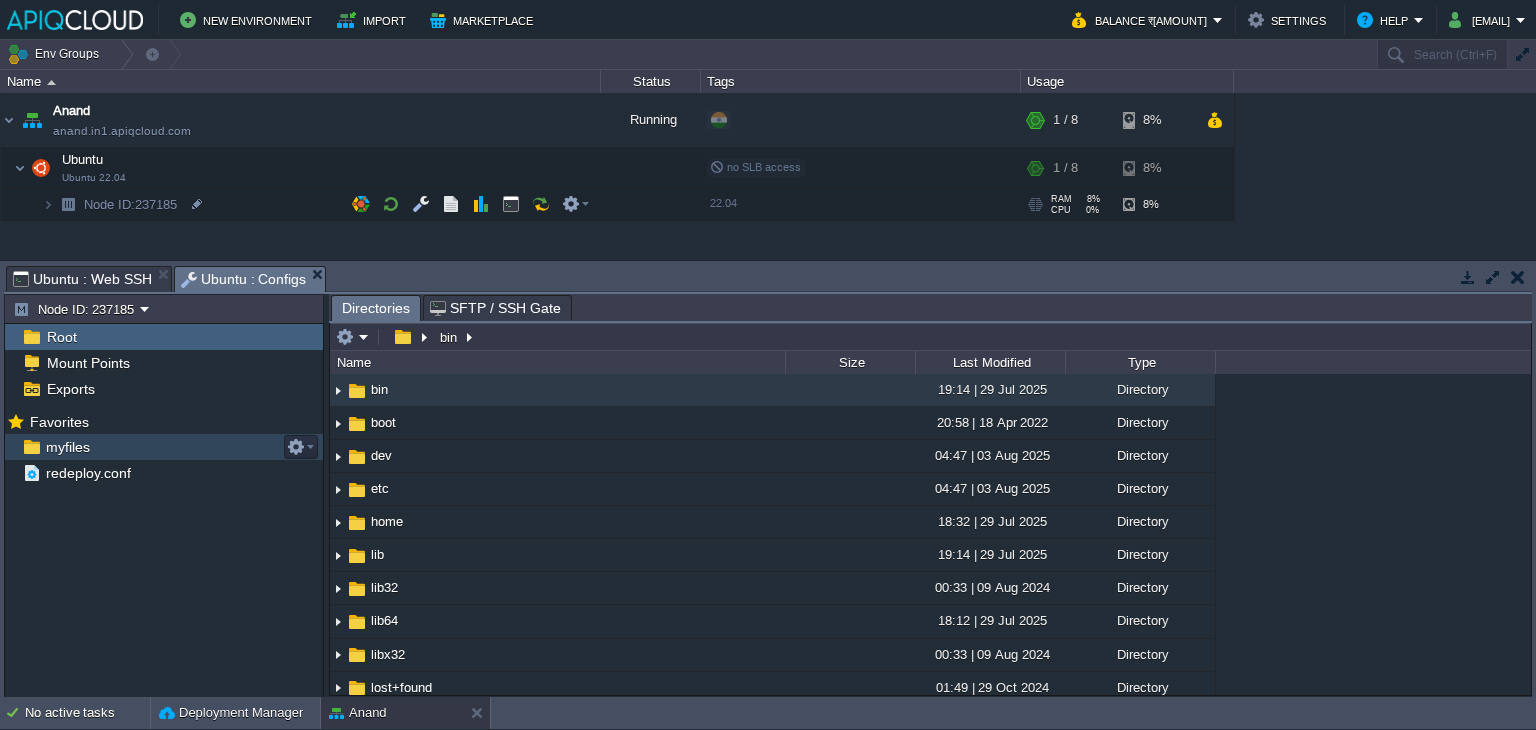 click on "myfiles" at bounding box center [67, 447] 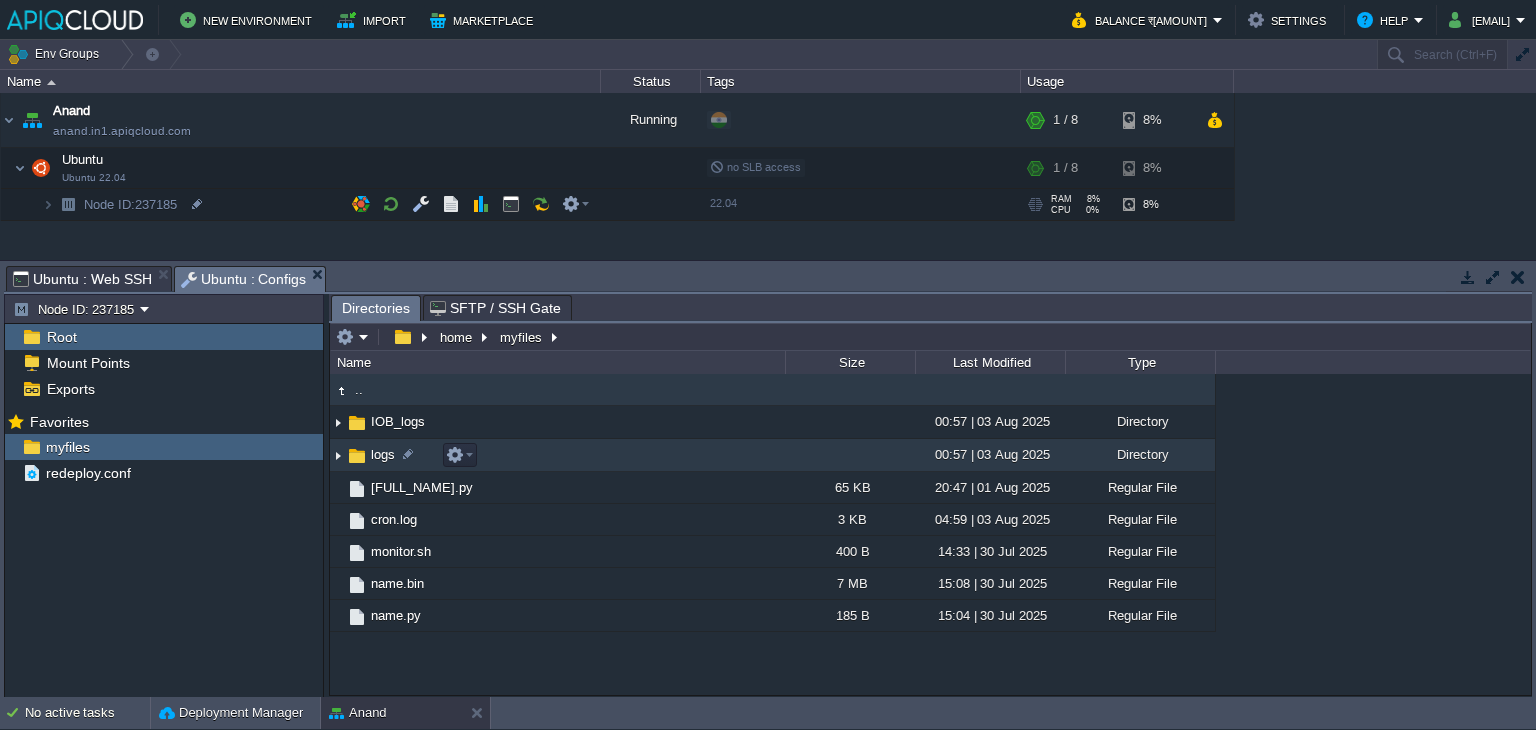 click at bounding box center (338, 455) 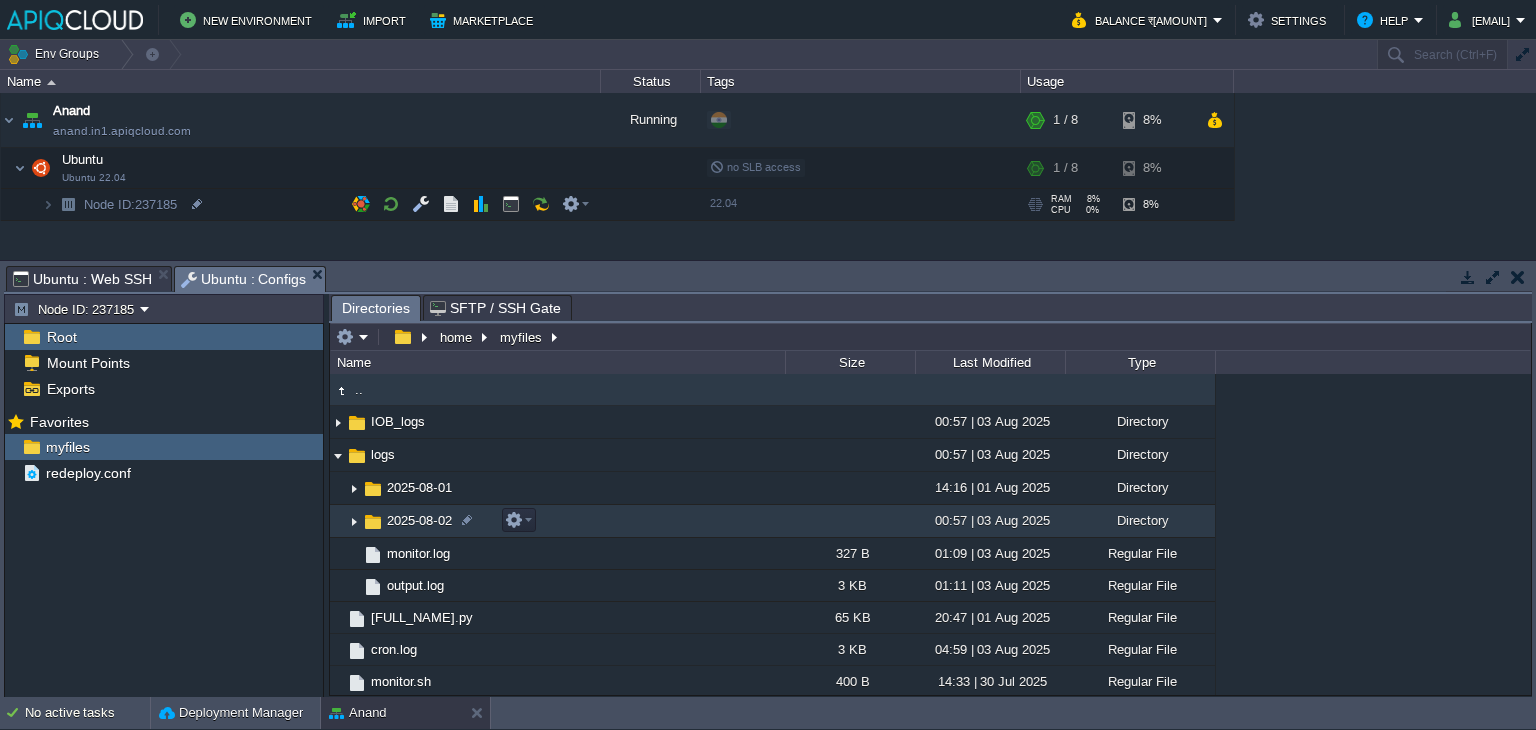 click on "2025-08-02" at bounding box center (419, 520) 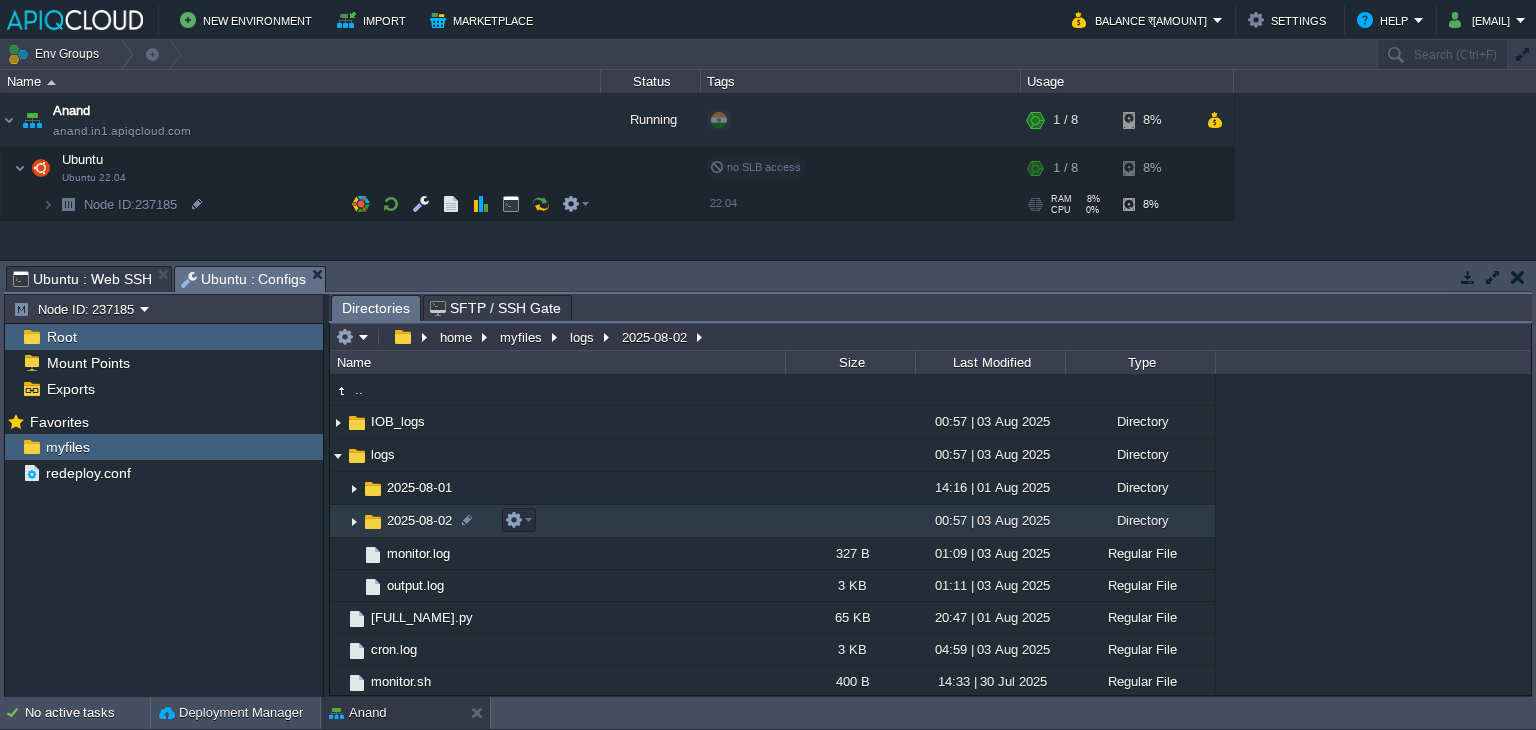 click at bounding box center (354, 521) 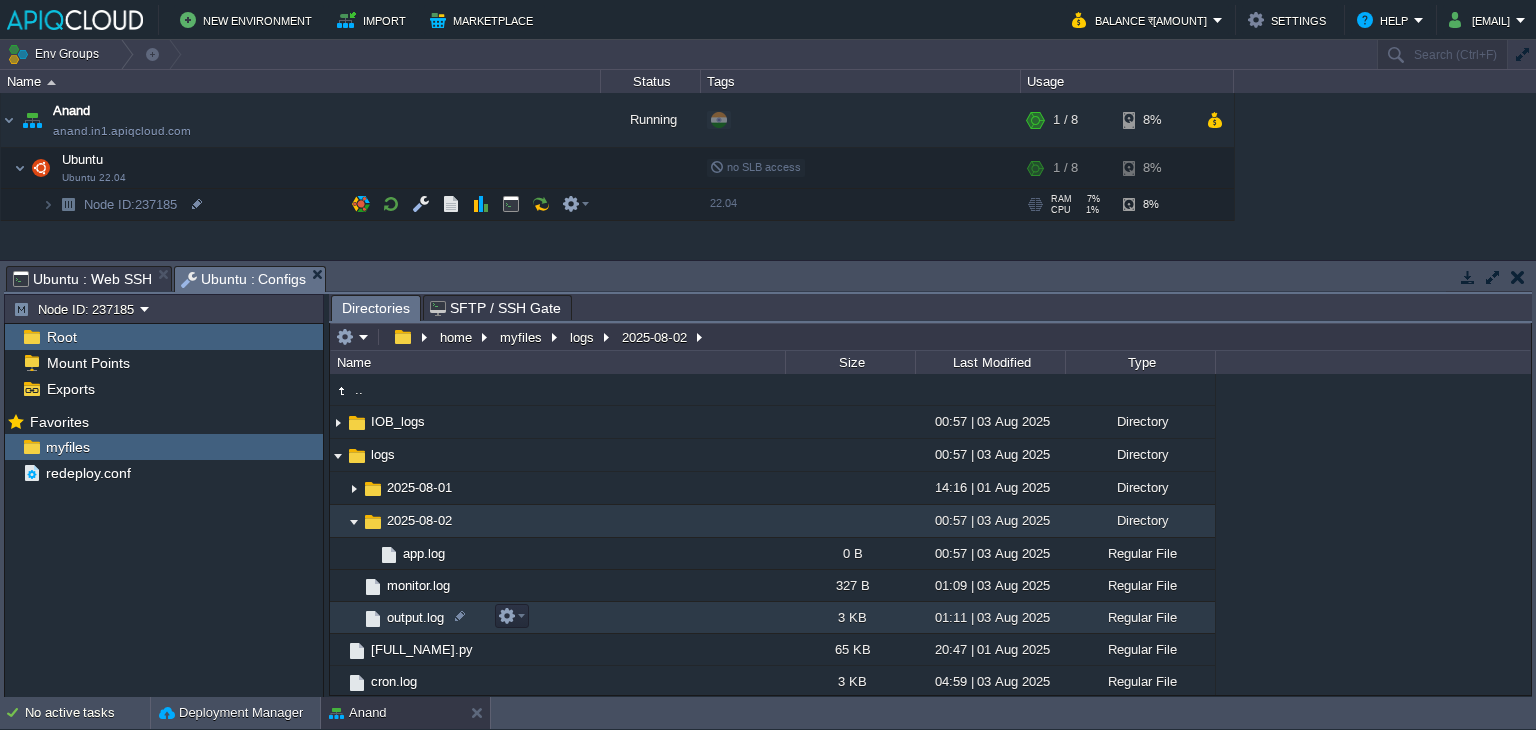 click on "output.log" at bounding box center [415, 617] 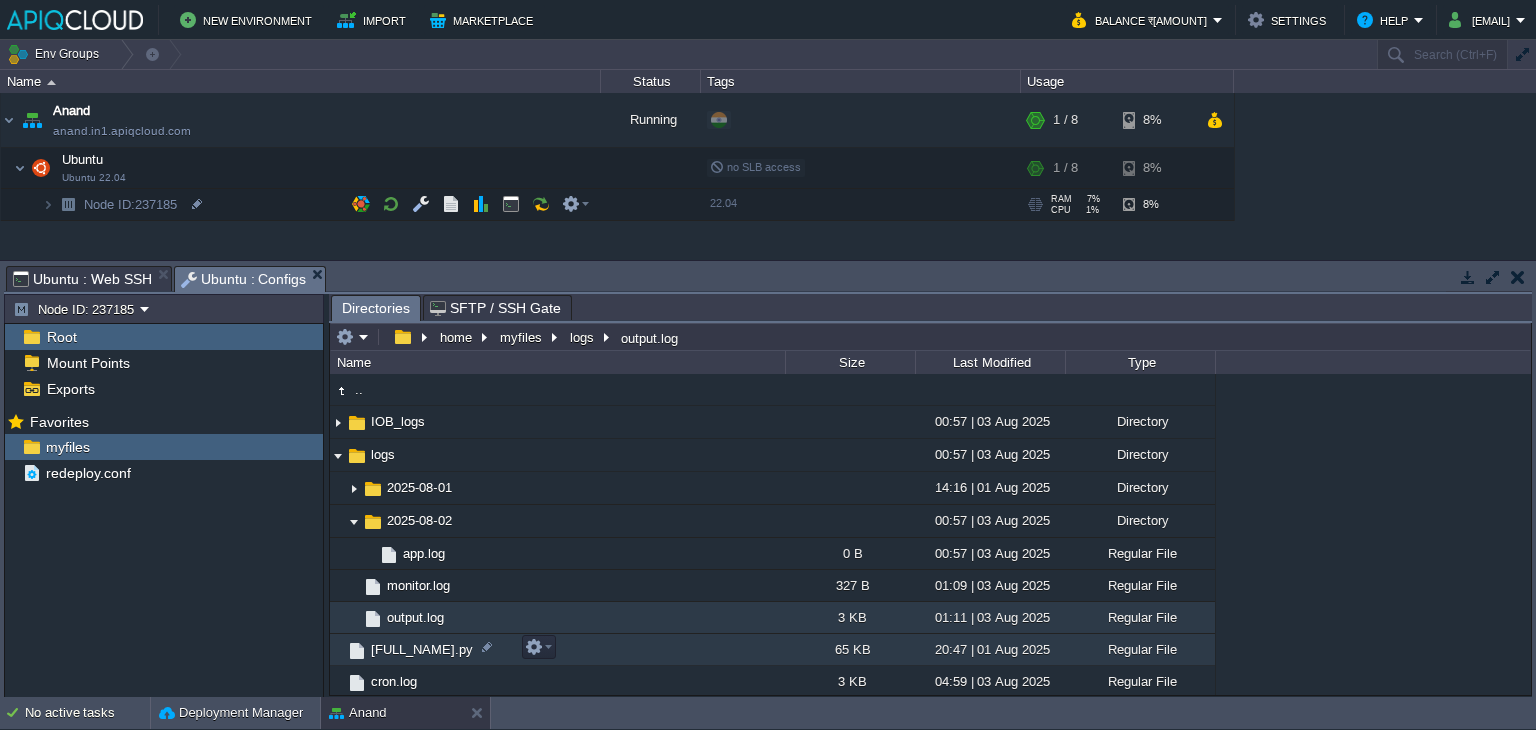 scroll, scrollTop: 96, scrollLeft: 0, axis: vertical 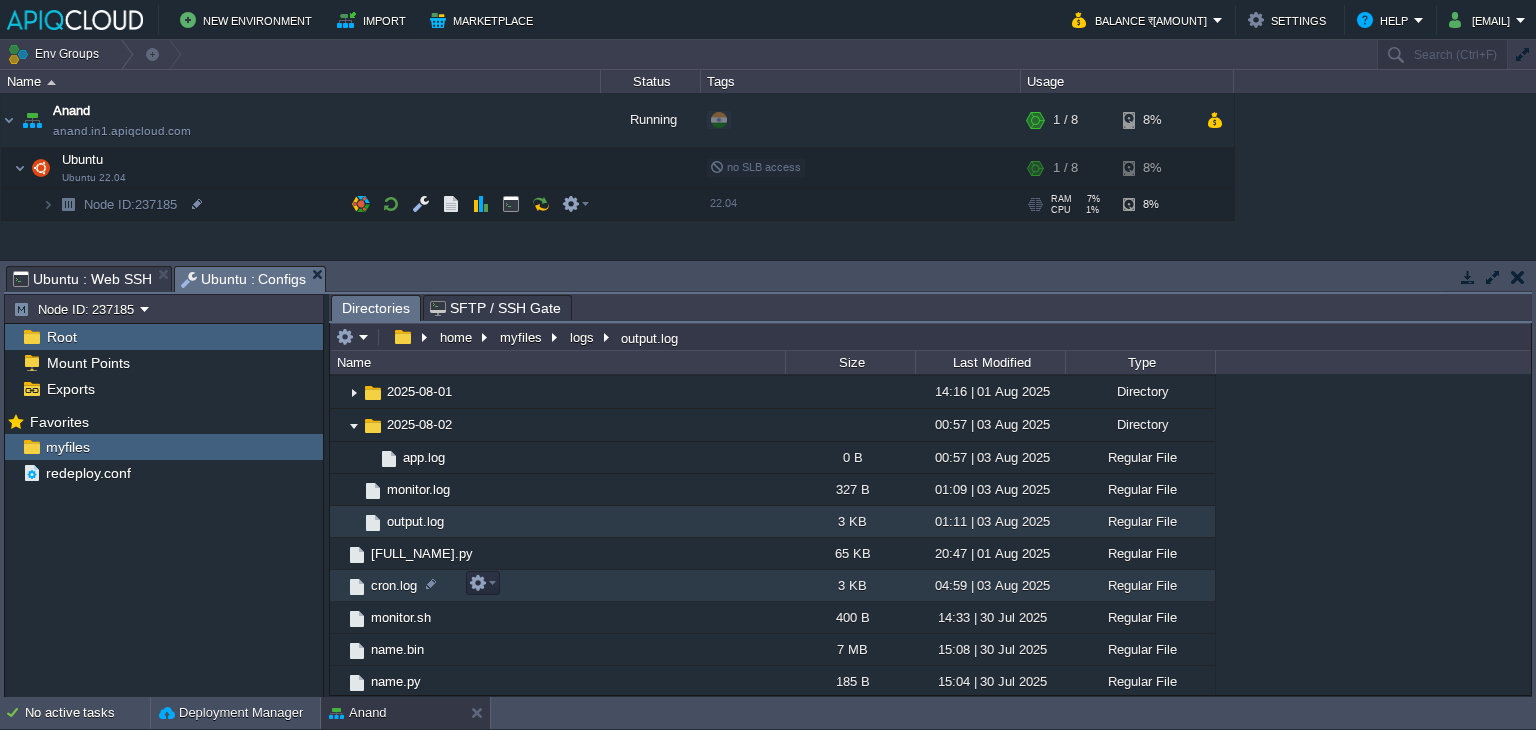 click on "cron.log" at bounding box center [394, 585] 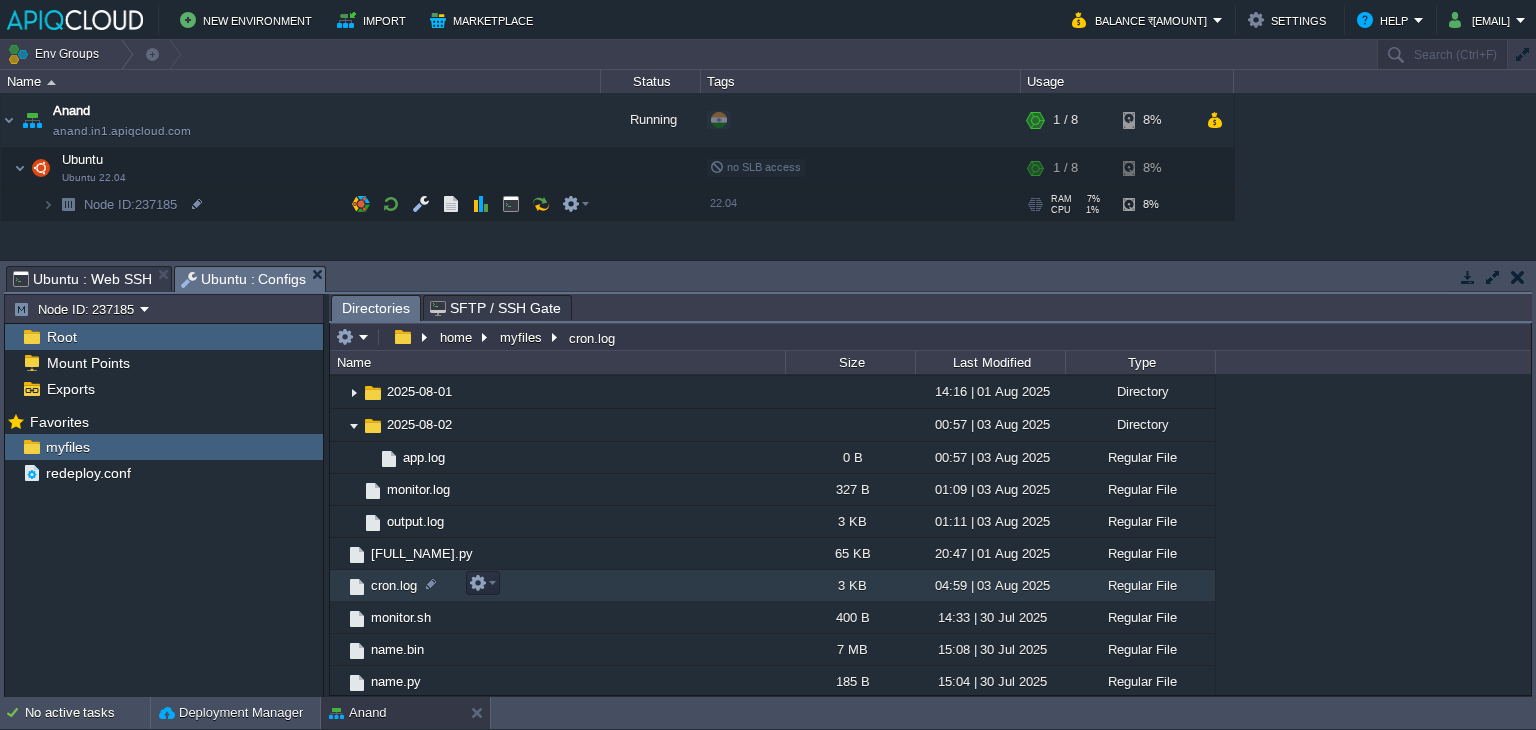 click on "cron.log" at bounding box center (394, 585) 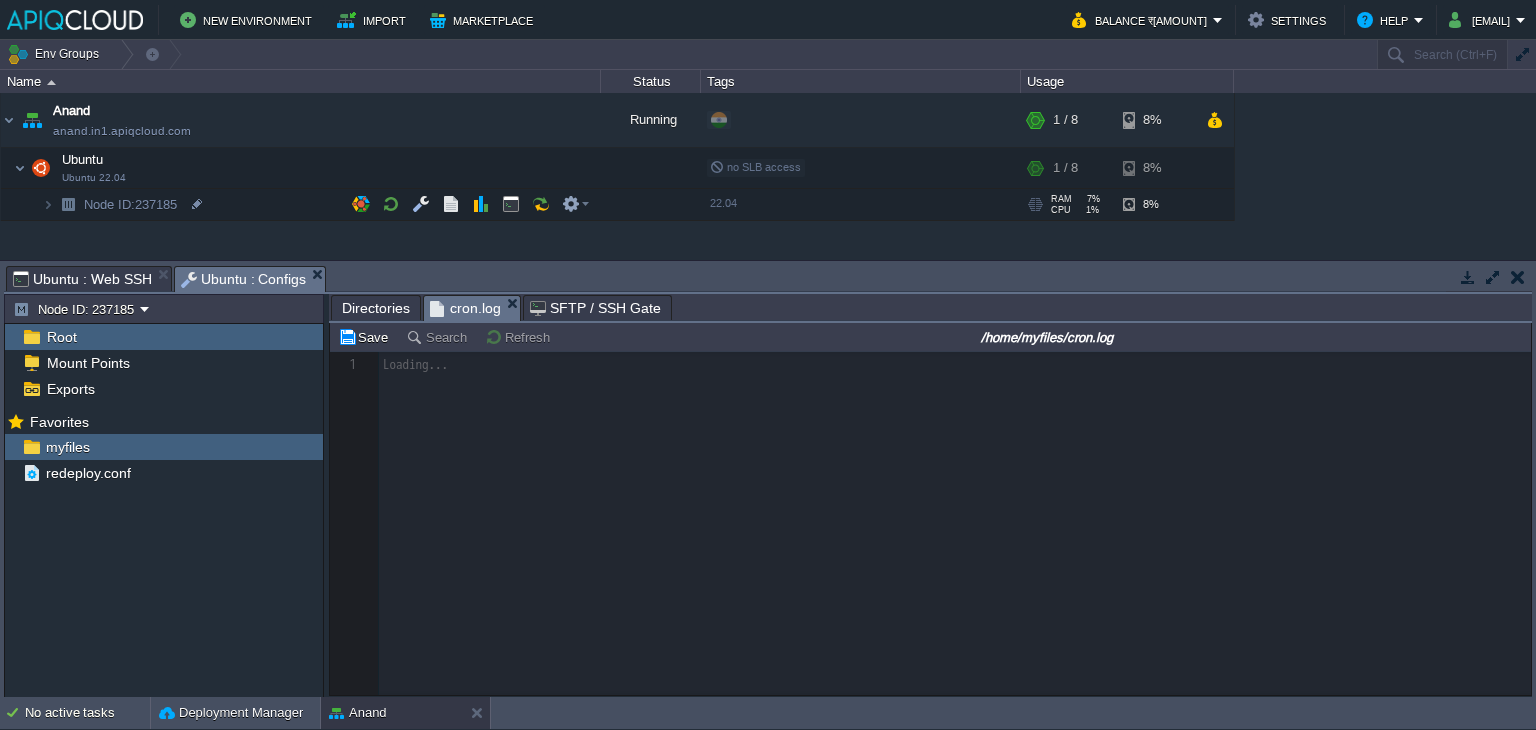 click on "Directories" at bounding box center (376, 308) 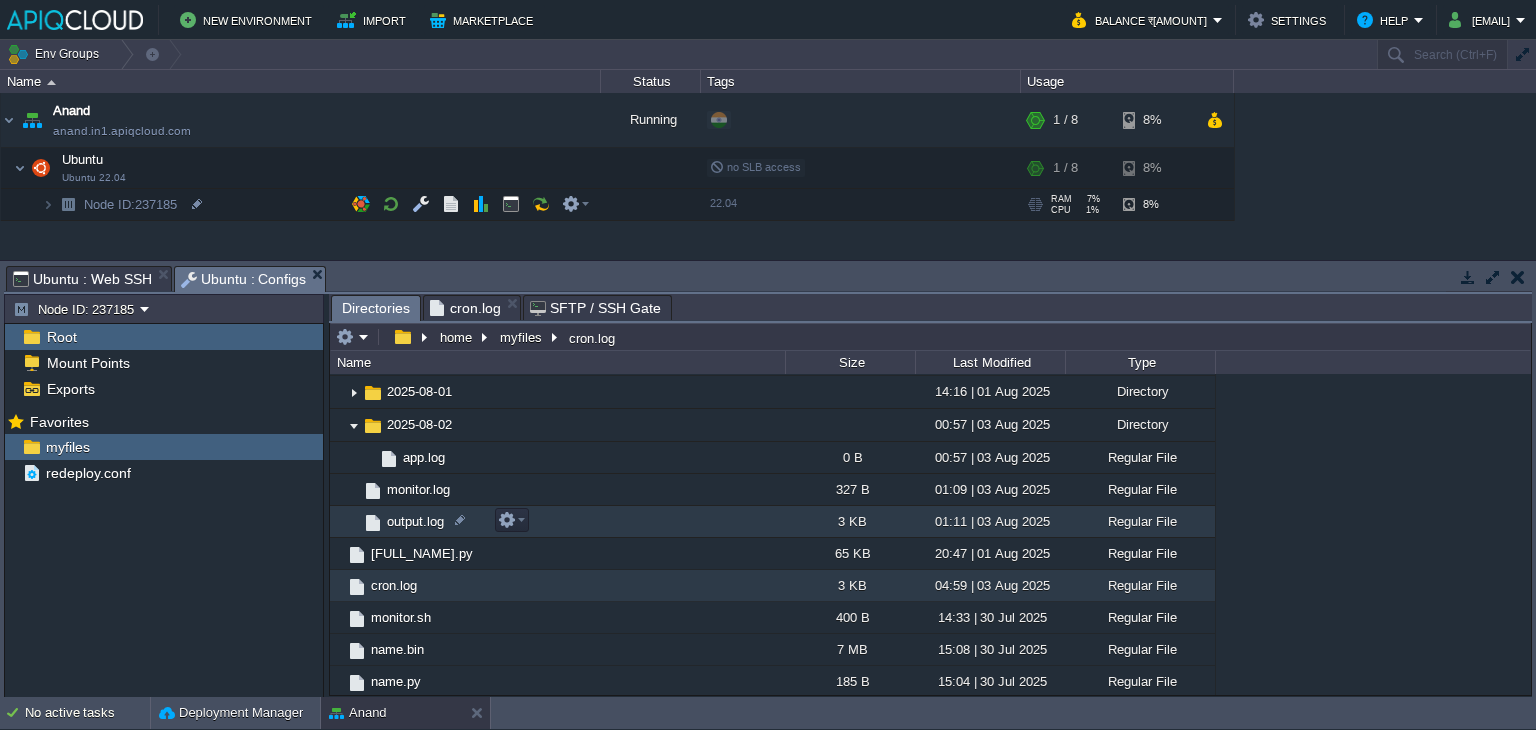 click on "output.log" at bounding box center [557, 522] 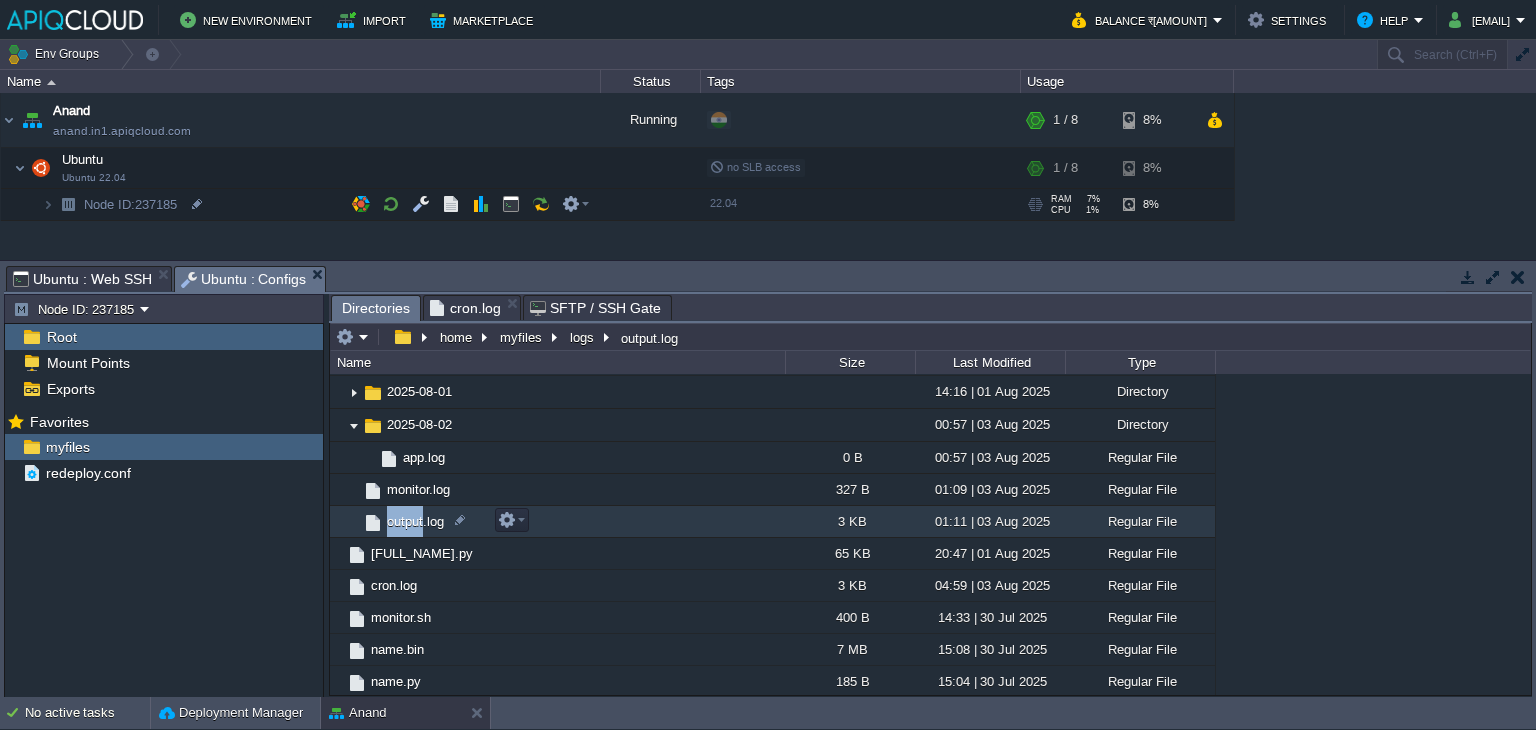 click on "output.log" at bounding box center [557, 522] 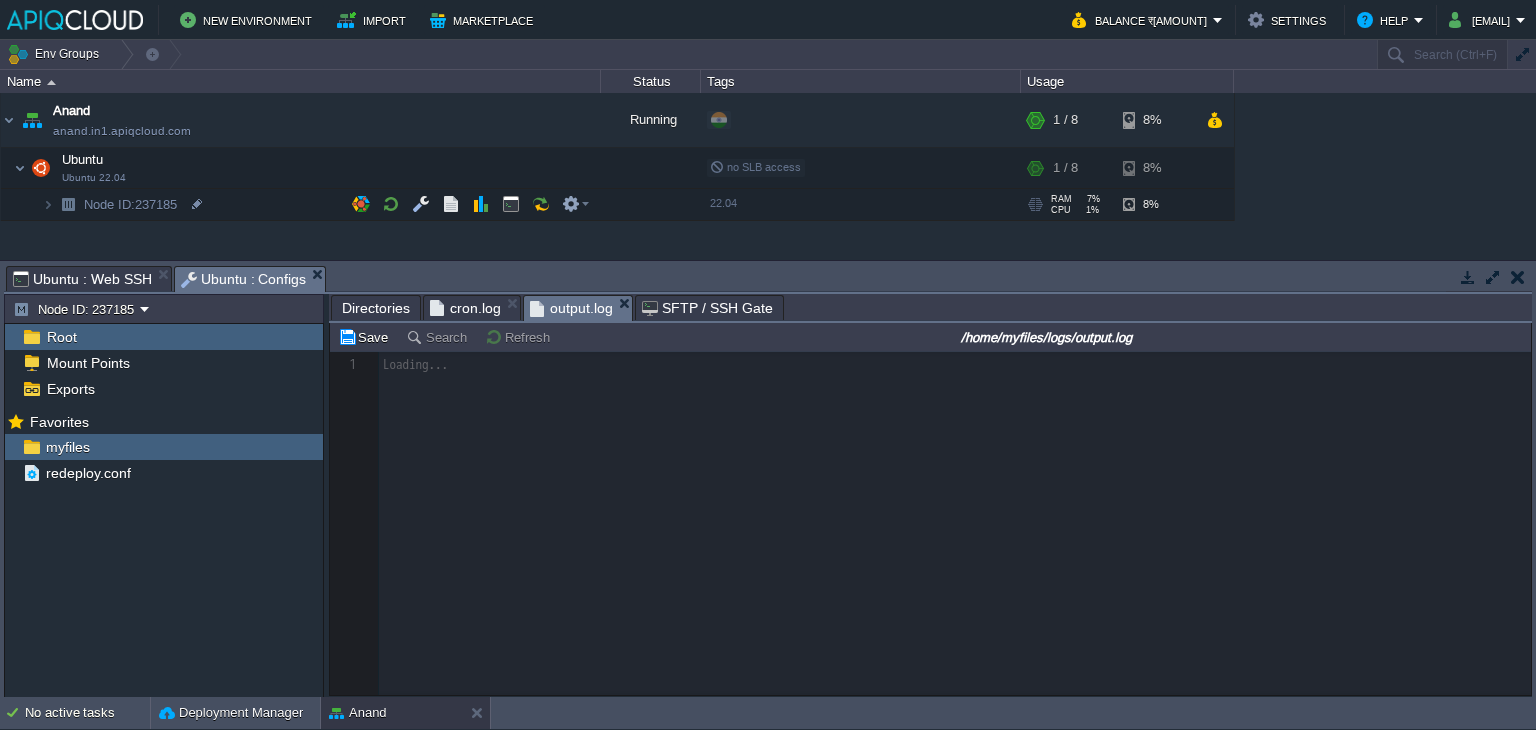click on "cron.log" at bounding box center [465, 308] 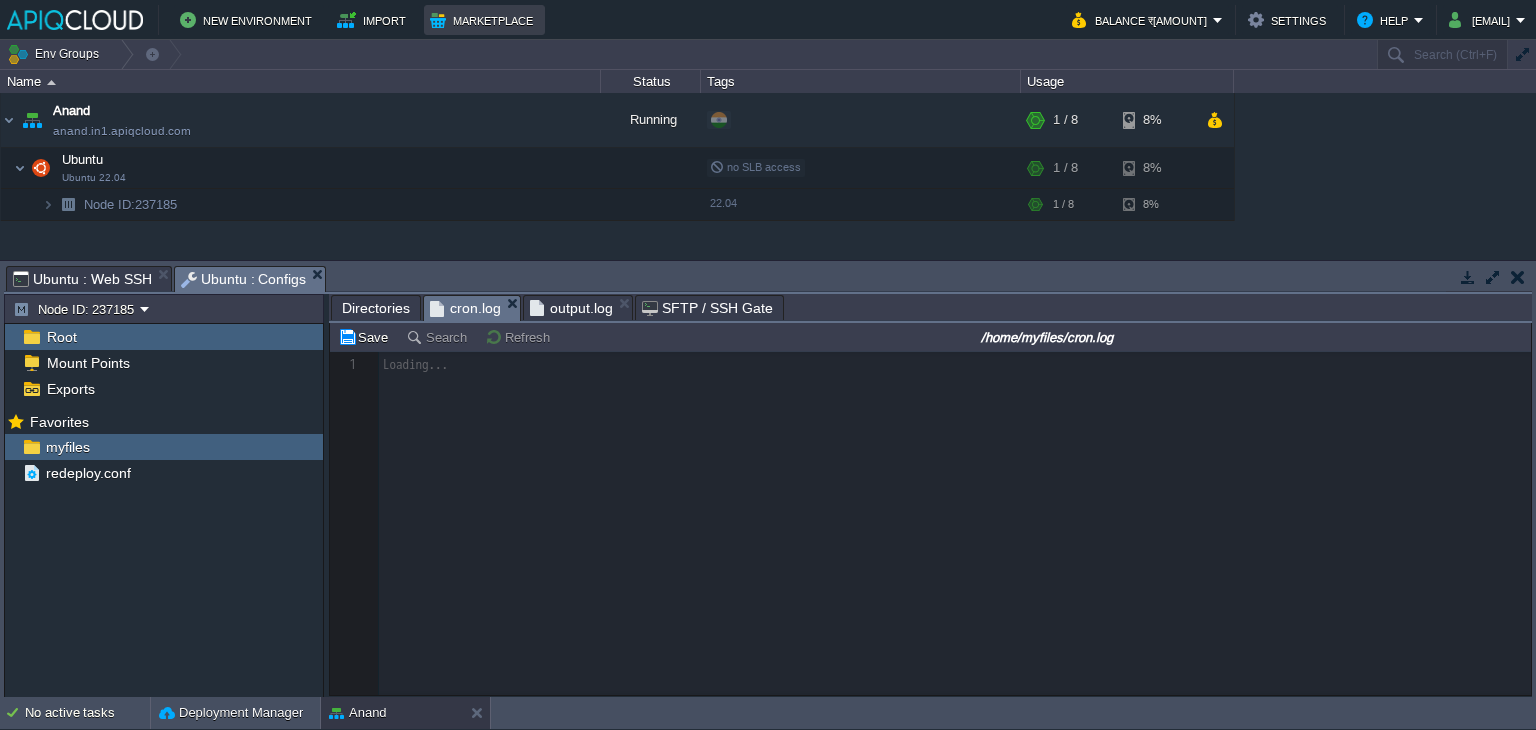 scroll, scrollTop: 6, scrollLeft: 0, axis: vertical 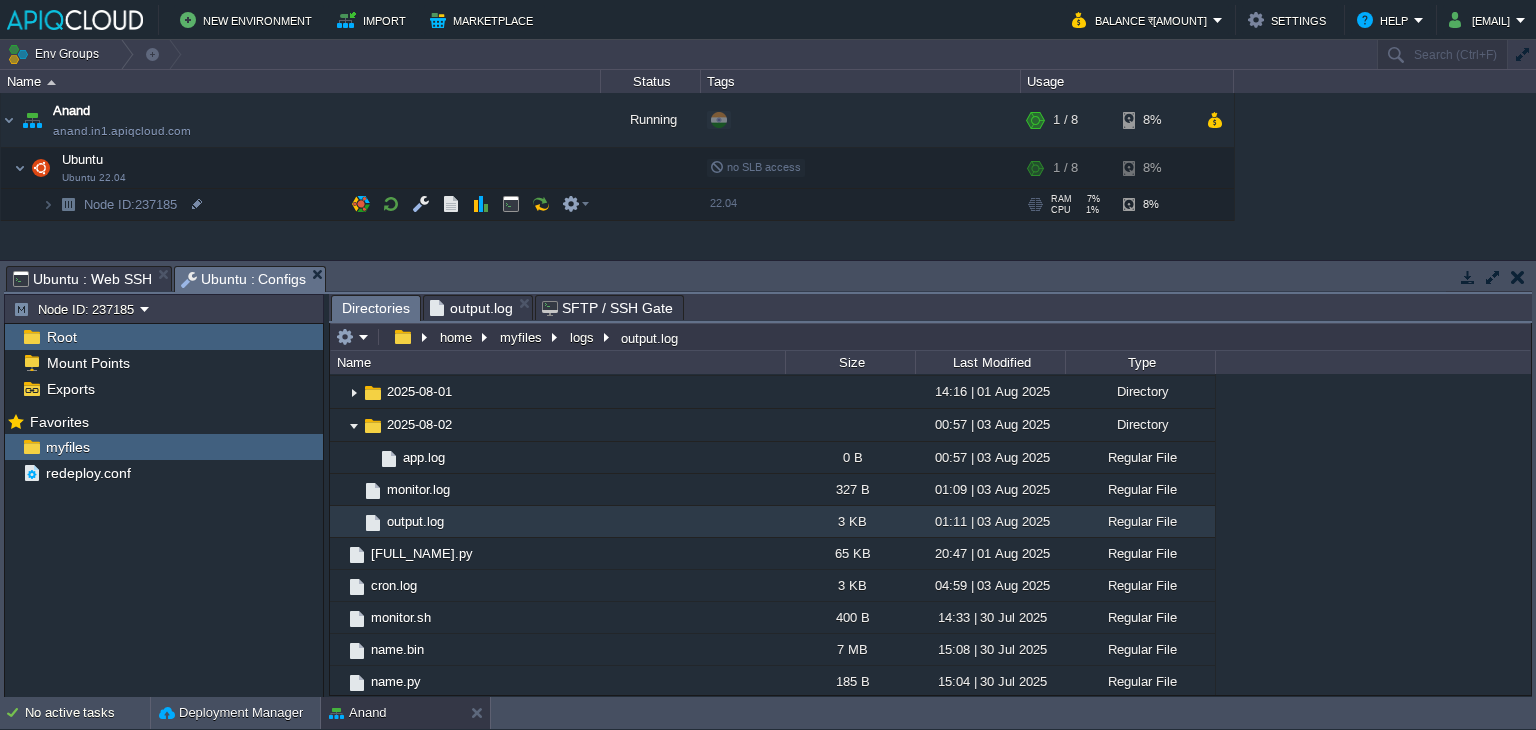 click on "output.log" at bounding box center [471, 308] 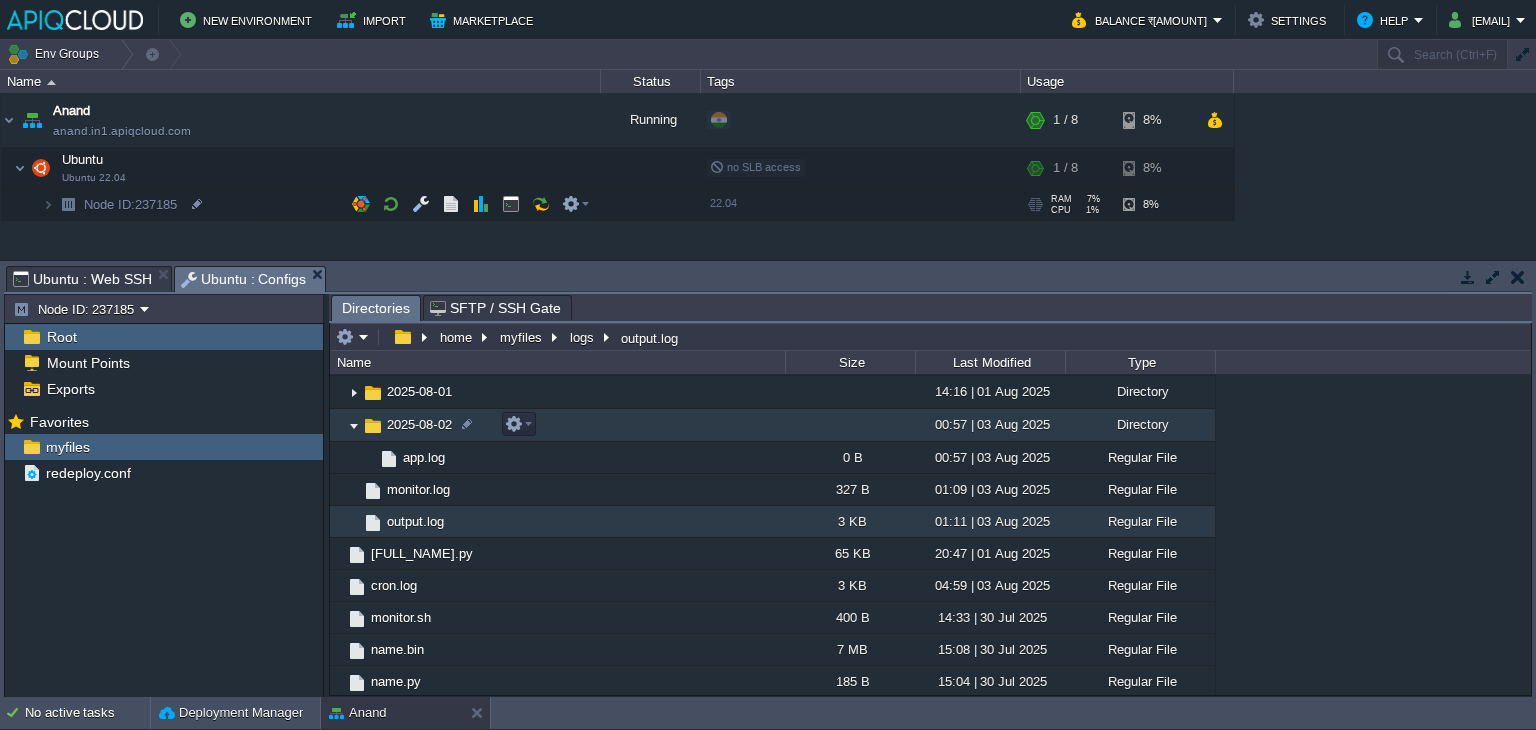 click at bounding box center [354, 425] 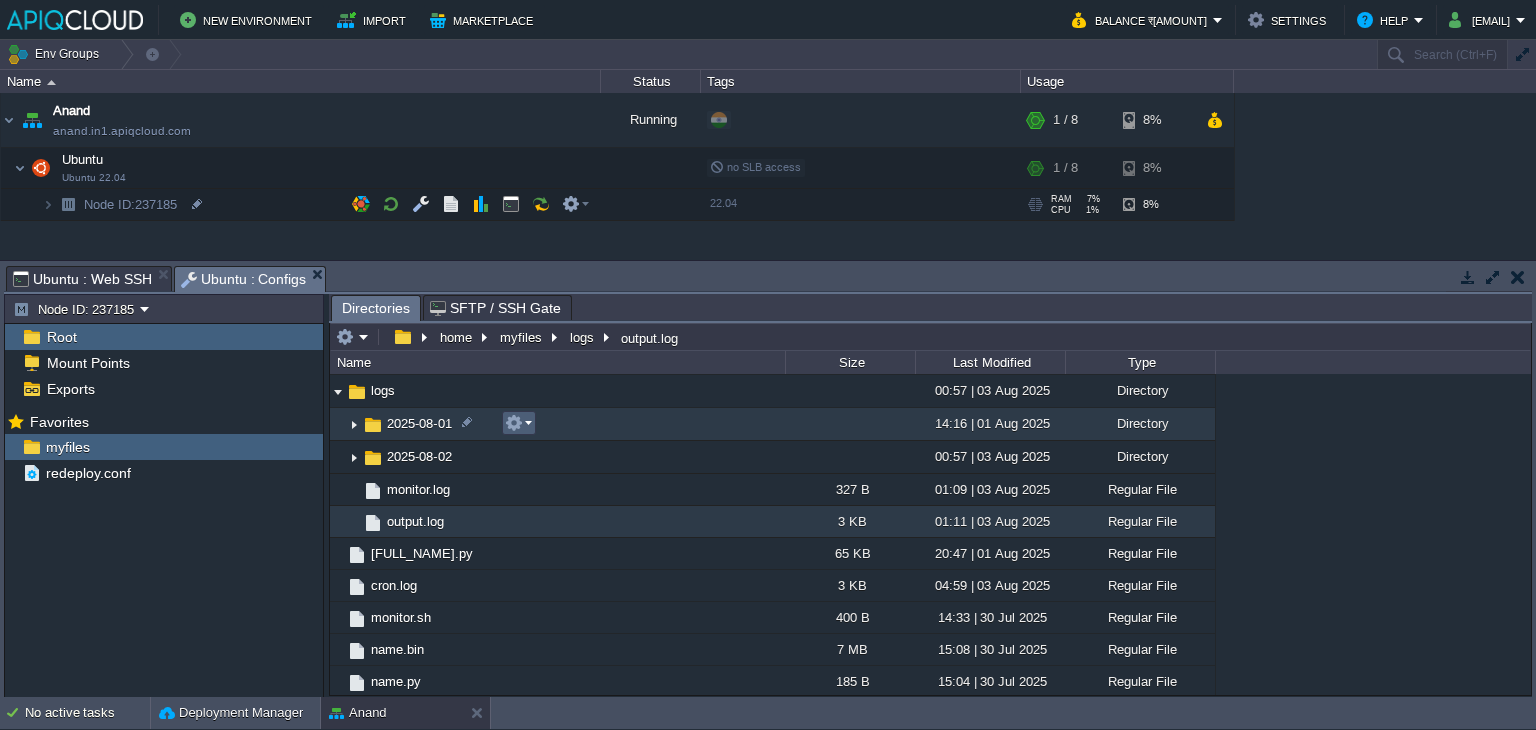 click at bounding box center (518, 423) 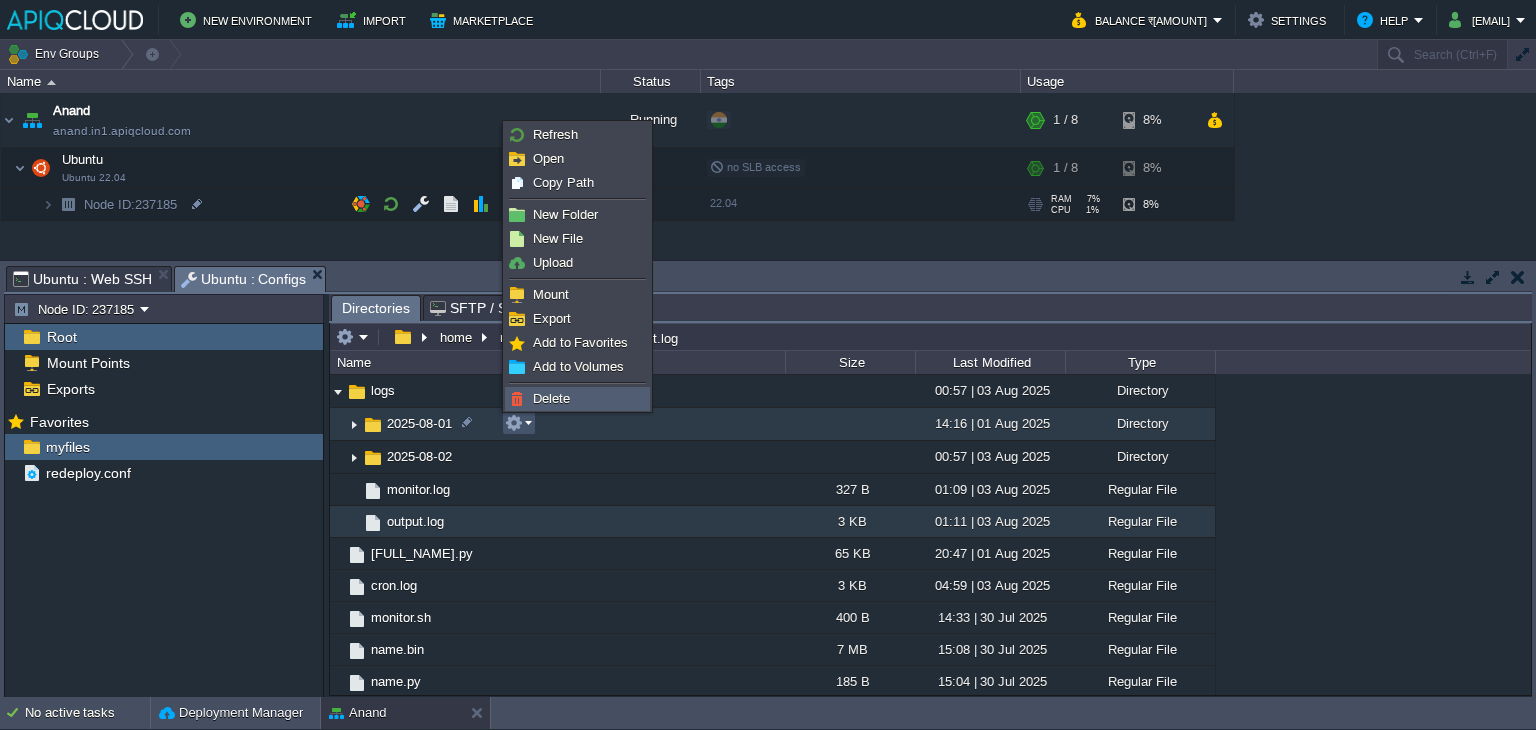 click on "Delete" at bounding box center (551, 398) 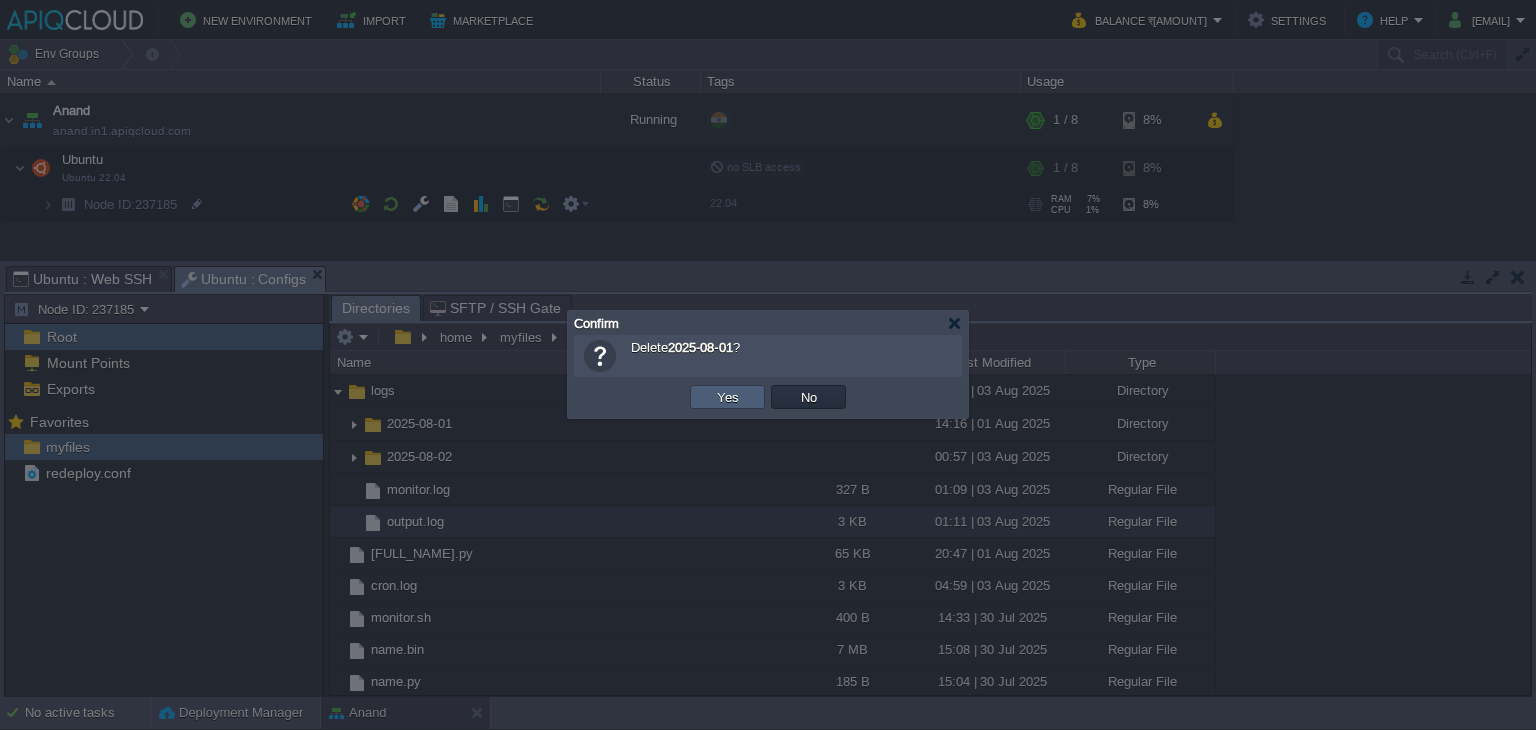 click on "Yes" at bounding box center (728, 397) 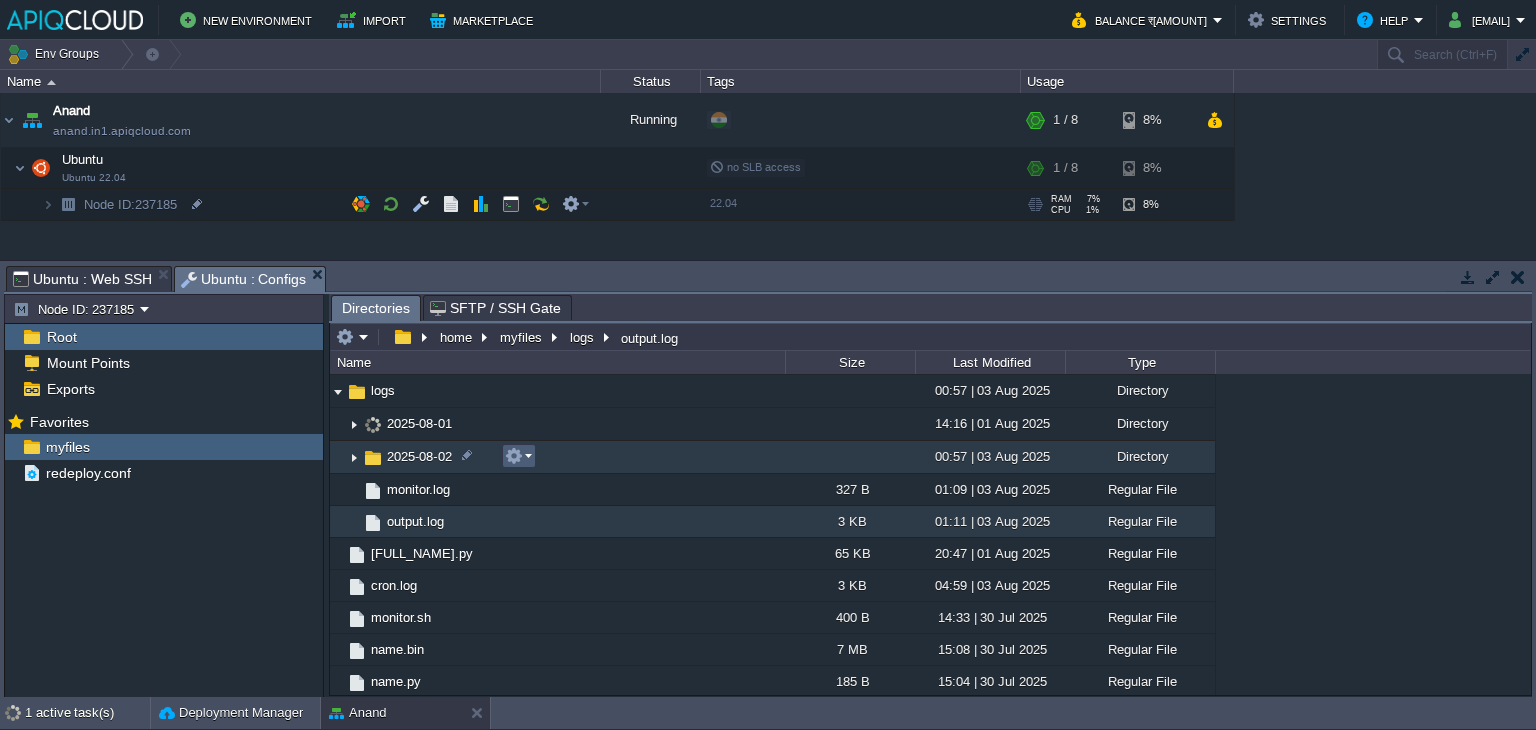 click at bounding box center [518, 456] 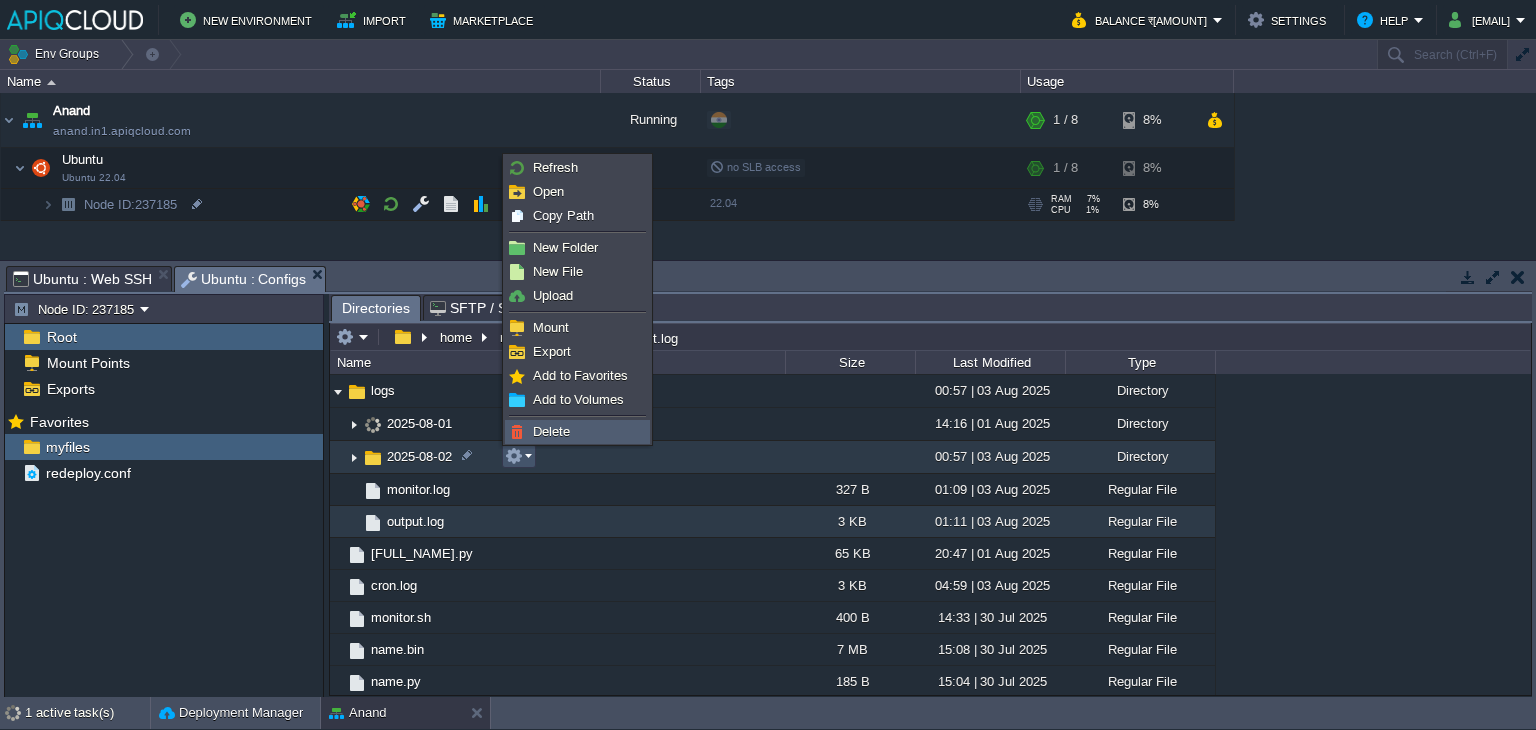 click on "Delete" at bounding box center (551, 431) 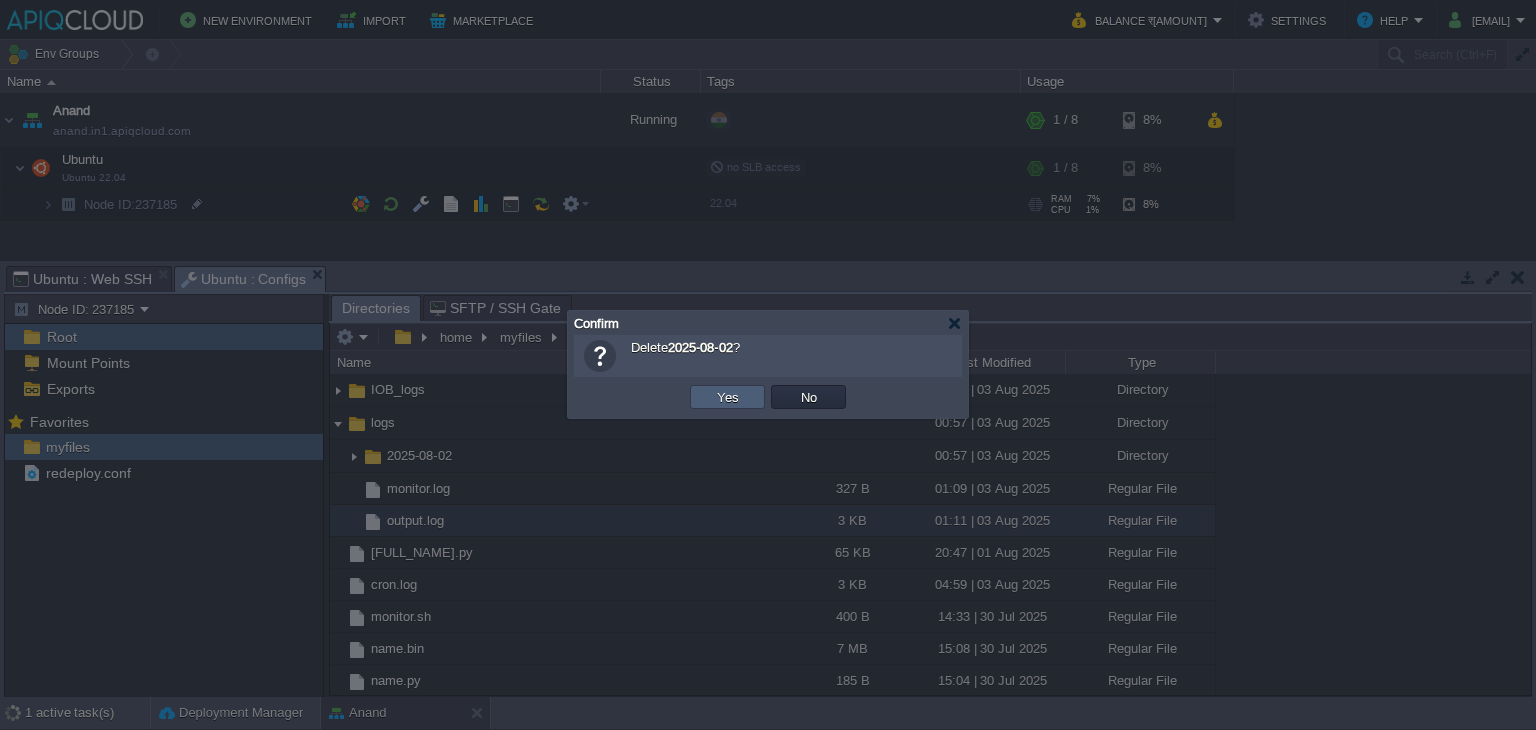 click on "Yes" at bounding box center (728, 397) 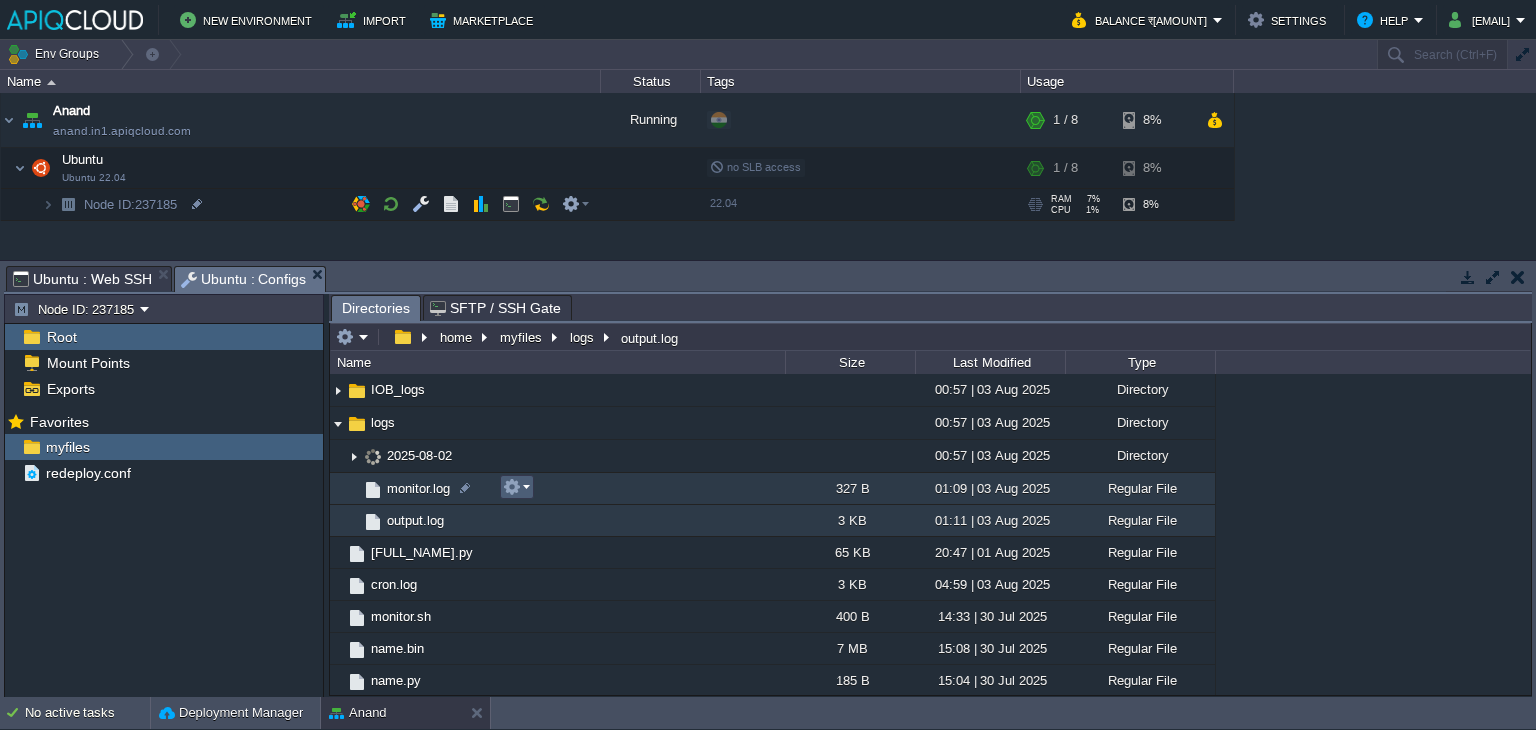 click at bounding box center (516, 487) 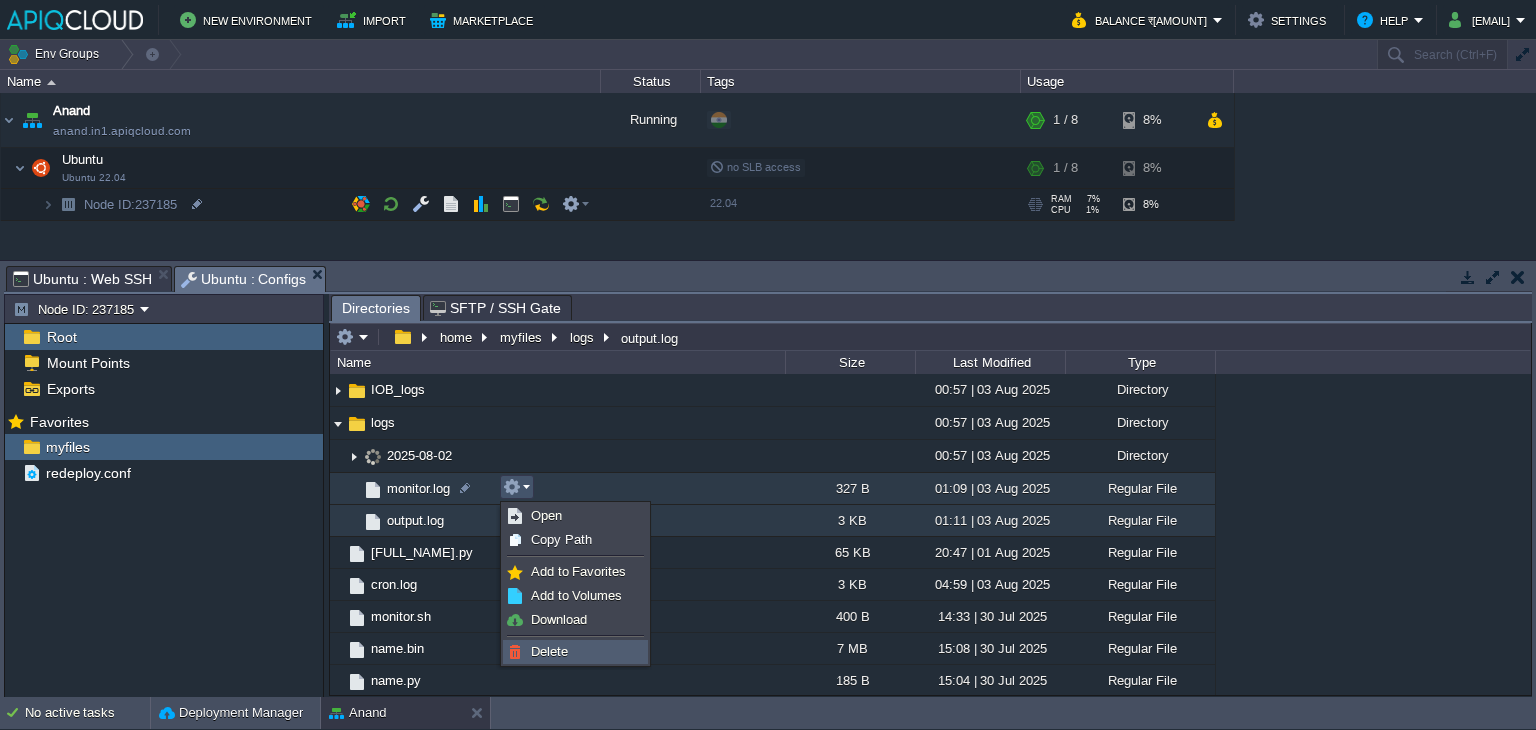 click on "Delete" at bounding box center (549, 651) 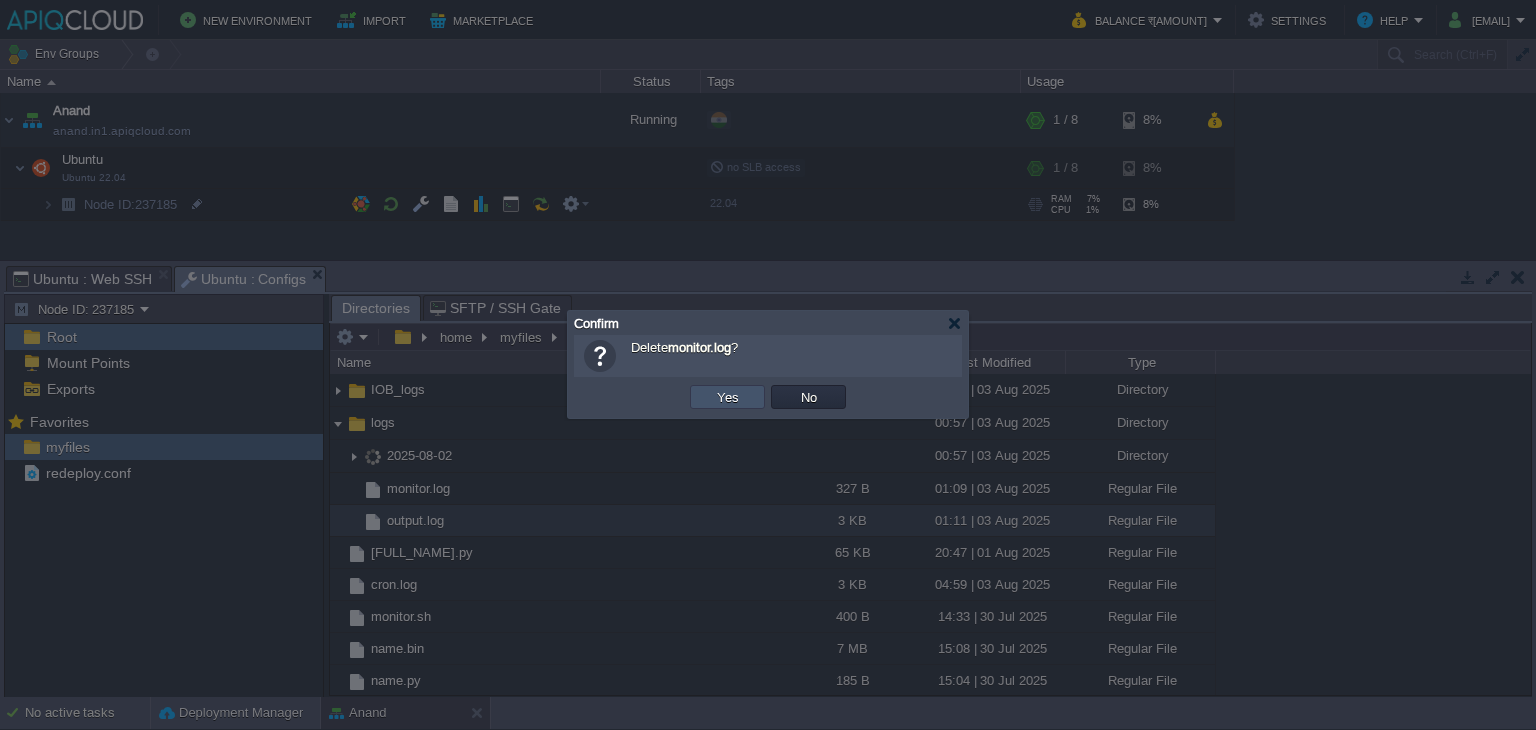 click on "Yes" at bounding box center [728, 397] 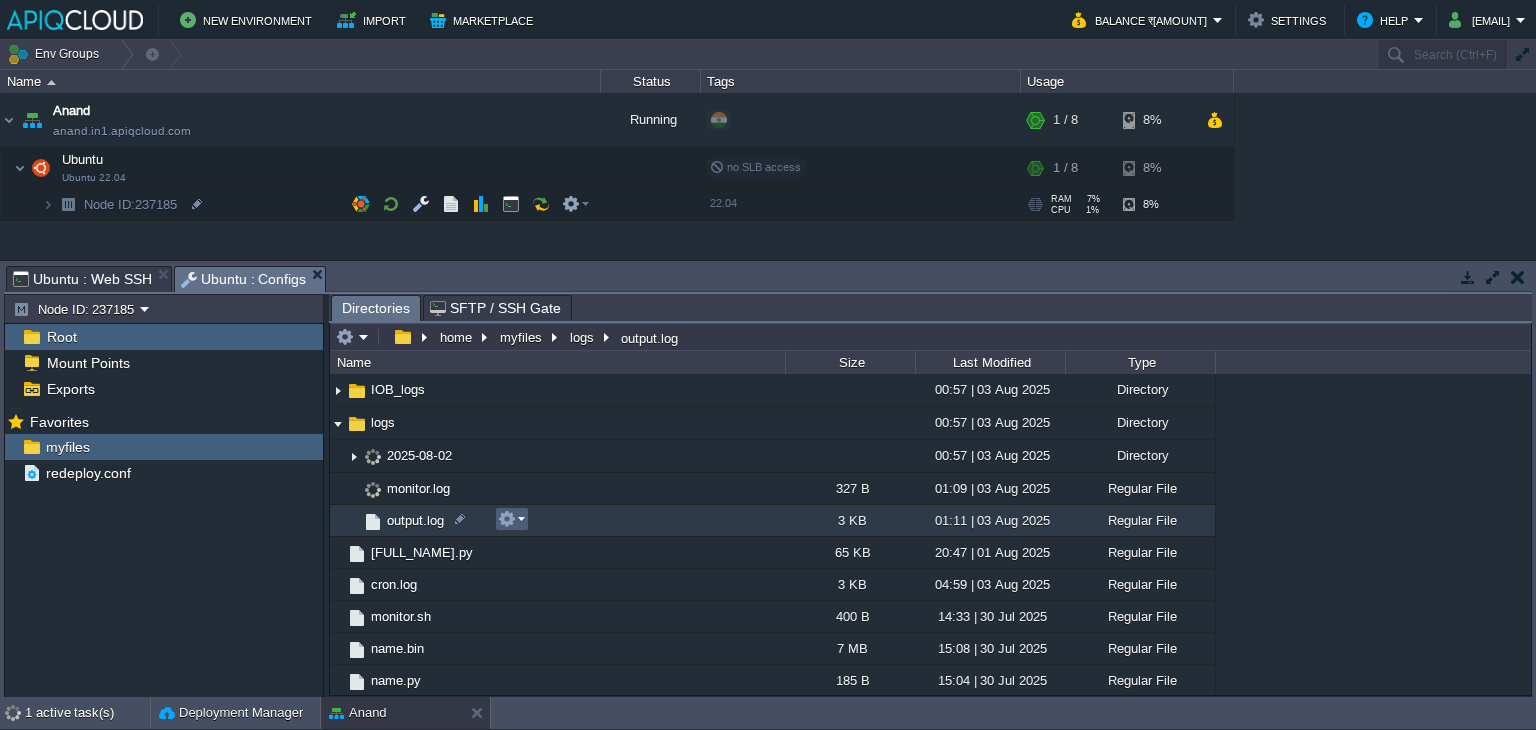 click at bounding box center [511, 519] 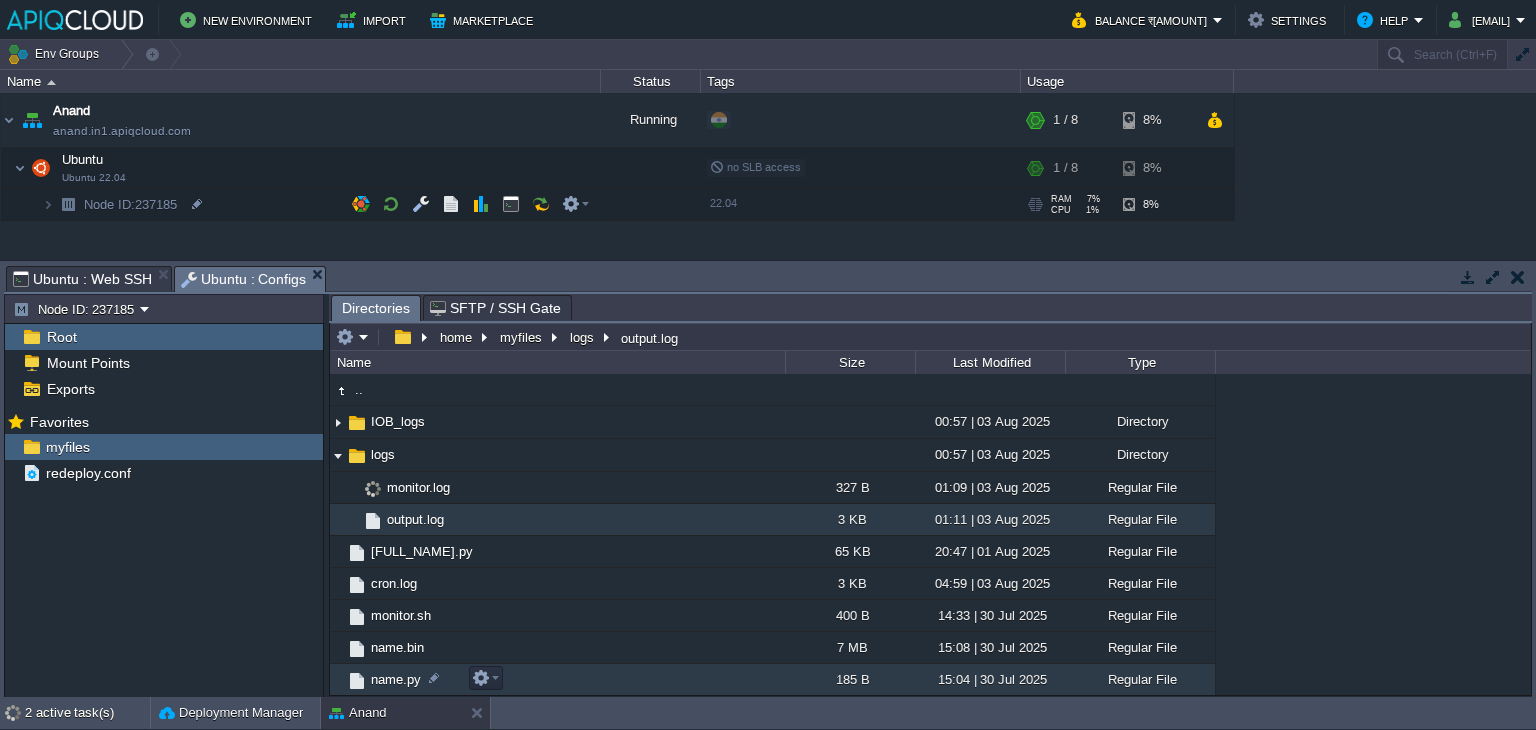 click on "name.py" at bounding box center (557, 680) 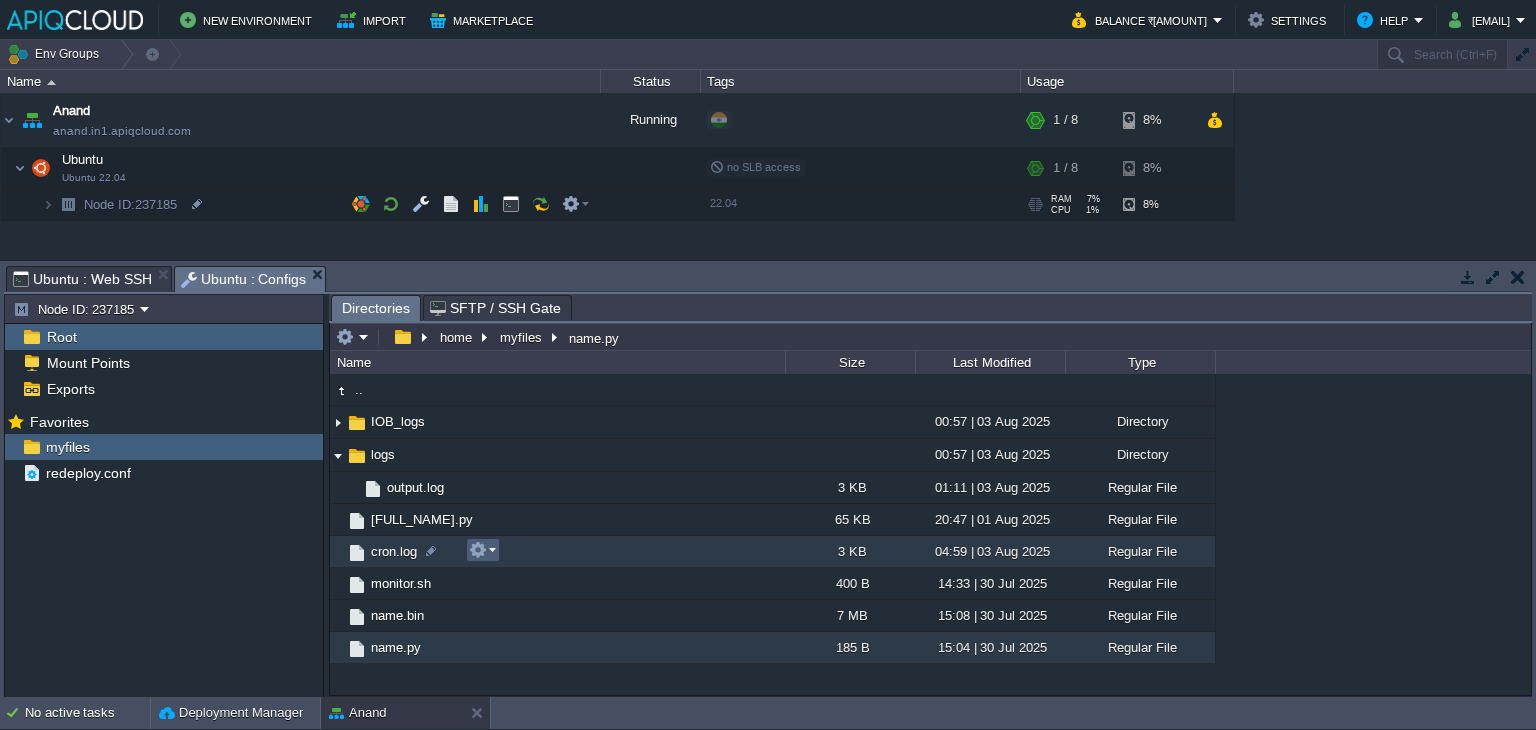click at bounding box center (482, 550) 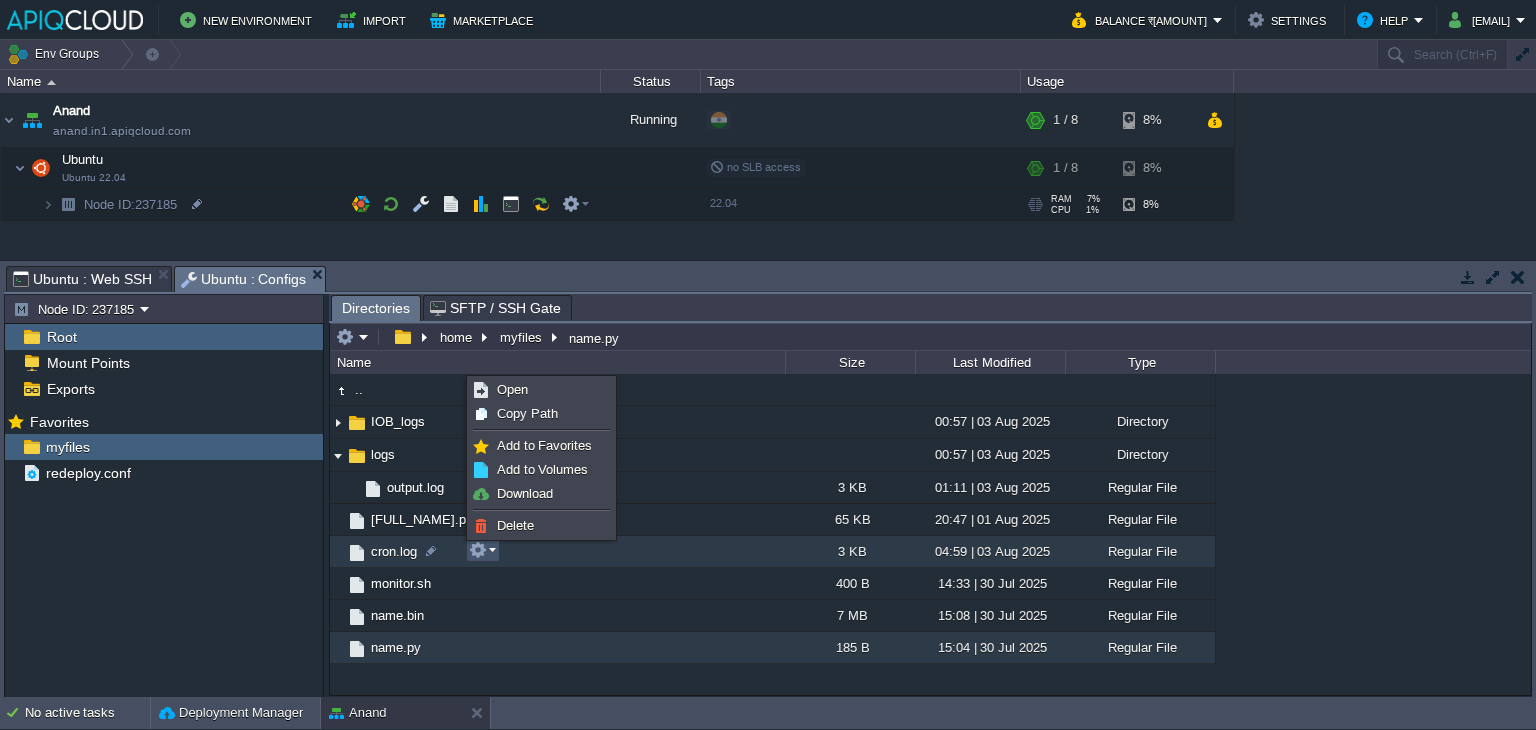 click on "cron.log" at bounding box center (394, 551) 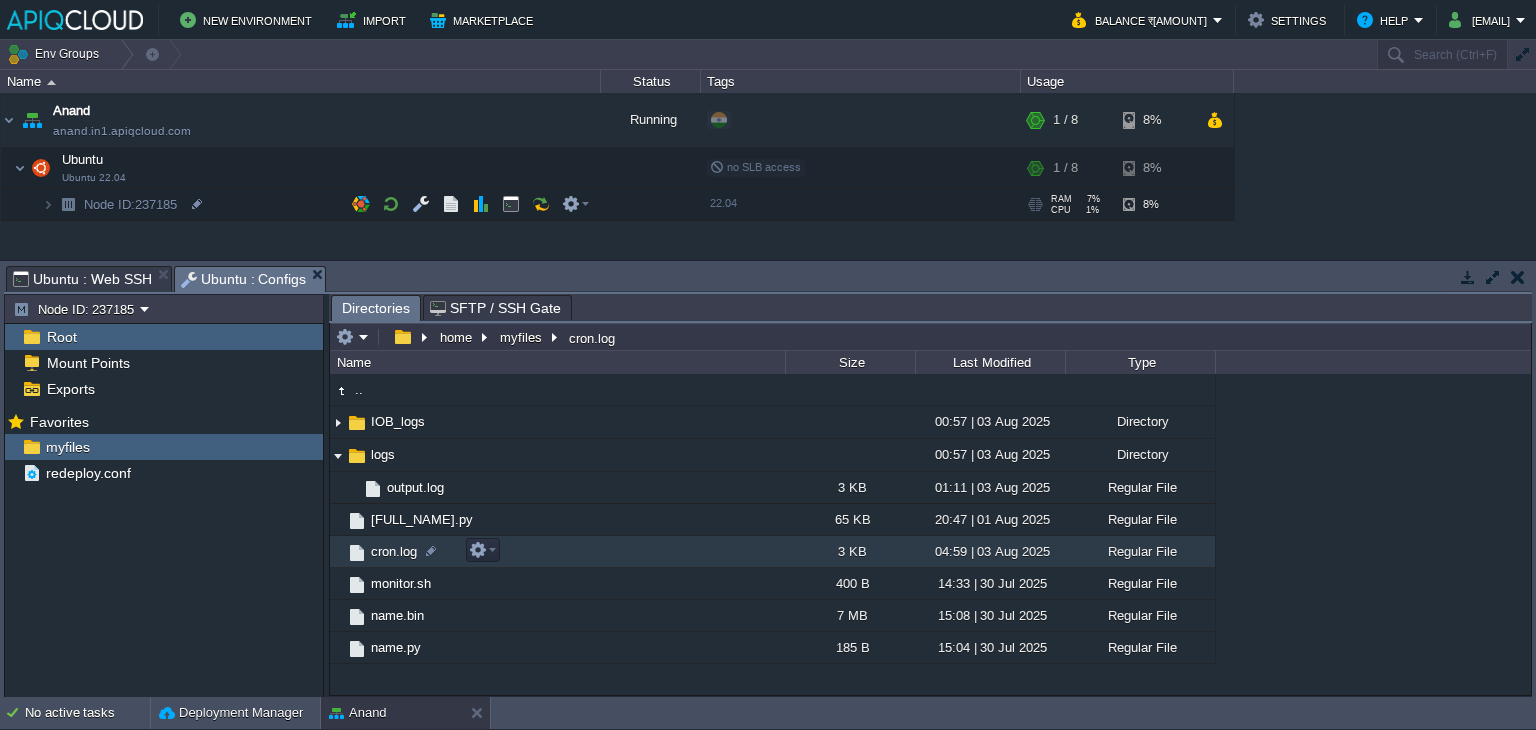 click on "cron.log" at bounding box center (394, 551) 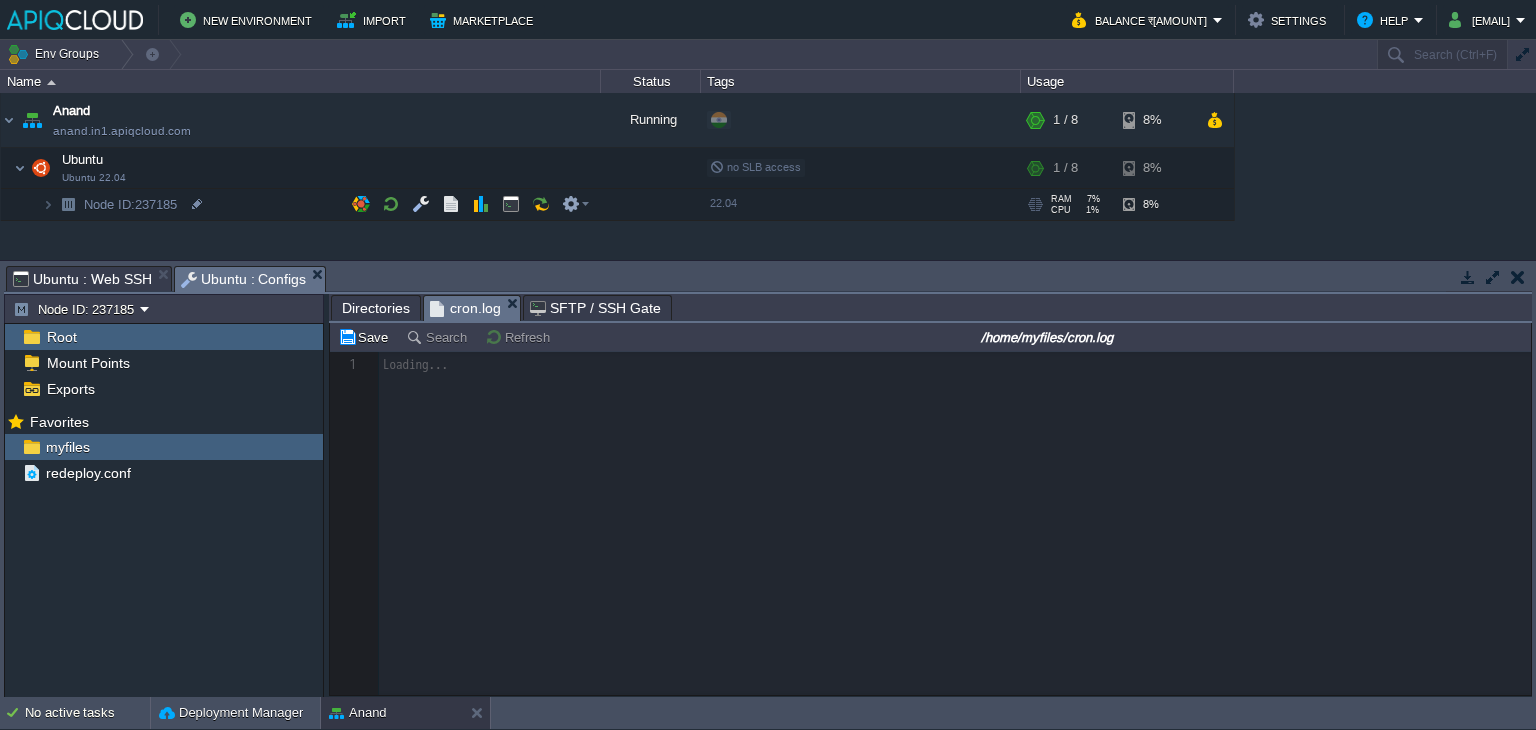 click on "Directories" at bounding box center (376, 308) 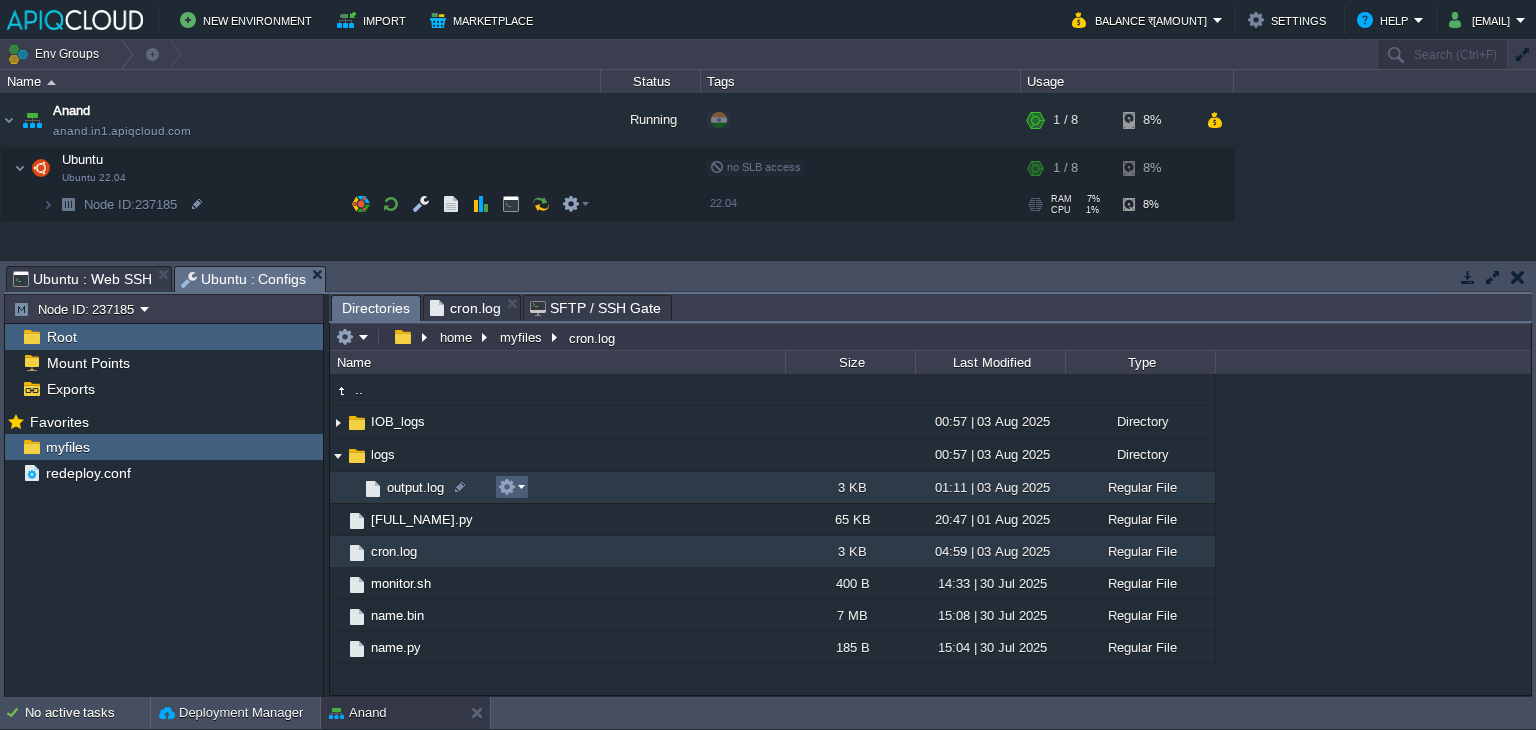 click at bounding box center [507, 487] 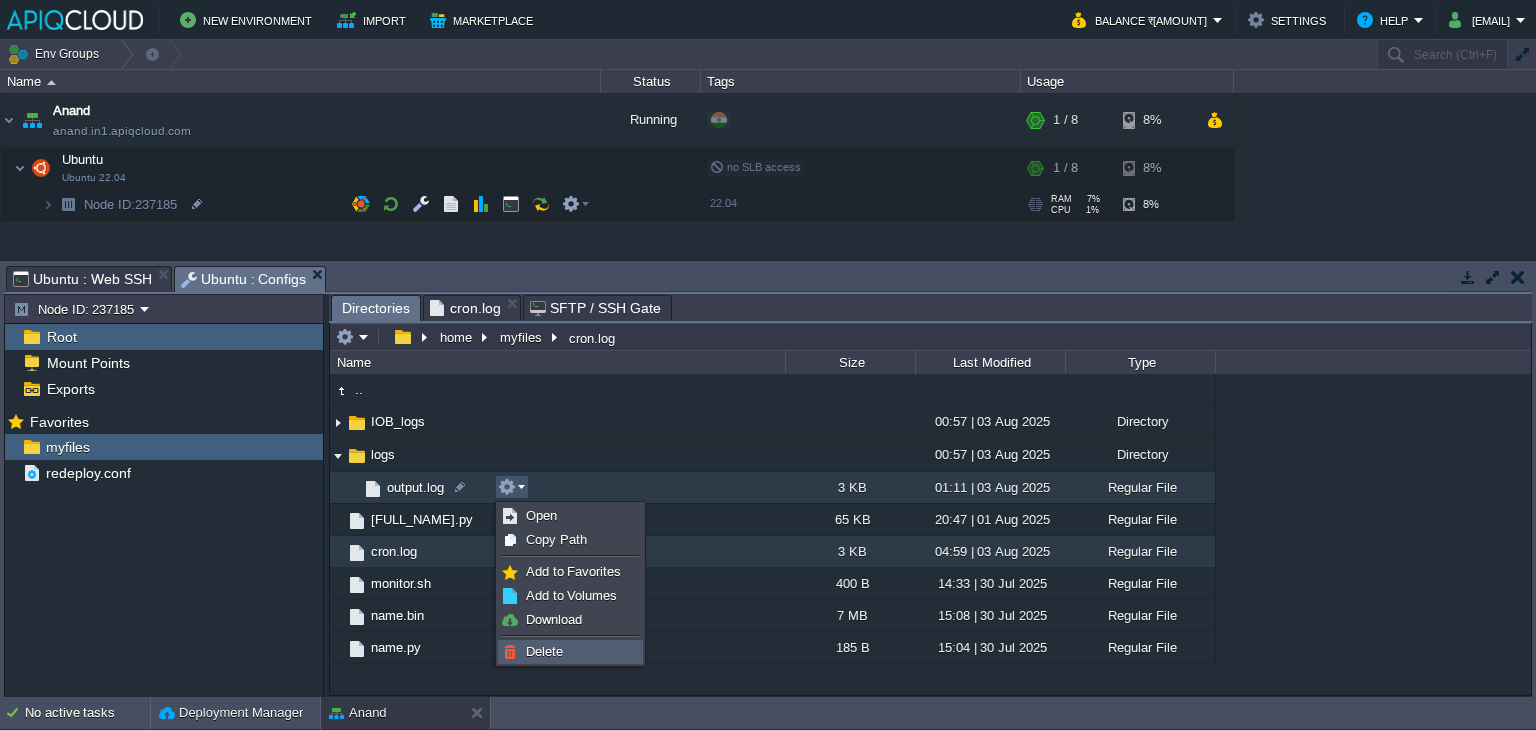 click on "Delete" at bounding box center [544, 651] 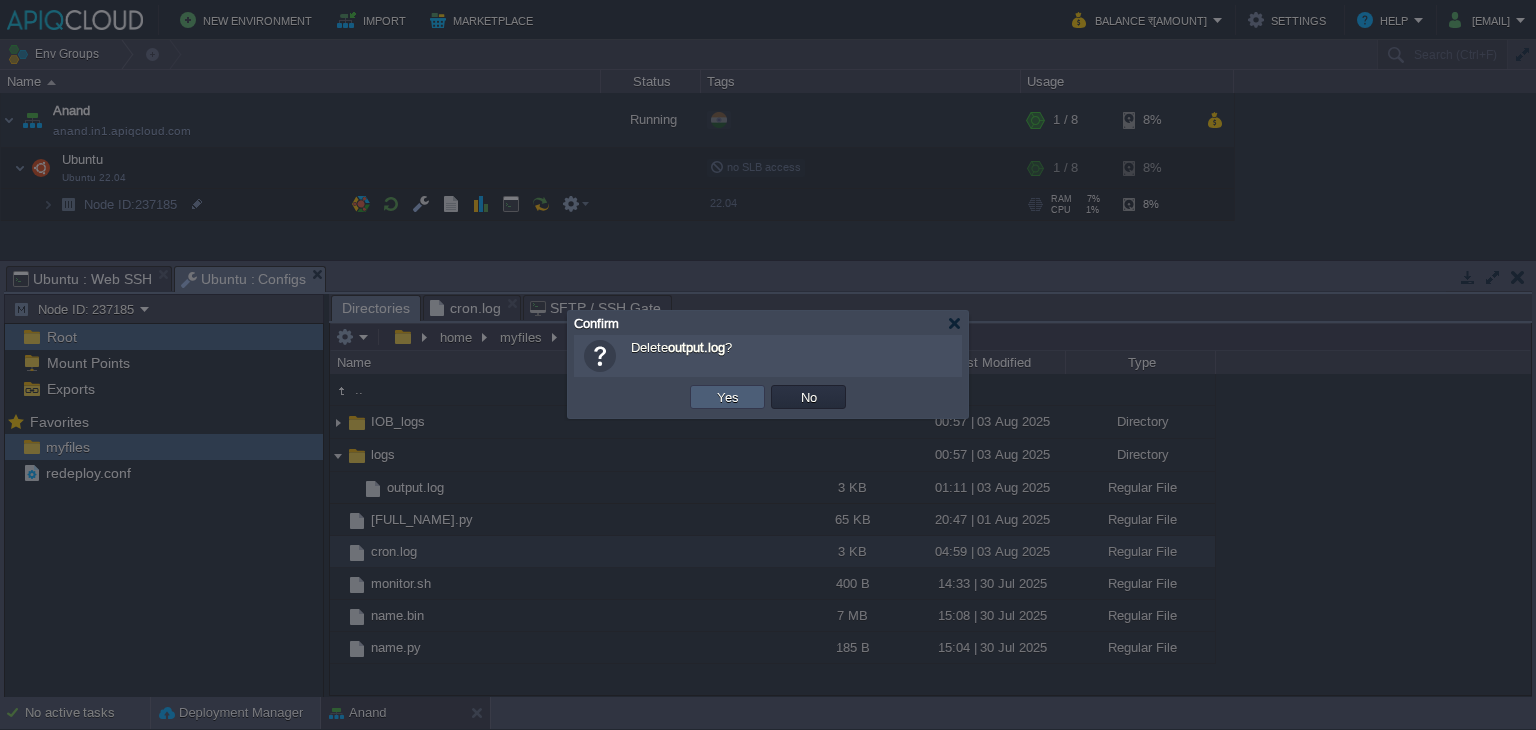 click on "Yes" at bounding box center [728, 397] 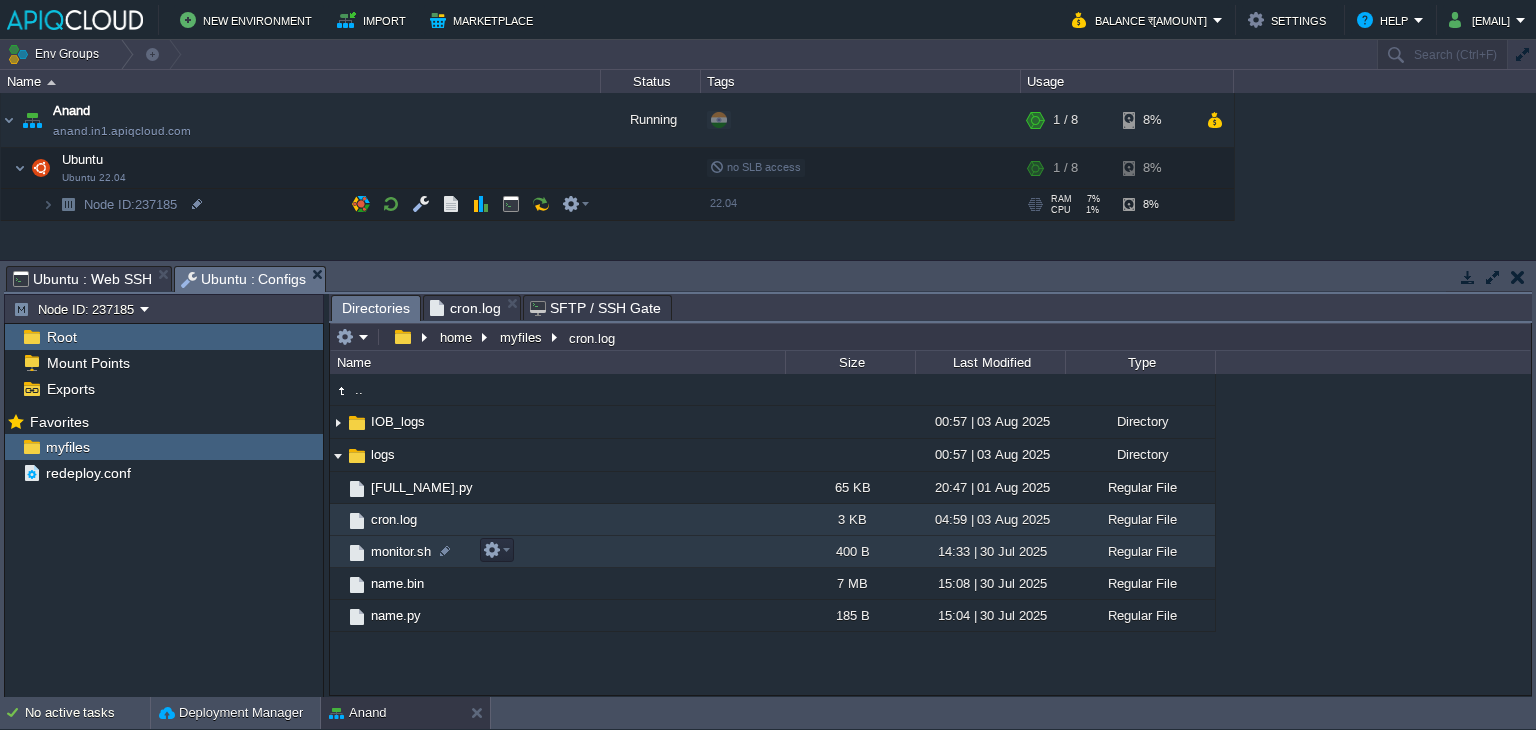 click on "monitor.sh" at bounding box center (401, 551) 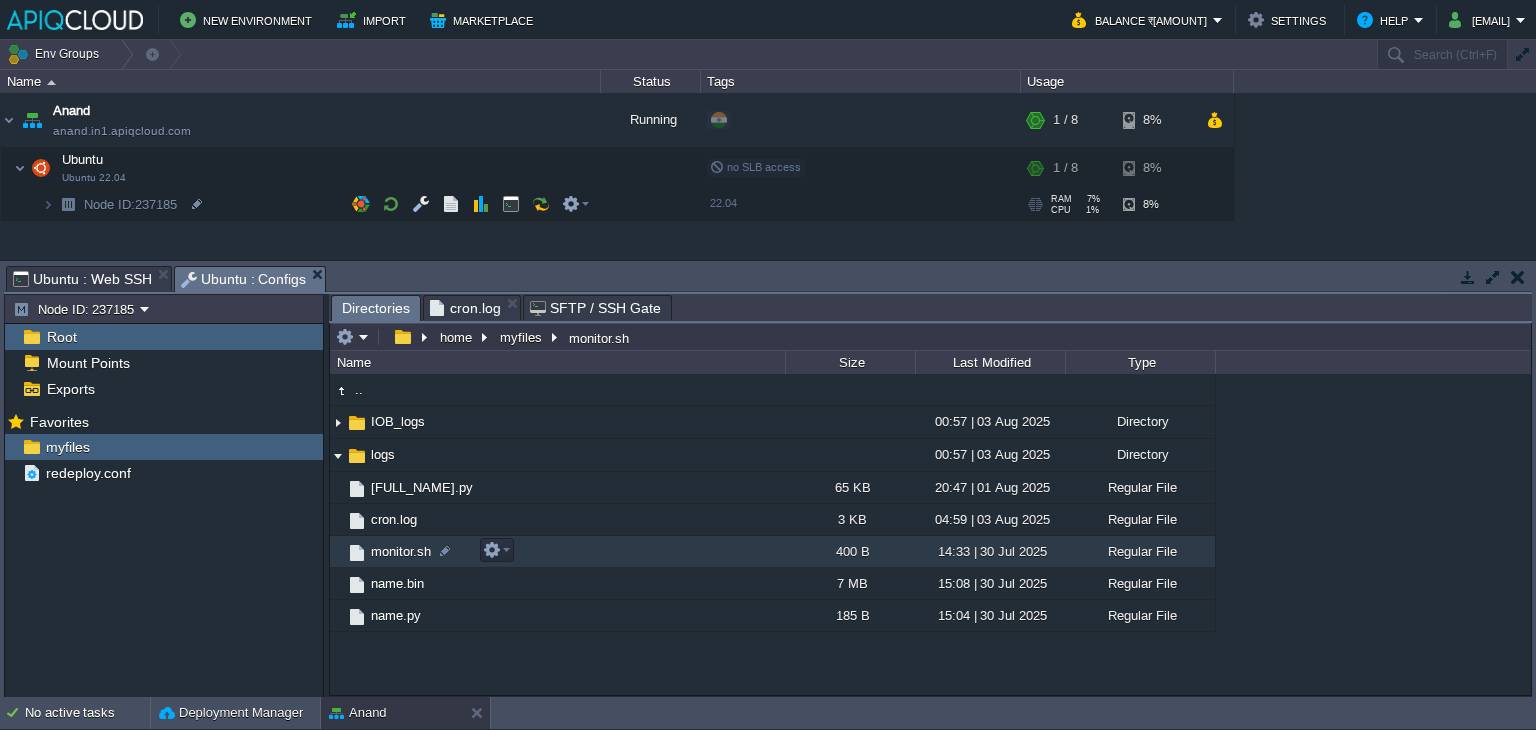 click on "monitor.sh" at bounding box center (401, 551) 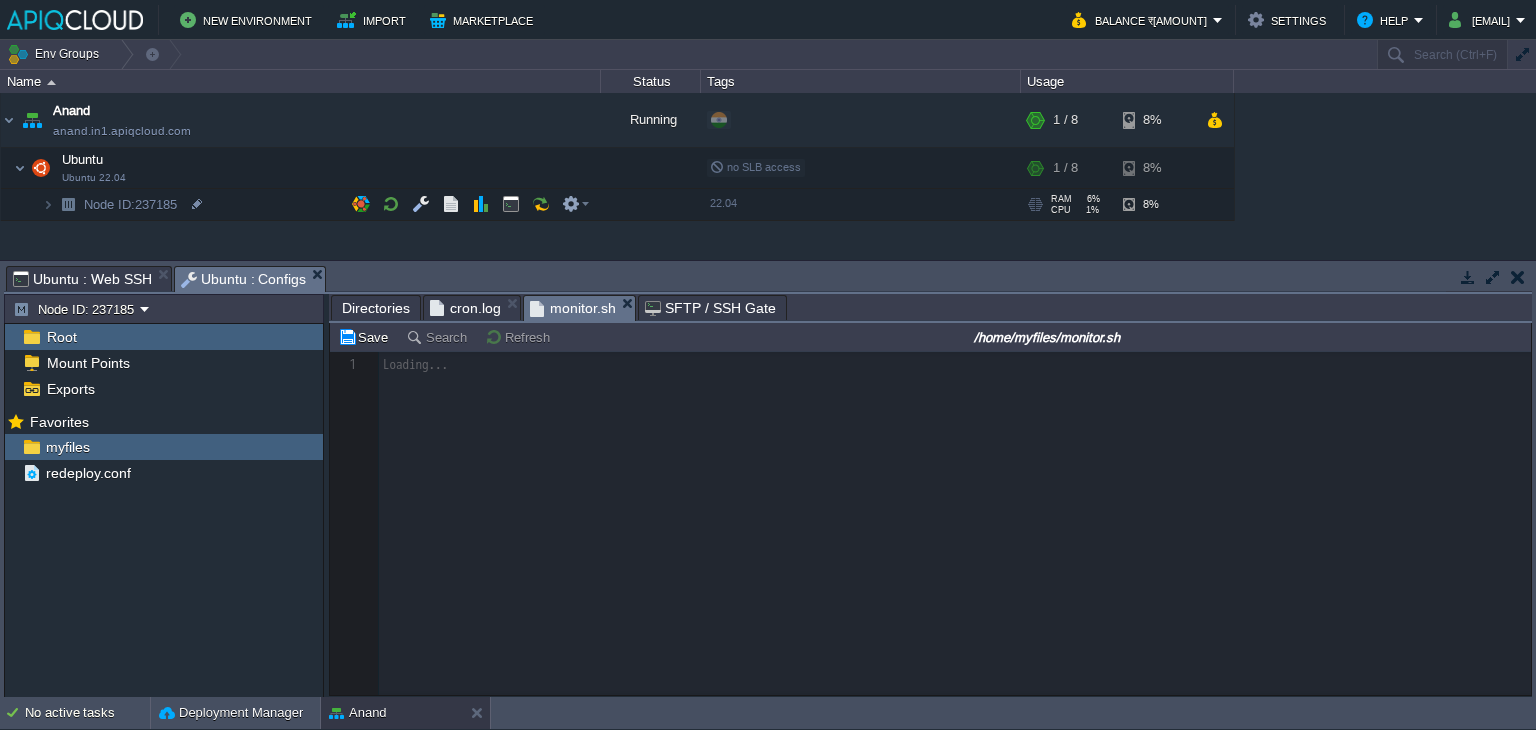click on "cron.log" at bounding box center (465, 308) 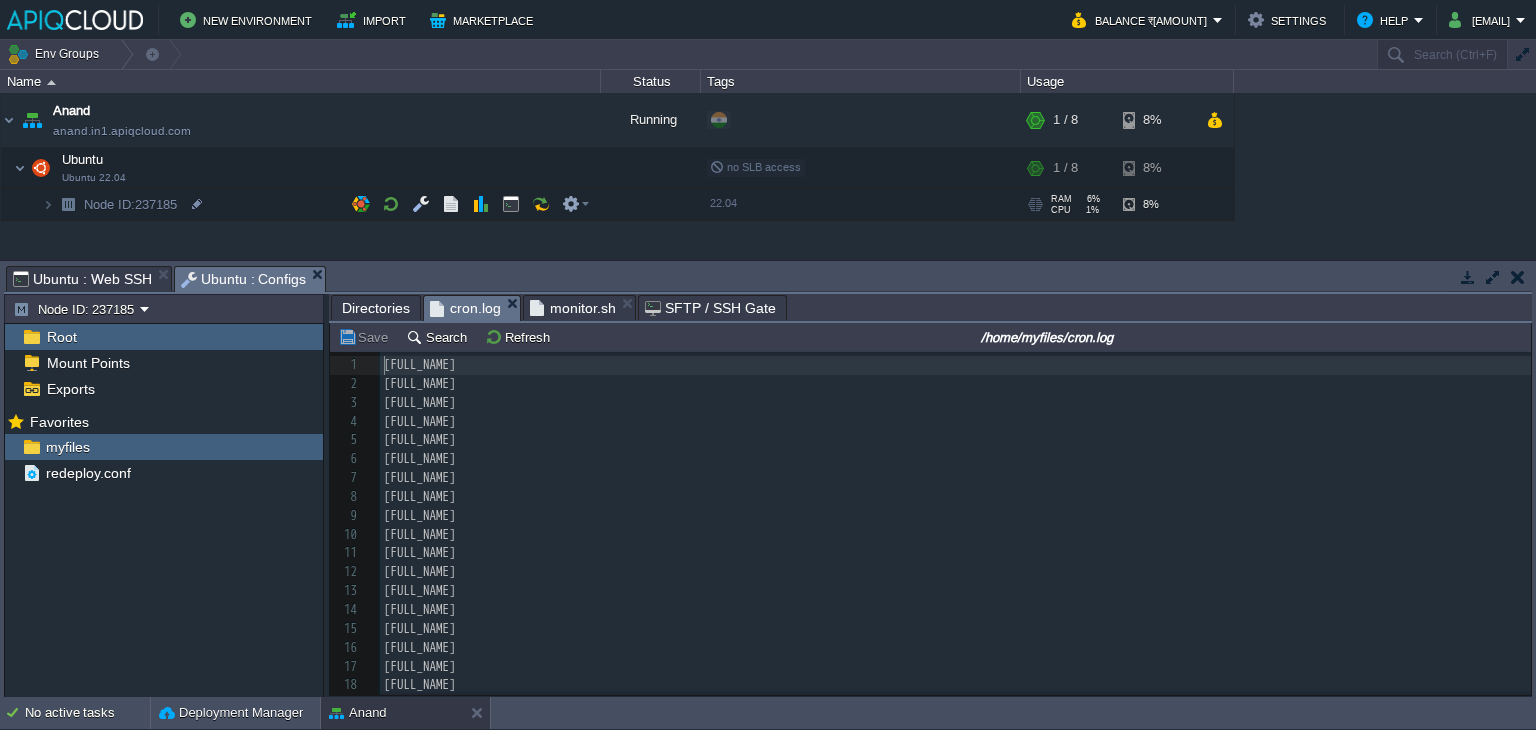 scroll, scrollTop: 6, scrollLeft: 0, axis: vertical 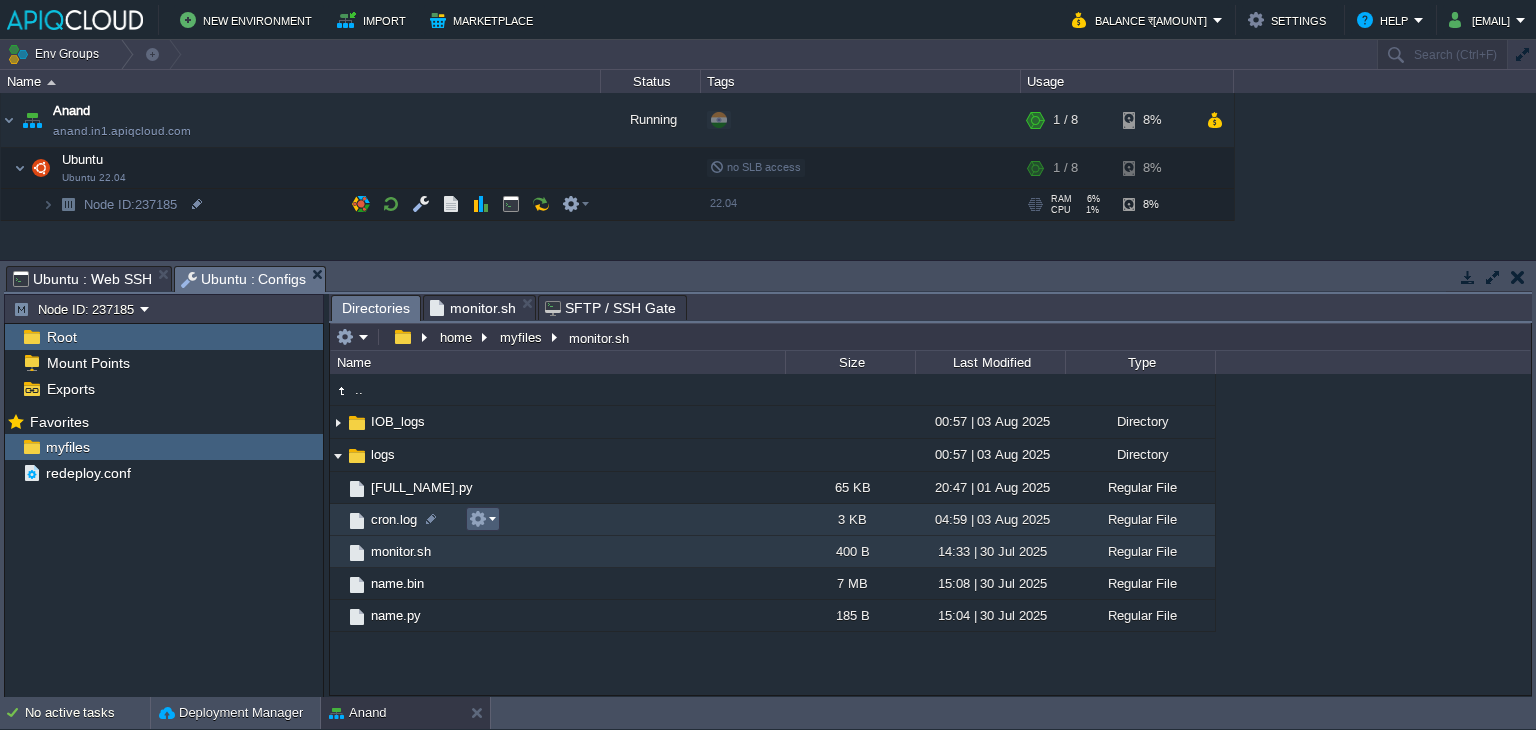 click at bounding box center (478, 519) 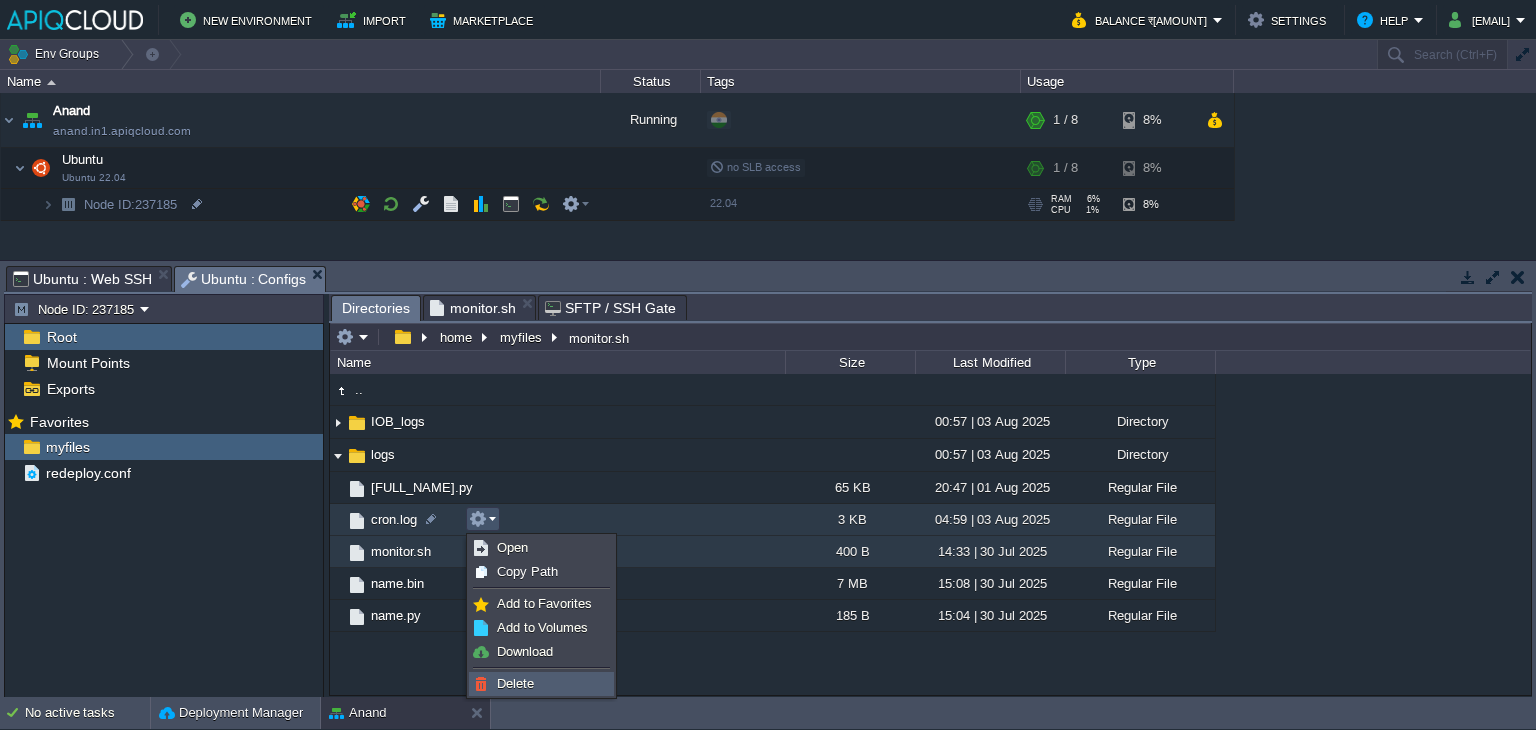 click on "Delete" at bounding box center [541, 684] 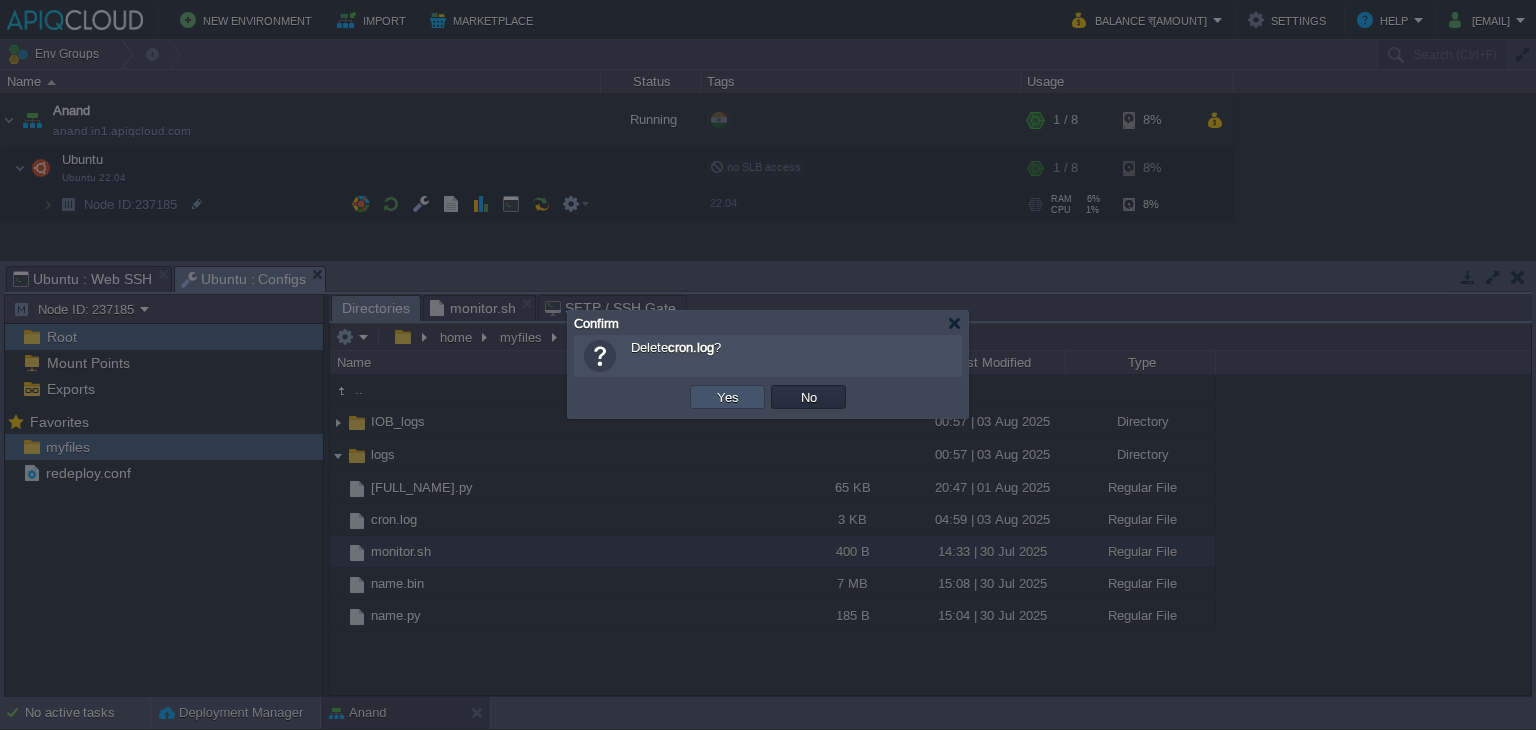 click on "Yes" at bounding box center (728, 397) 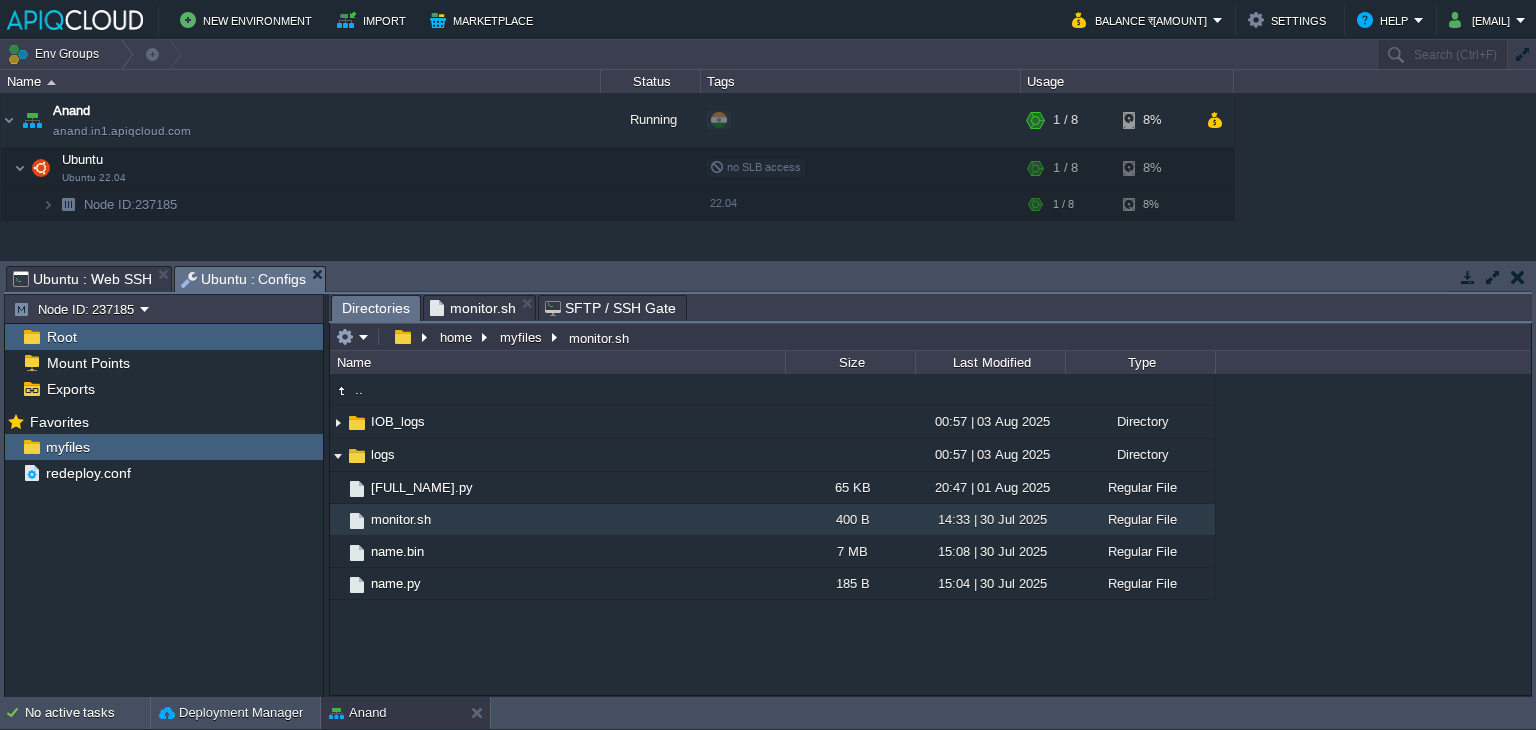 click on "Ubuntu : Web SSH" at bounding box center (82, 279) 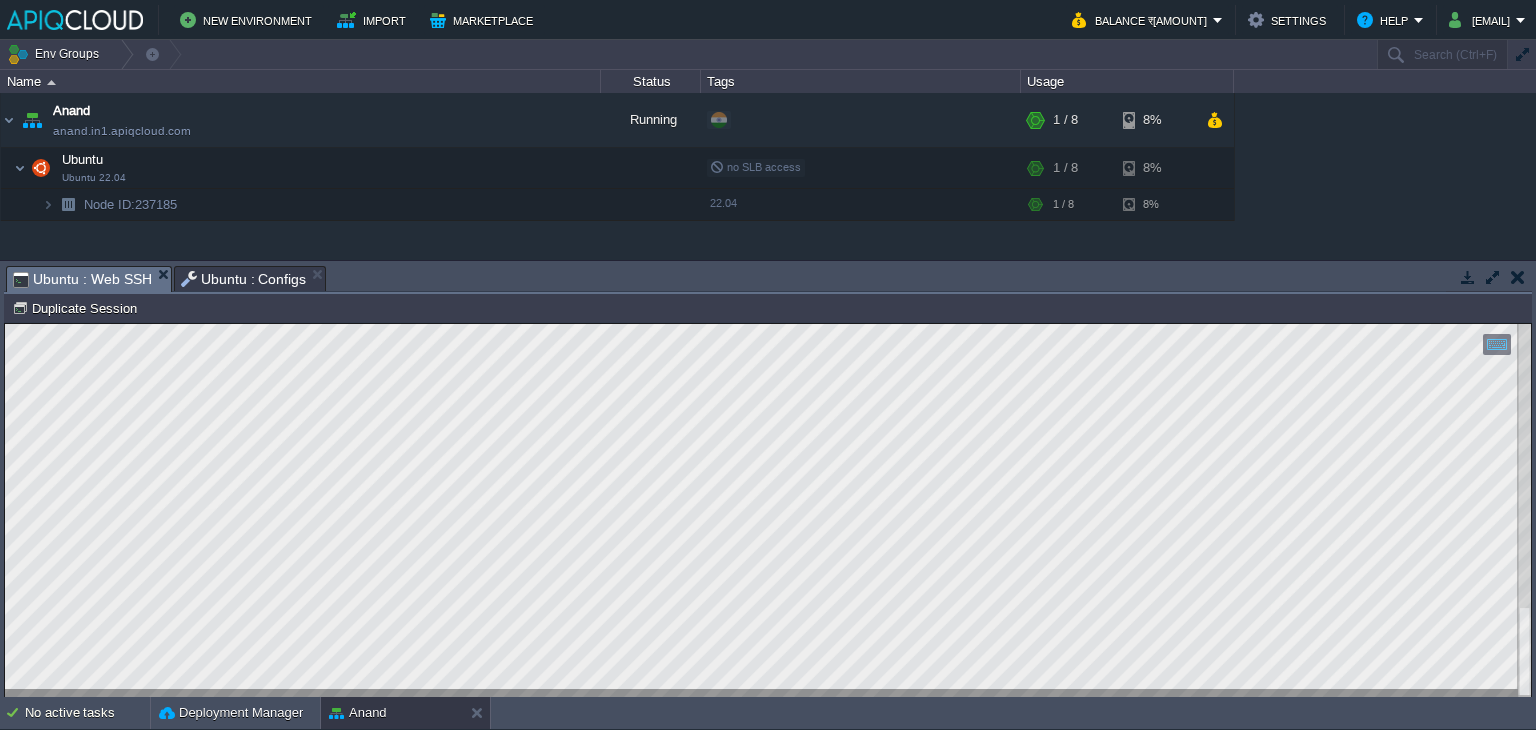 click on "Ubuntu : Configs" at bounding box center (244, 279) 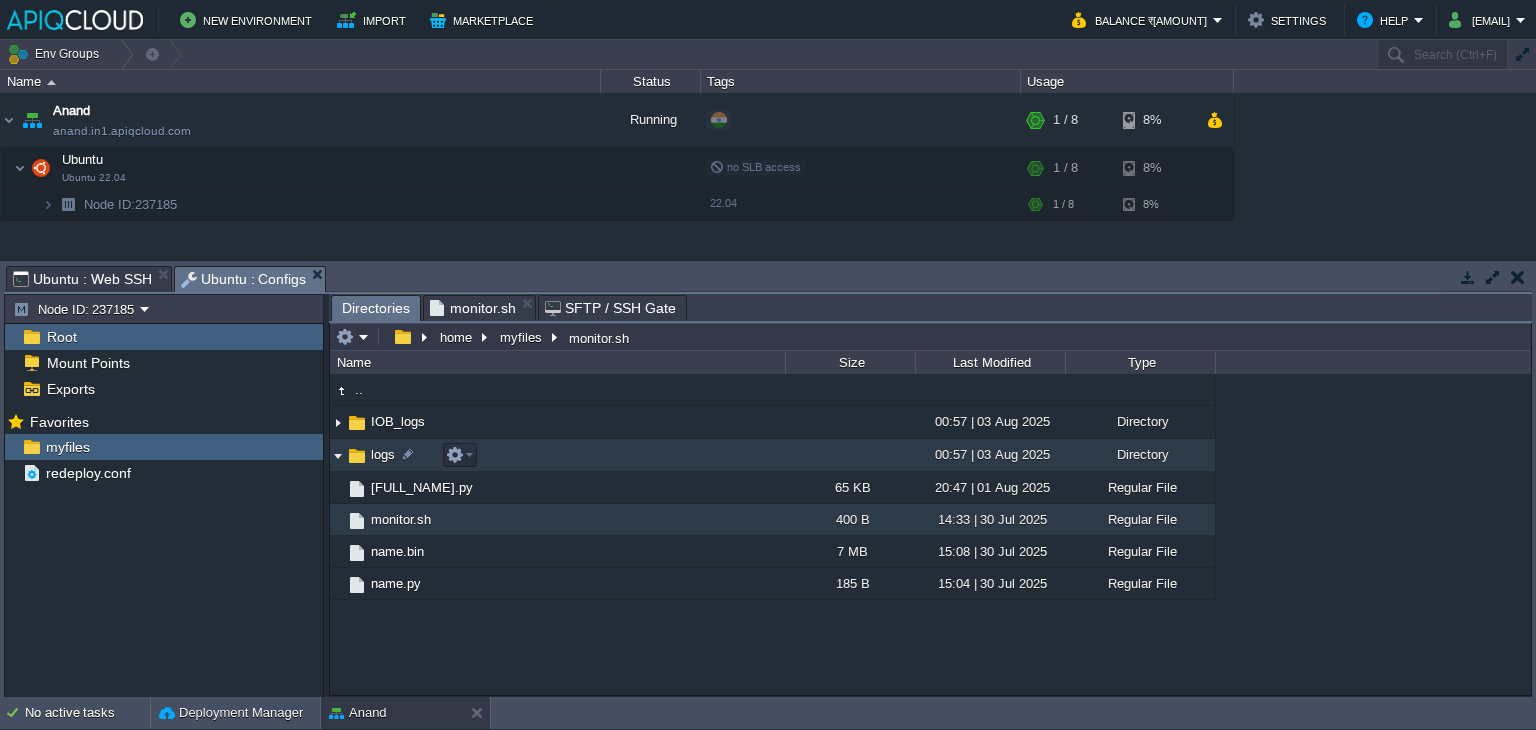 click at bounding box center (338, 455) 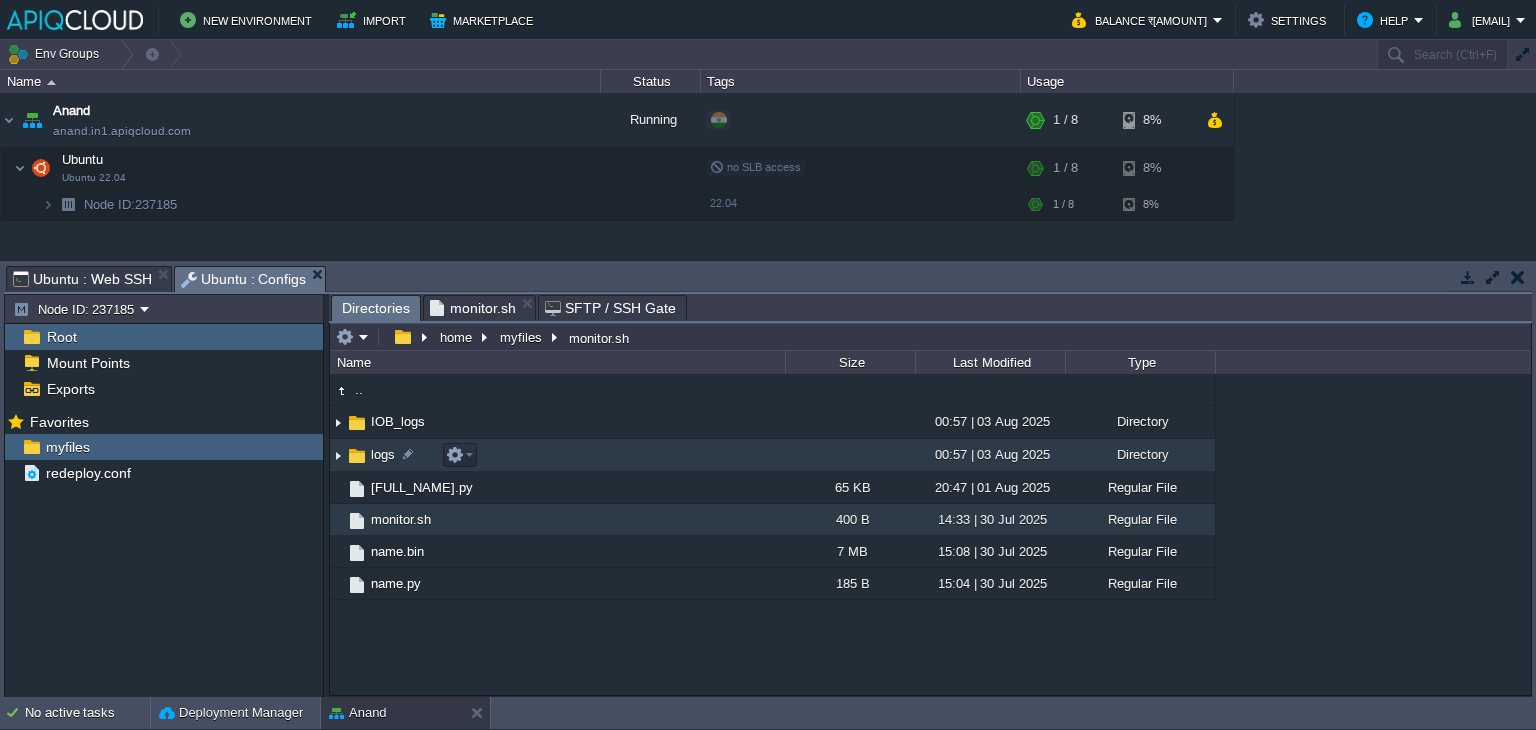 click at bounding box center (338, 455) 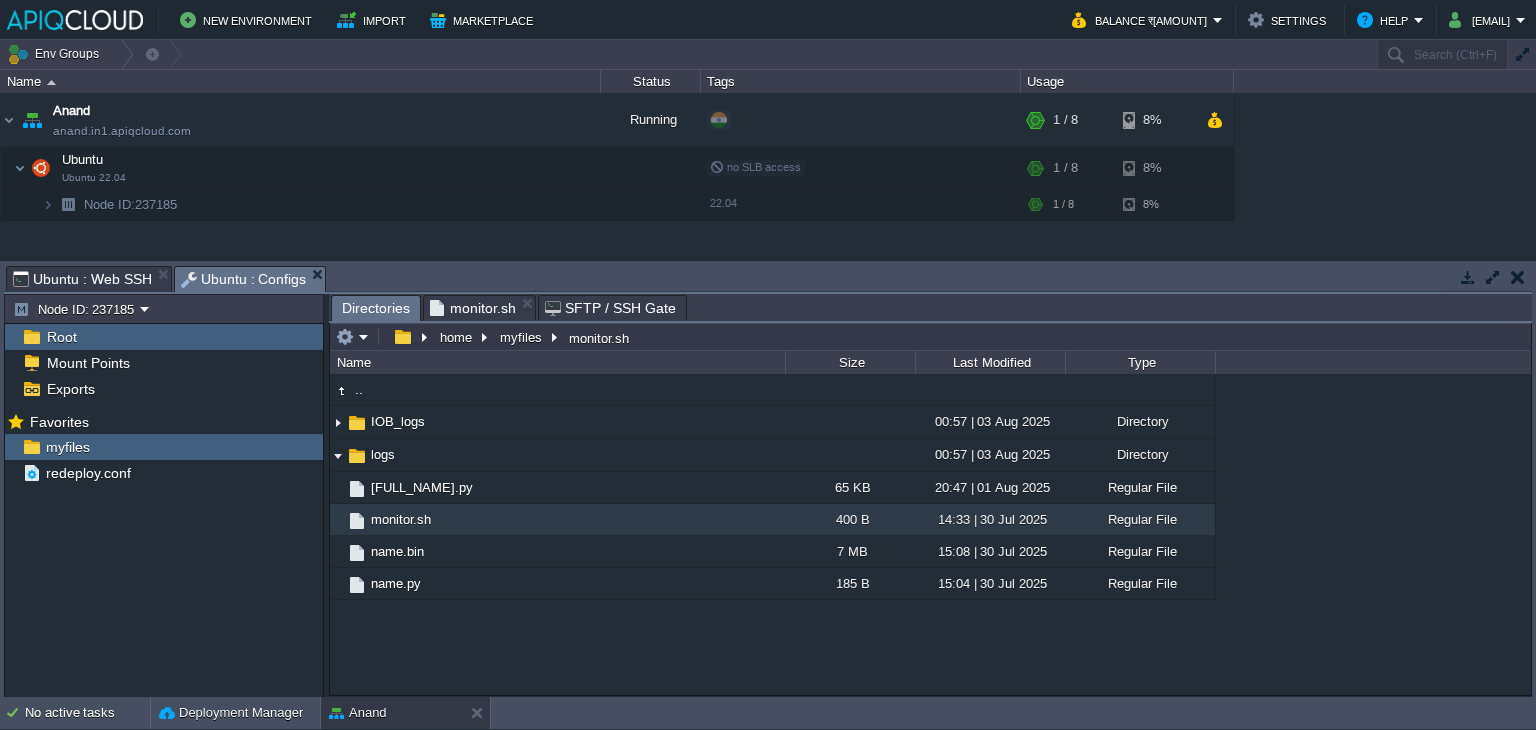 click on ".. IOB_logs 00:57   |   03 Aug 2025 Directory logs 00:57   |   03 Aug 2025 Directory .. [NAME]_[LAST].py 65 KB 20:47   |   01 Aug 2025 Regular File monitor.sh 400 B 14:33   |   30 Jul 2025 Regular File name.bin 7 MB 15:08   |   30 Jul 2025 Regular File name.py 185 B 15:04   |   30 Jul 2025 Regular File" at bounding box center [930, 534] 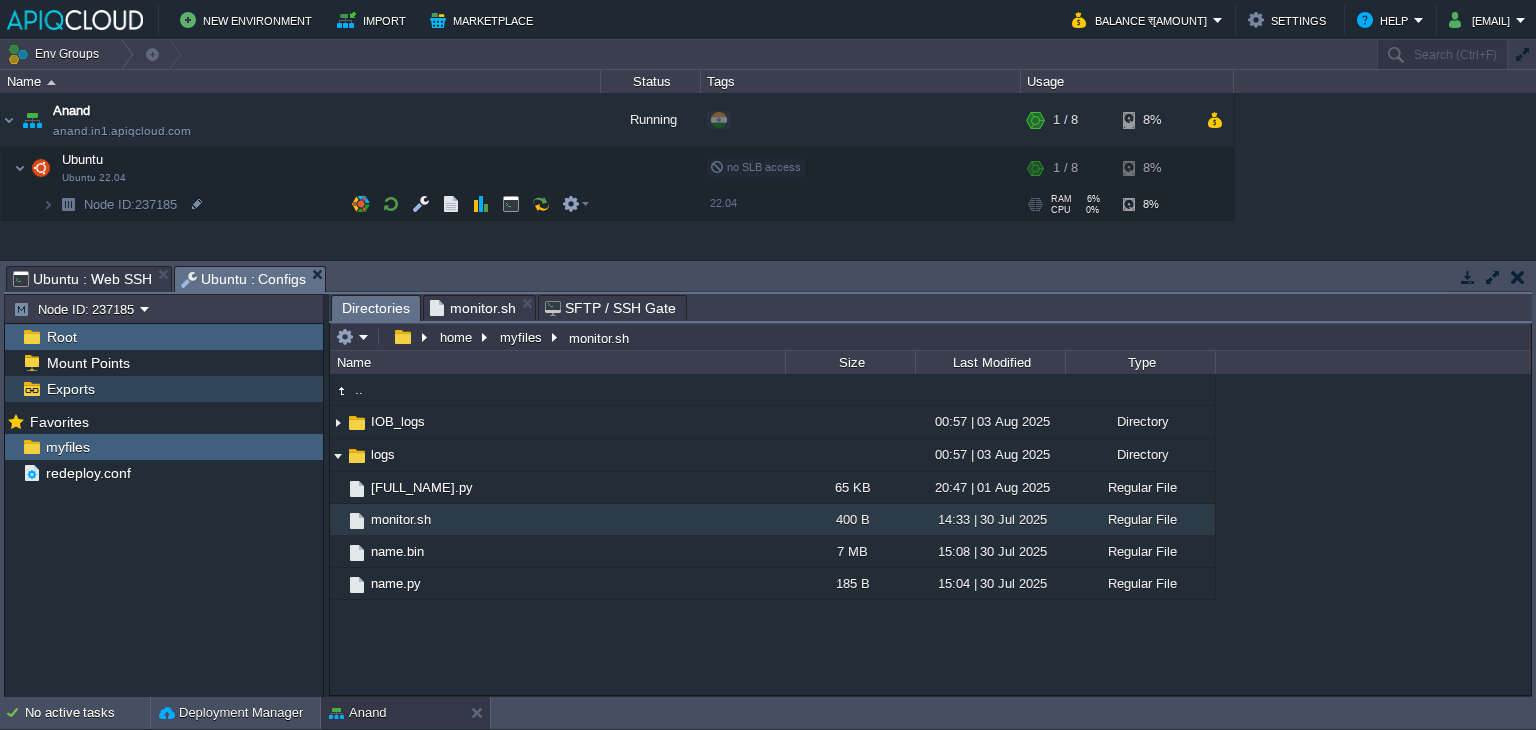 click on "Exports" at bounding box center [70, 389] 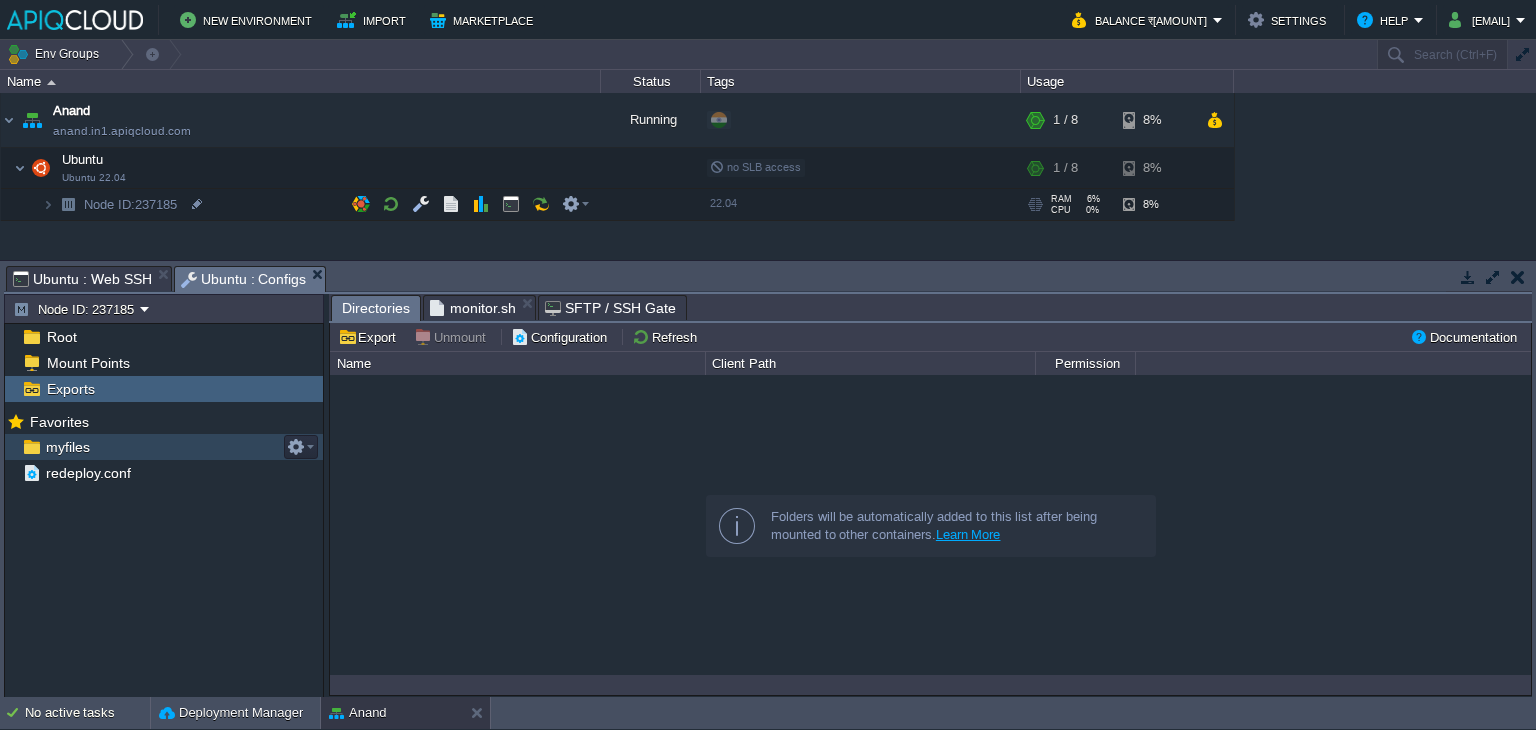 click on "myfiles" at bounding box center (67, 447) 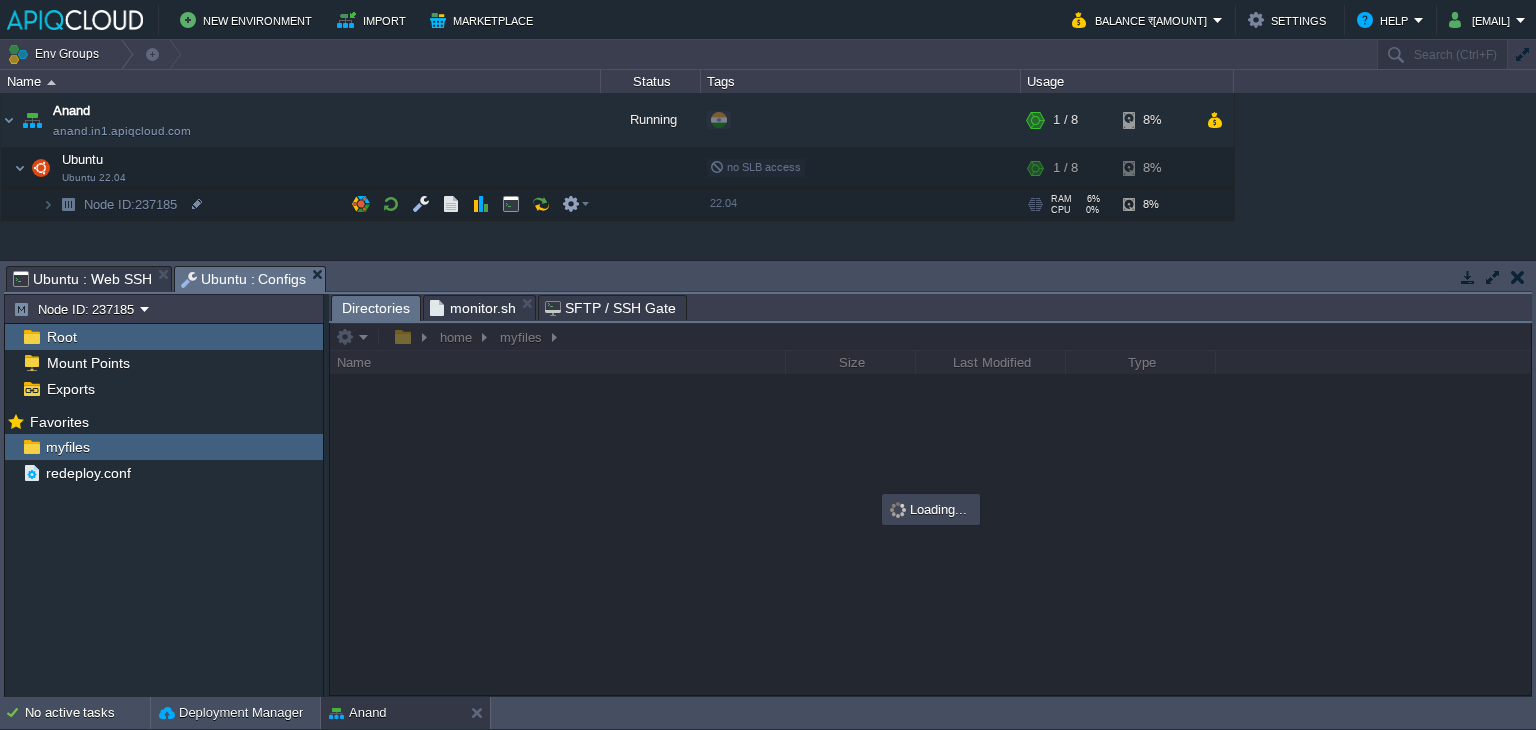 click on "monitor.sh" at bounding box center [473, 308] 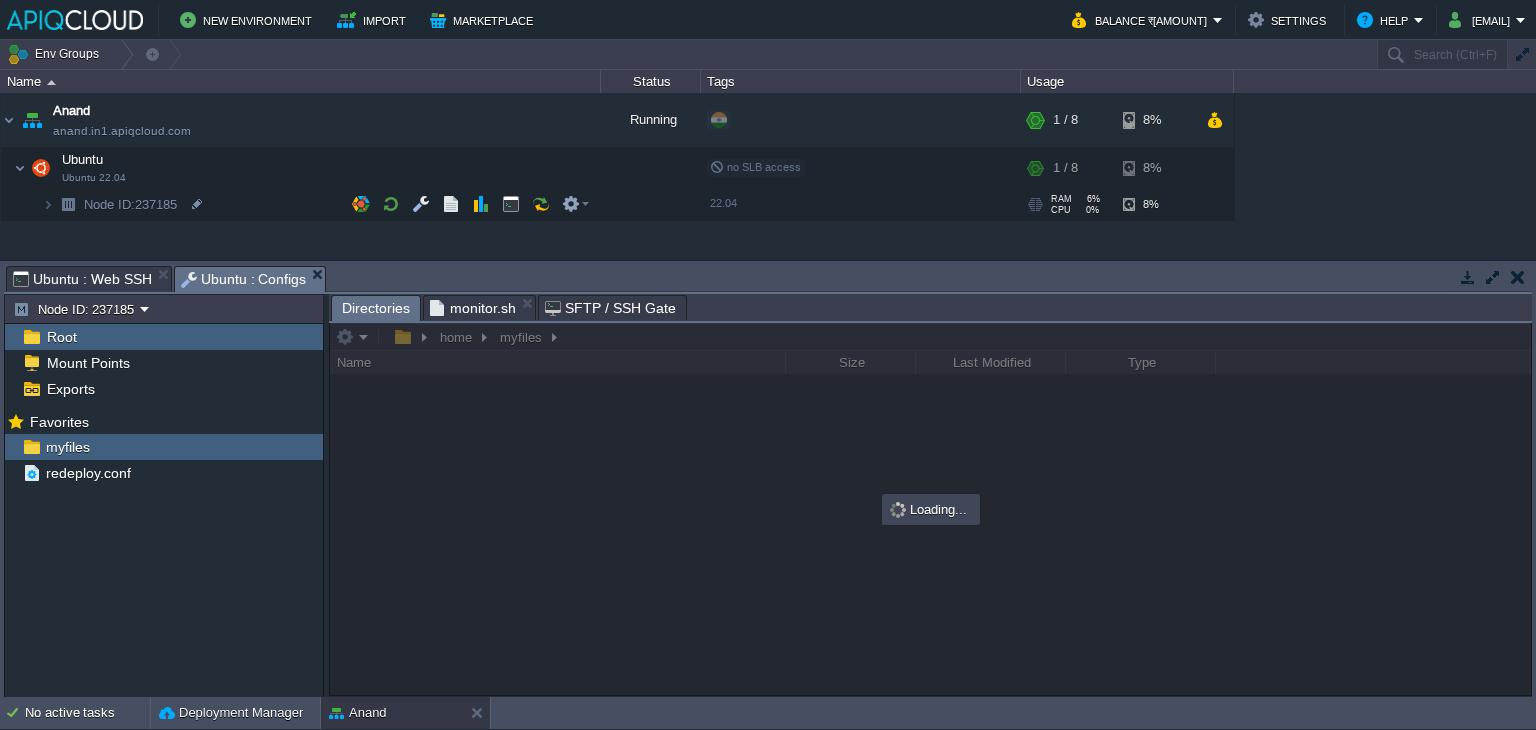 scroll, scrollTop: 6, scrollLeft: 0, axis: vertical 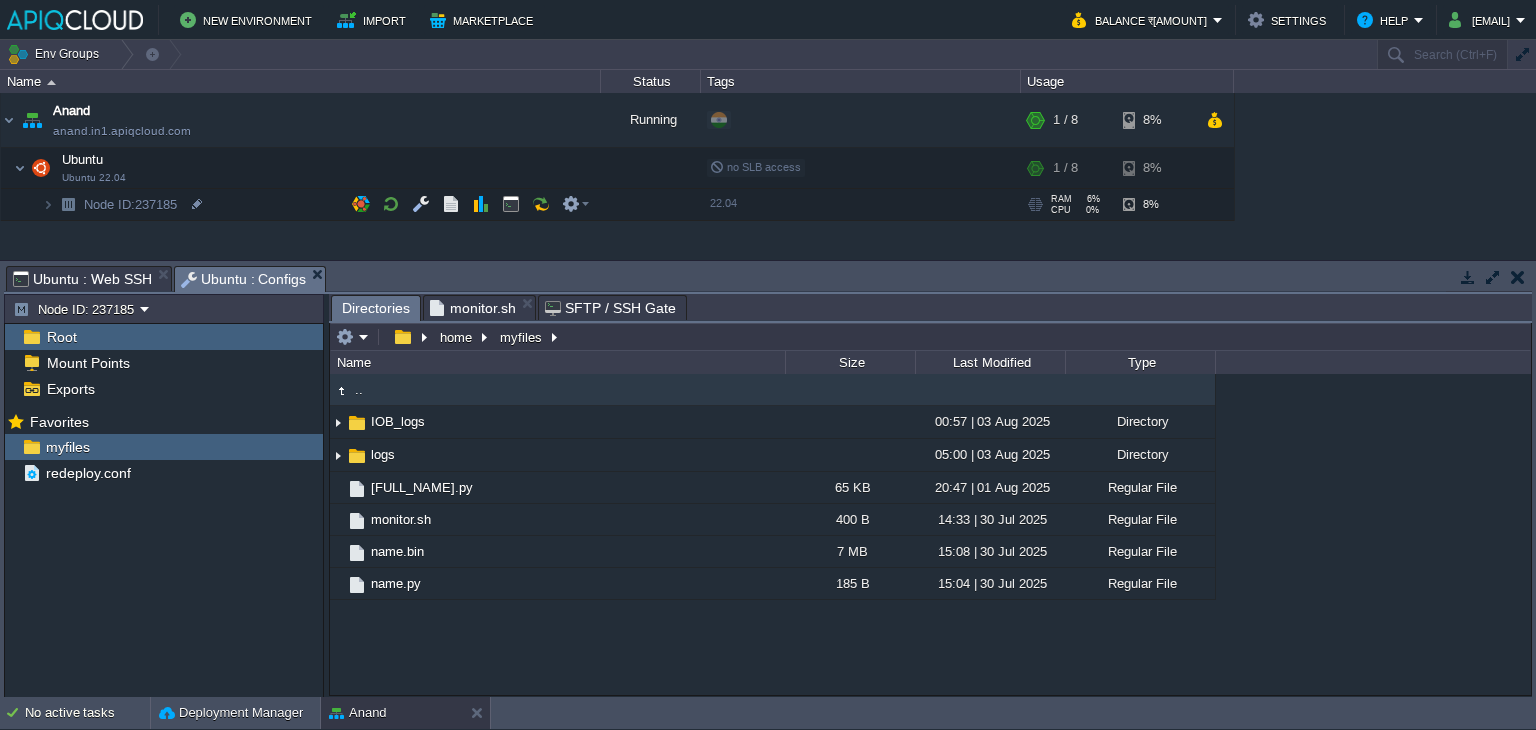 click on "Directories" at bounding box center [376, 308] 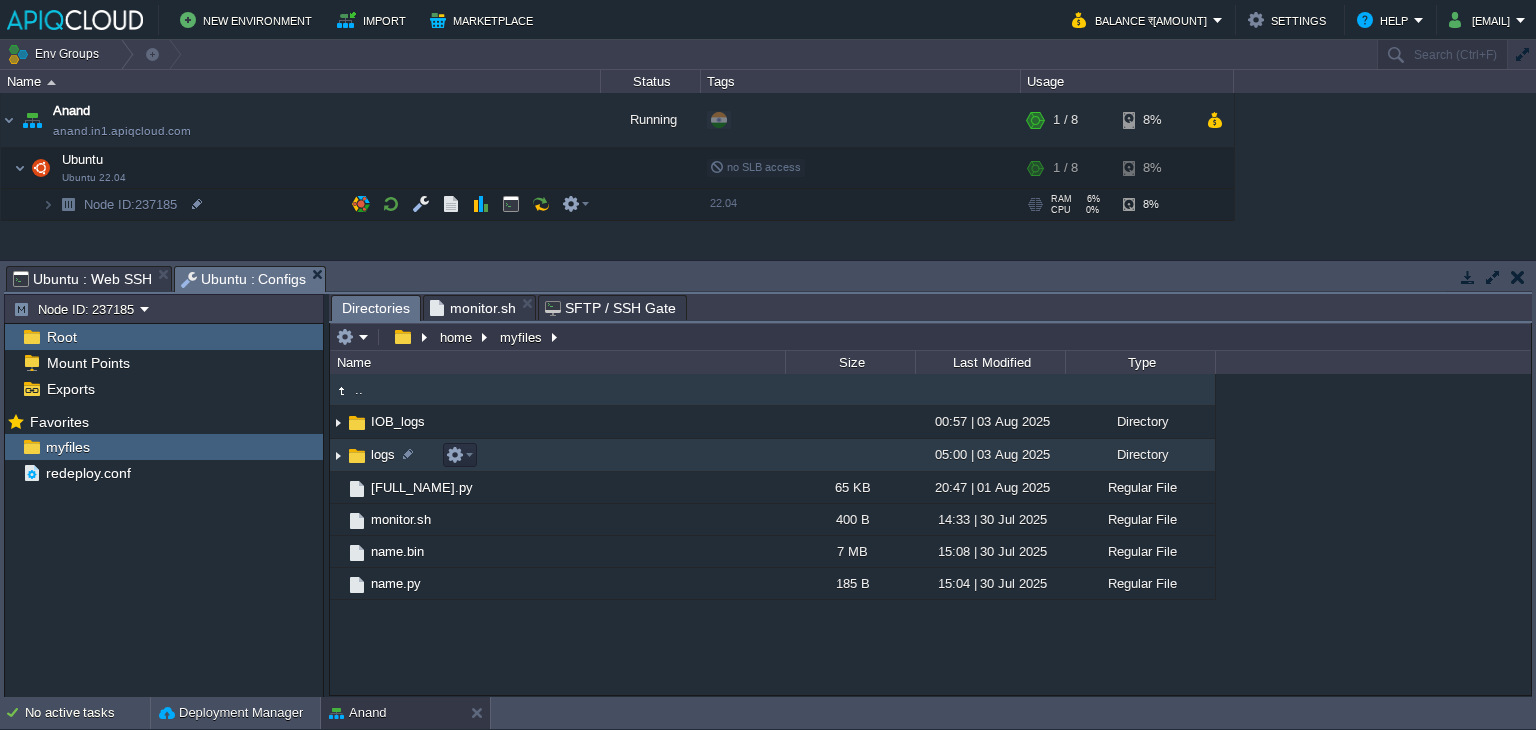 click at bounding box center [338, 455] 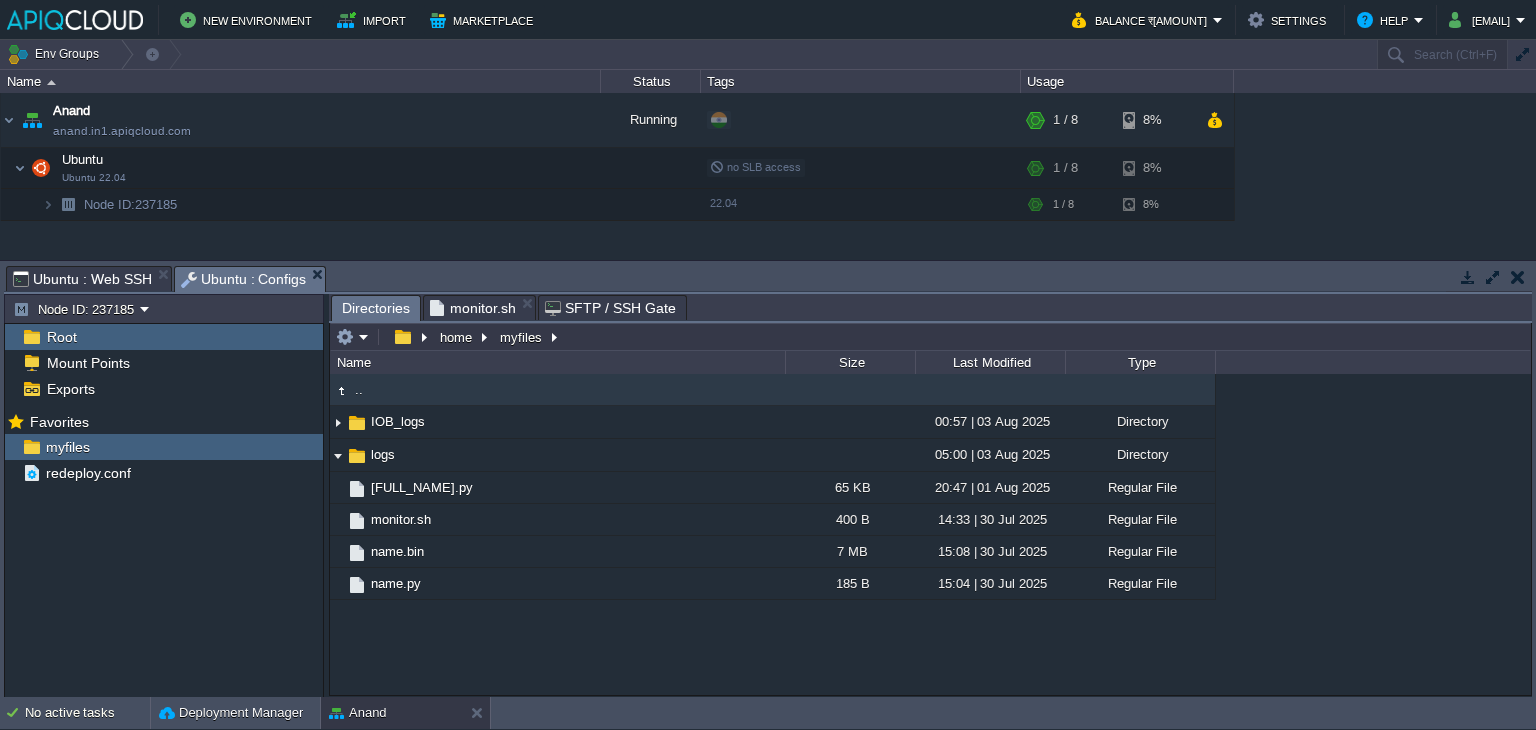 click on "Ubuntu : Configs" at bounding box center [253, 279] 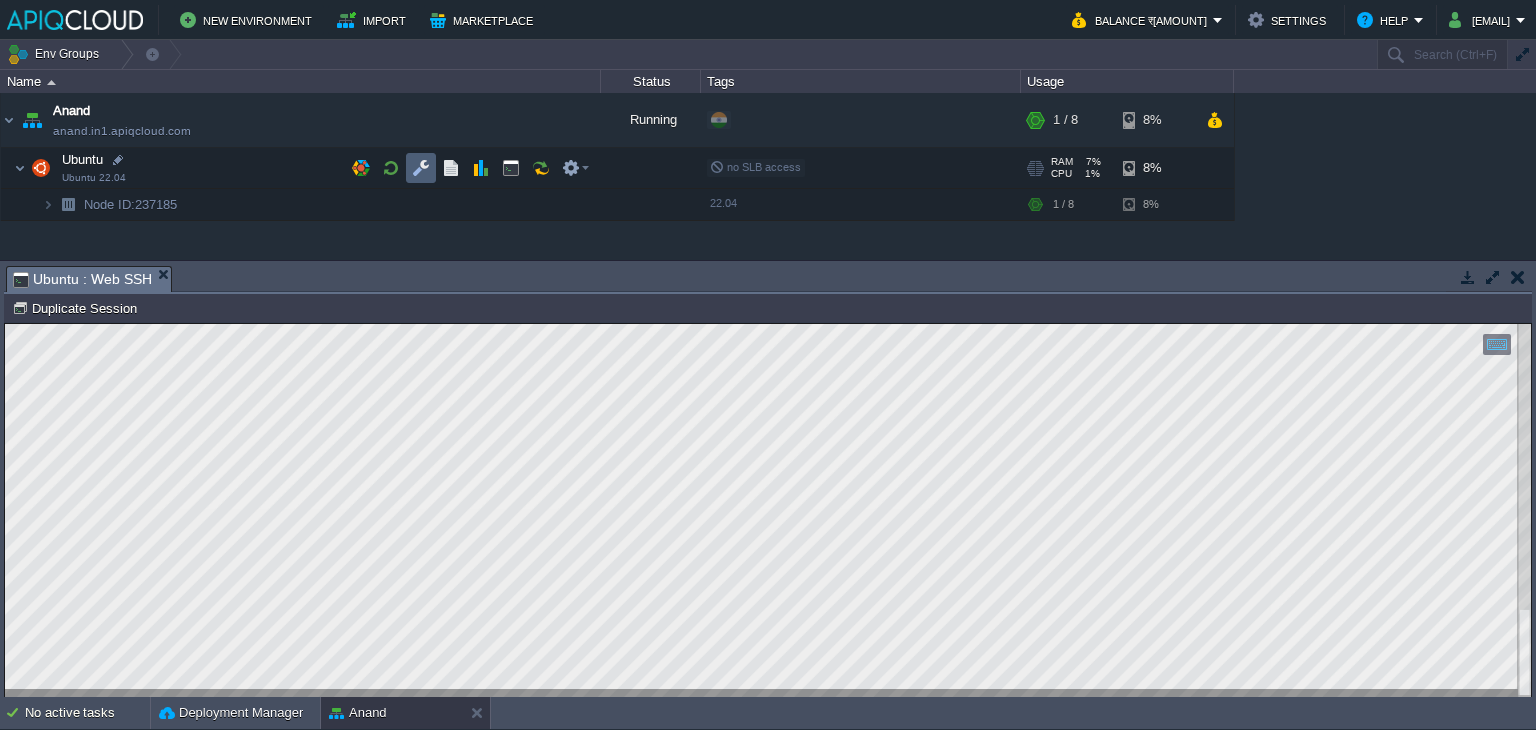 click at bounding box center (421, 168) 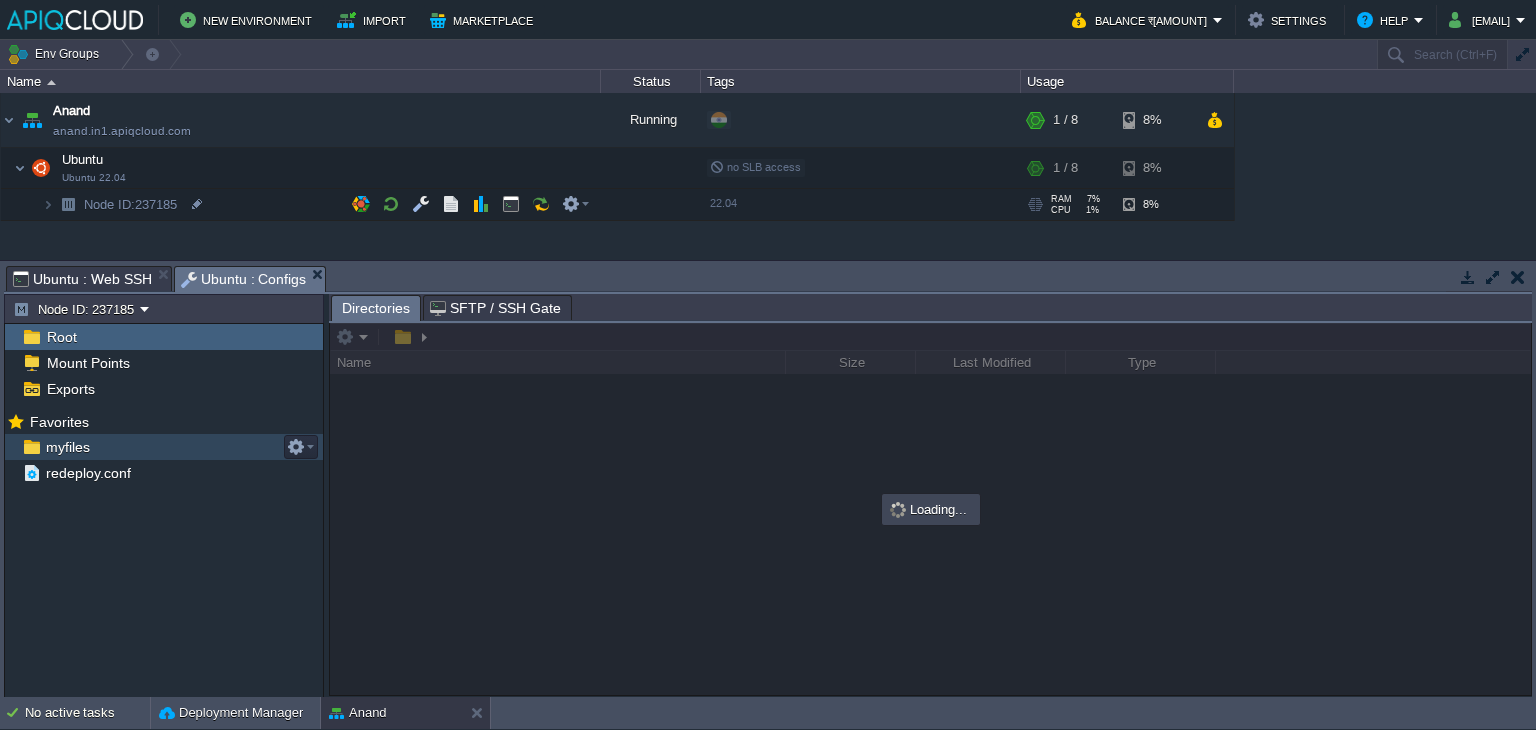 click on "myfiles" at bounding box center (67, 447) 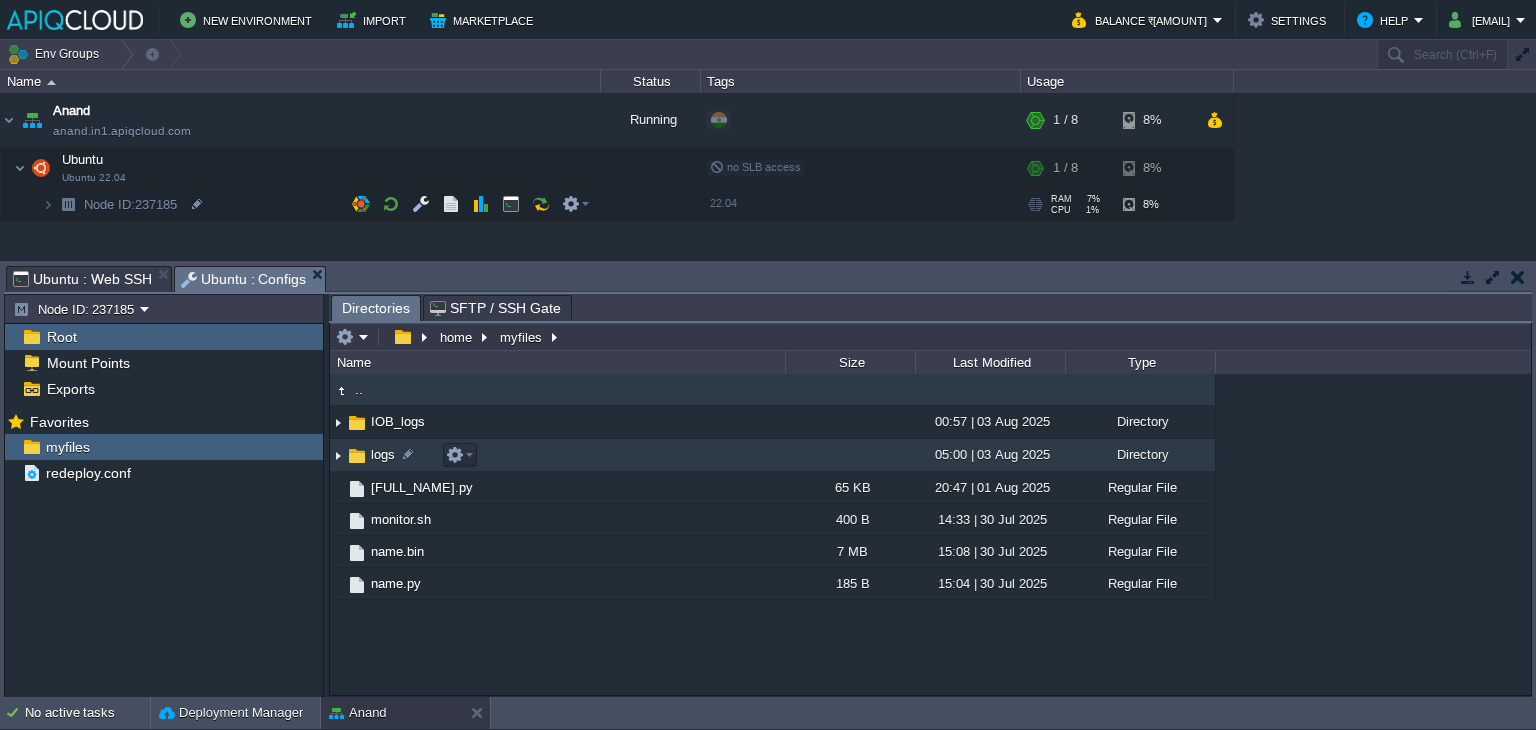 click at bounding box center (338, 455) 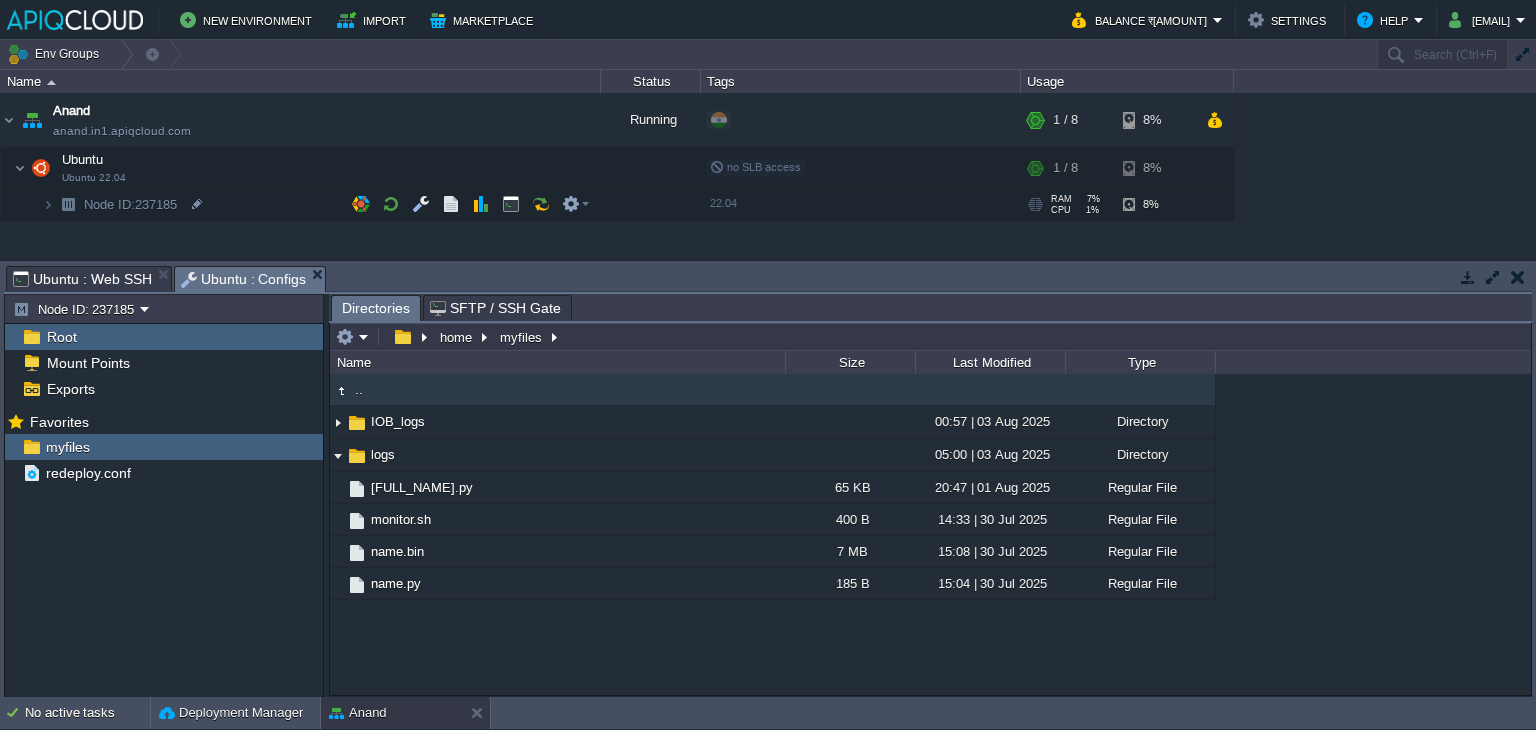 click on "Ubuntu : Web SSH" at bounding box center (82, 279) 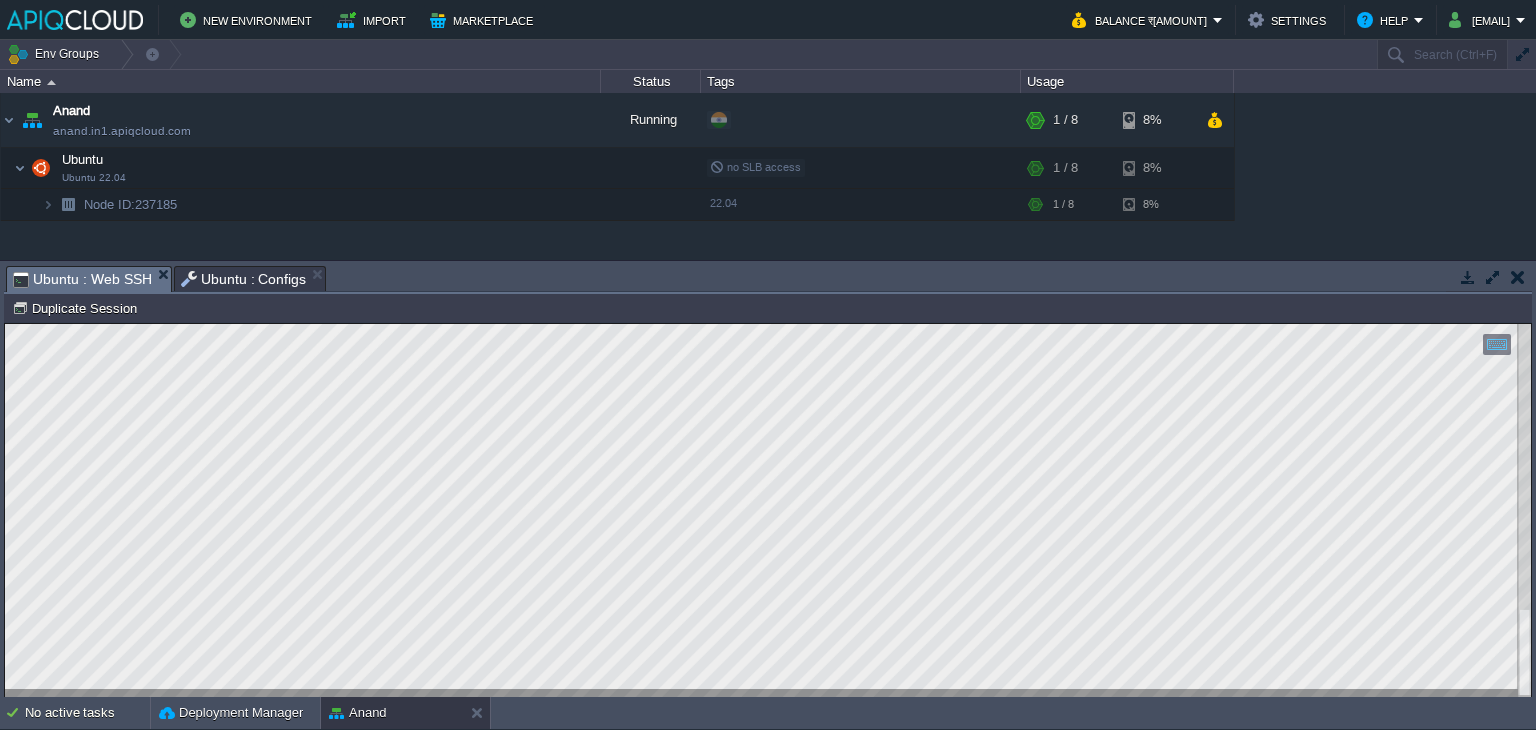 click on "Ubuntu : Configs" at bounding box center [244, 279] 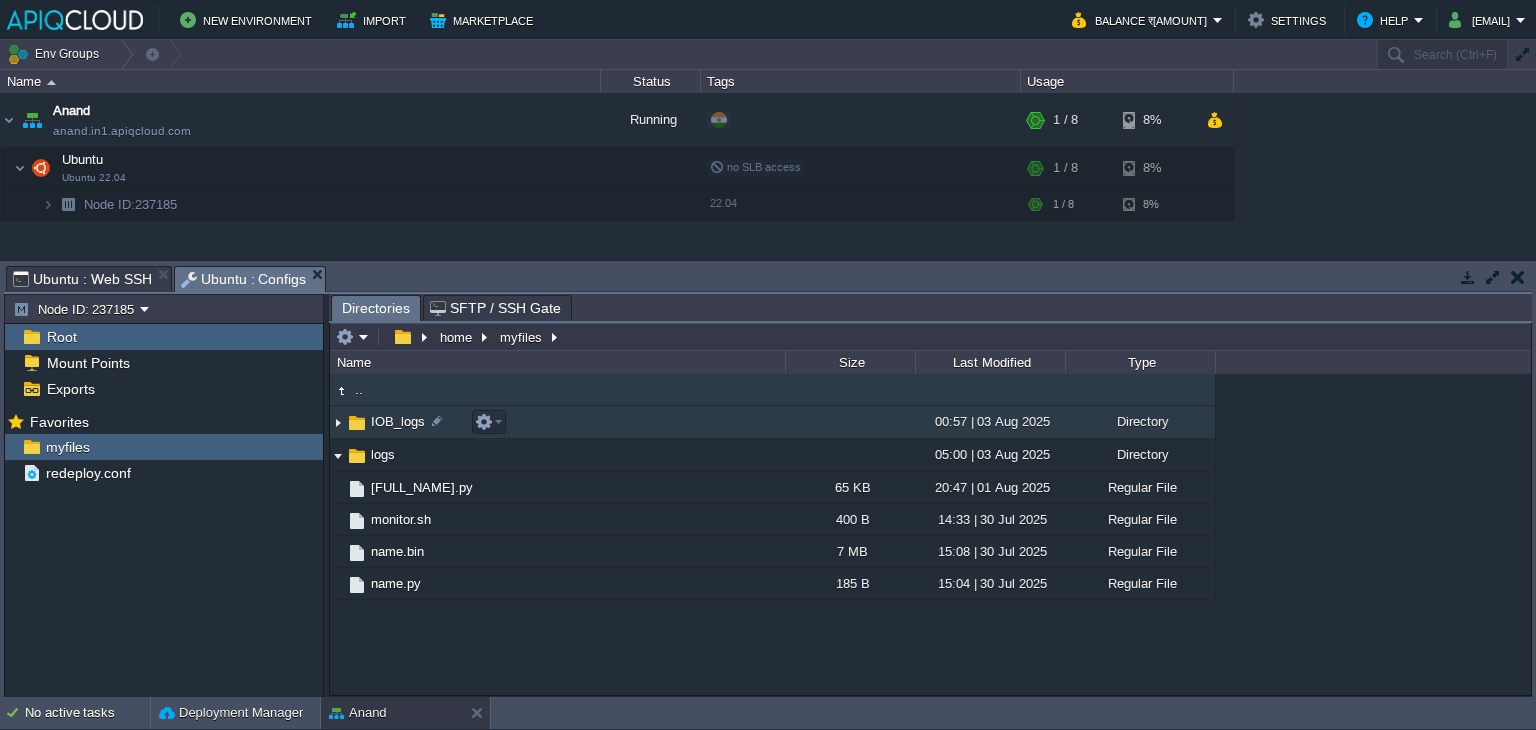 click at bounding box center (338, 422) 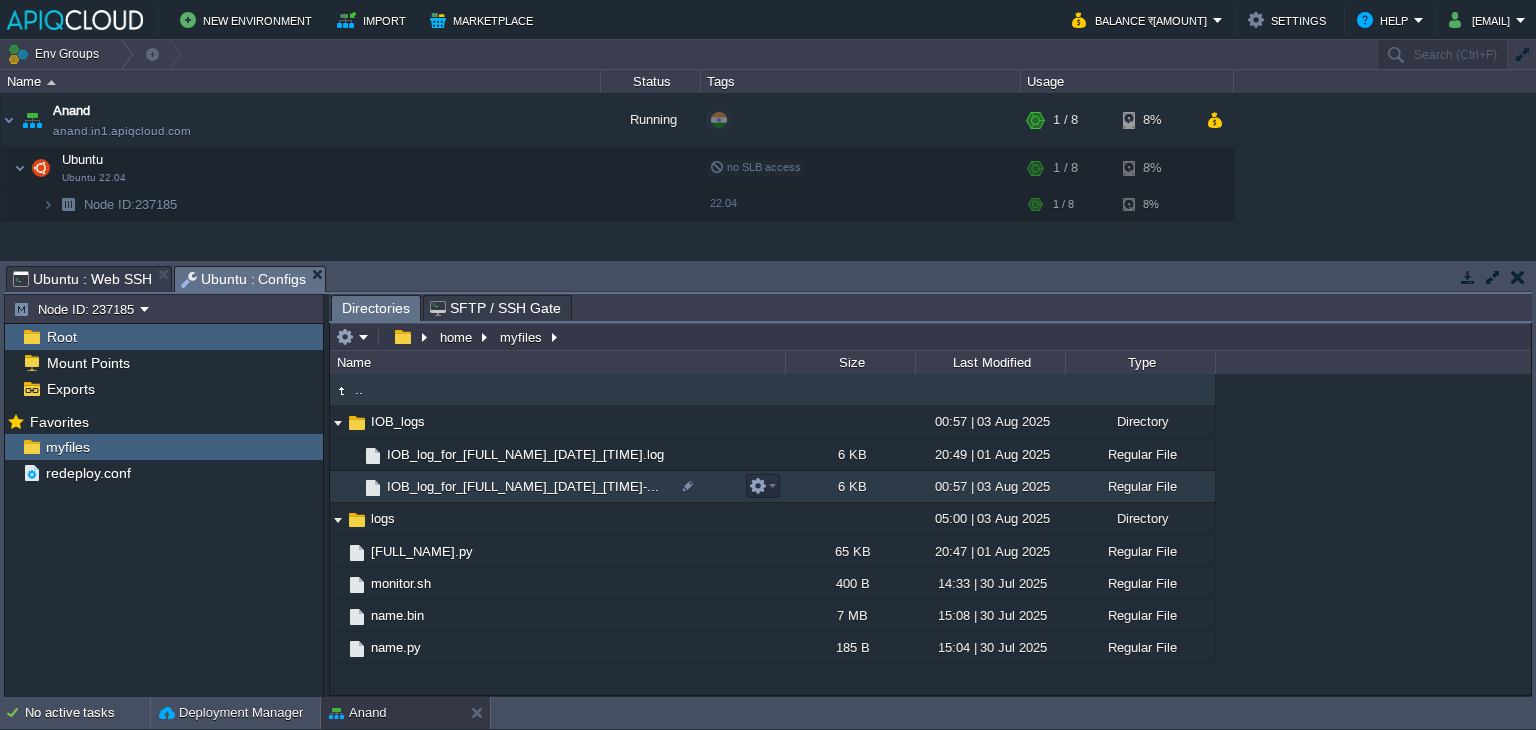 click on "IOB_log_for_[FULL_NAME]_[DATE]_[TIME]-..." at bounding box center (523, 486) 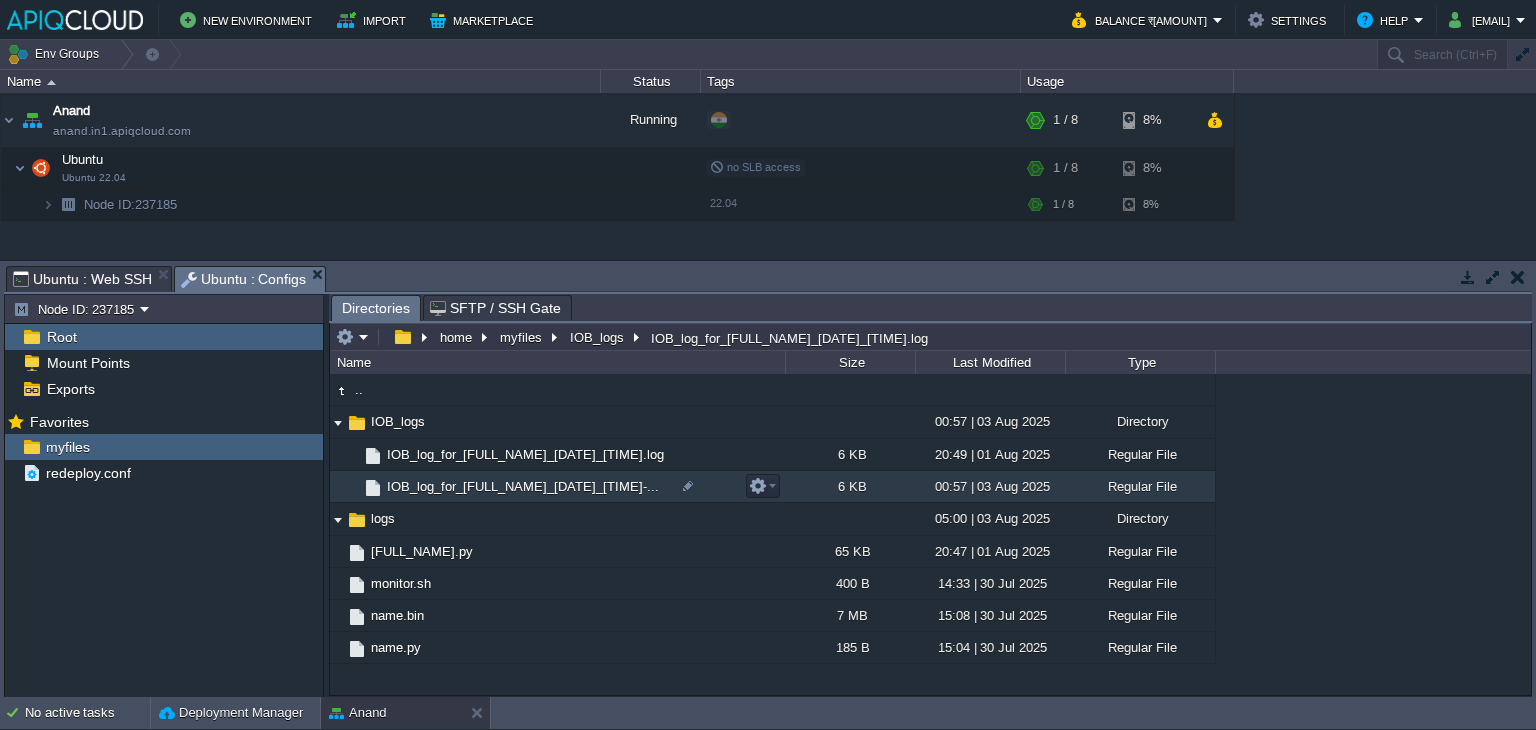 click on "IOB_log_for_[FULL_NAME]_[DATE]_[TIME]-..." at bounding box center [523, 486] 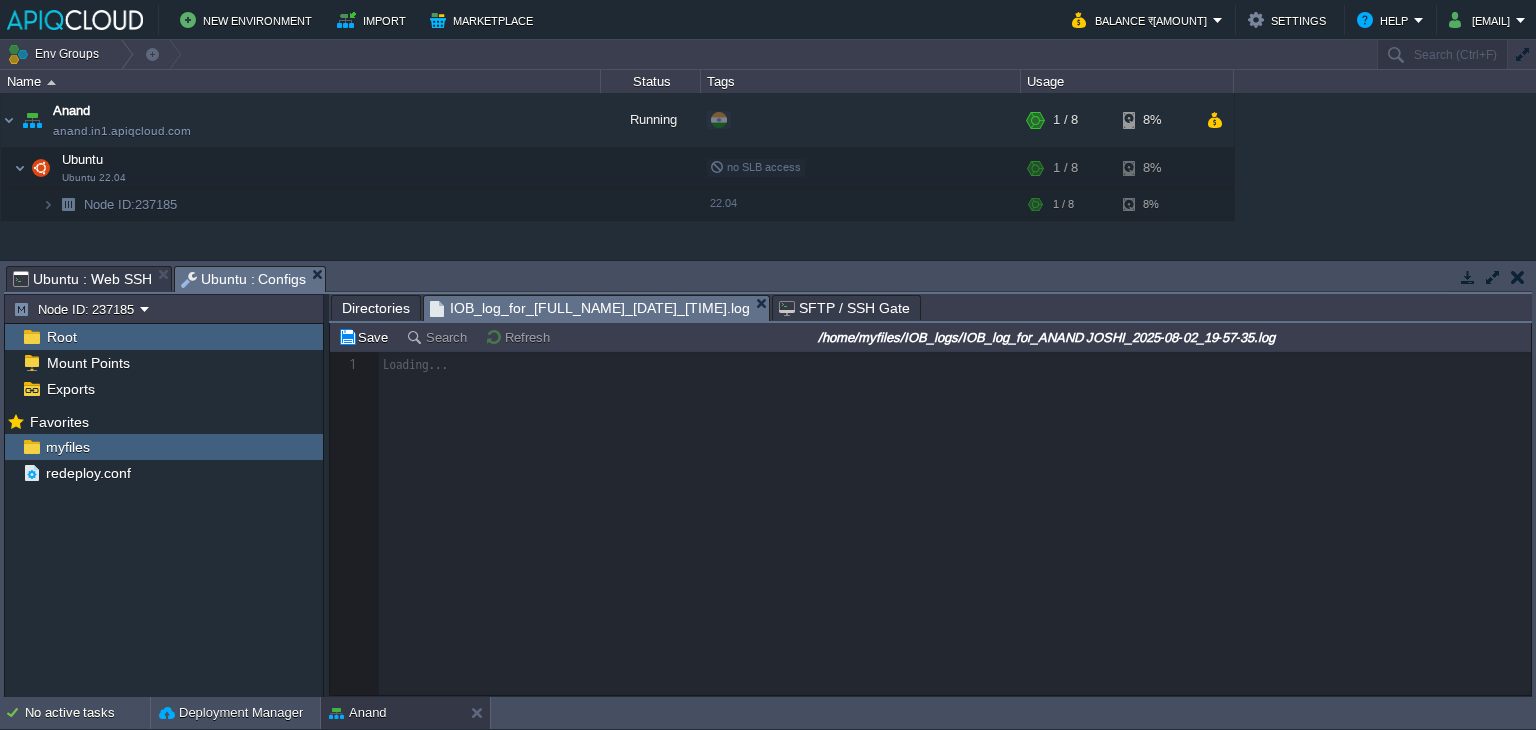 click on "Directories" at bounding box center [376, 307] 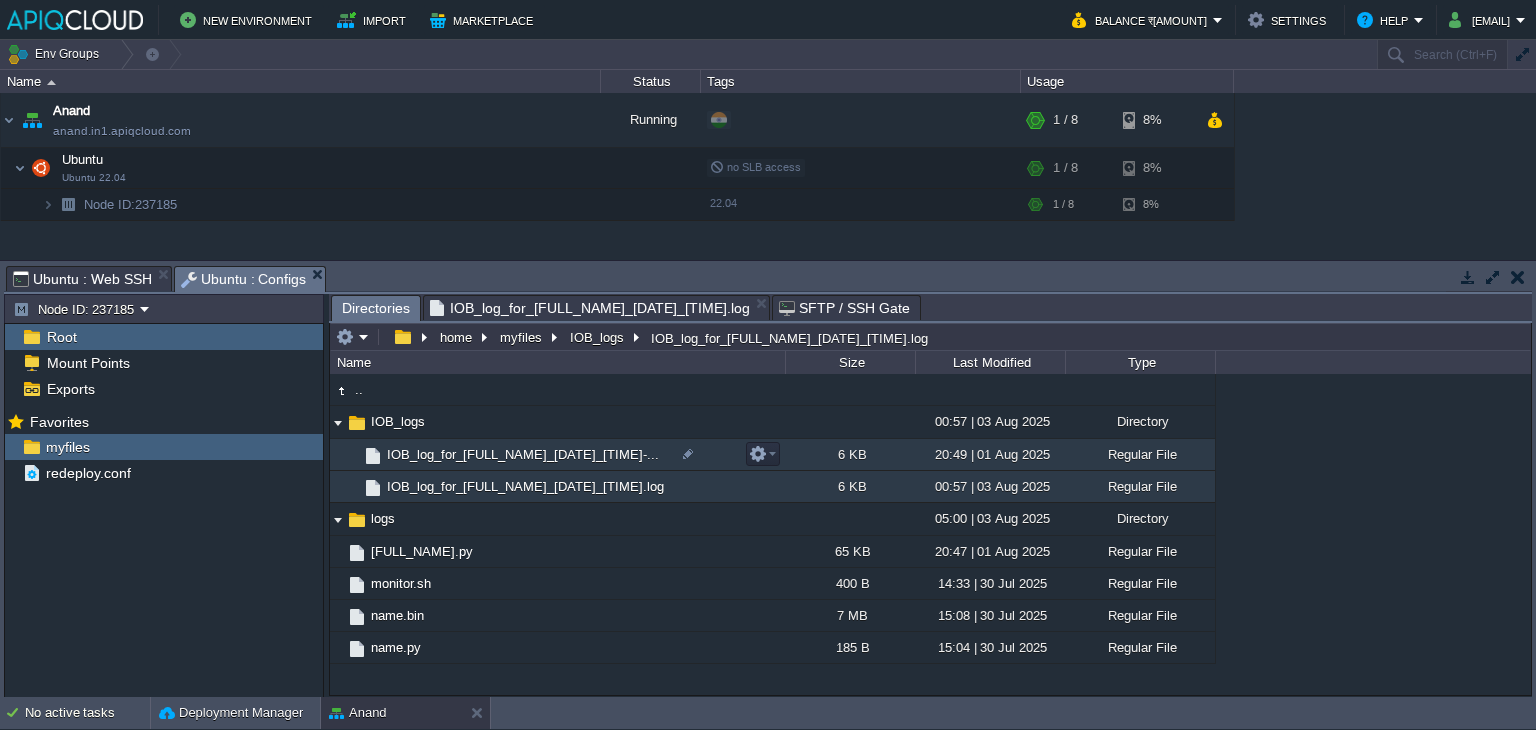 click on "IOB_log_for_[FULL_NAME]_[DATE]_[TIME]-..." at bounding box center (523, 454) 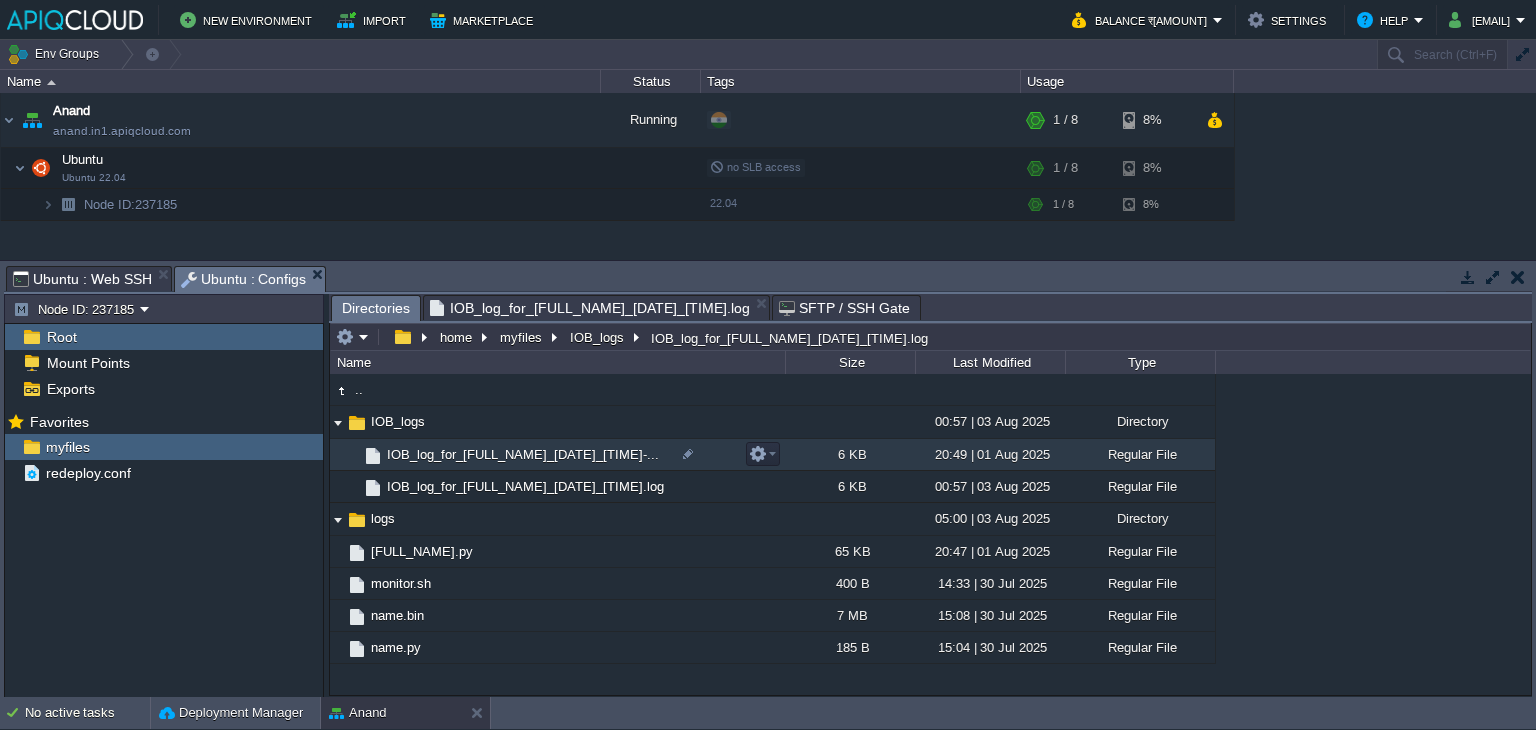 click on "IOB_log_for_[FULL_NAME]_[DATE]_[TIME]-..." at bounding box center [523, 454] 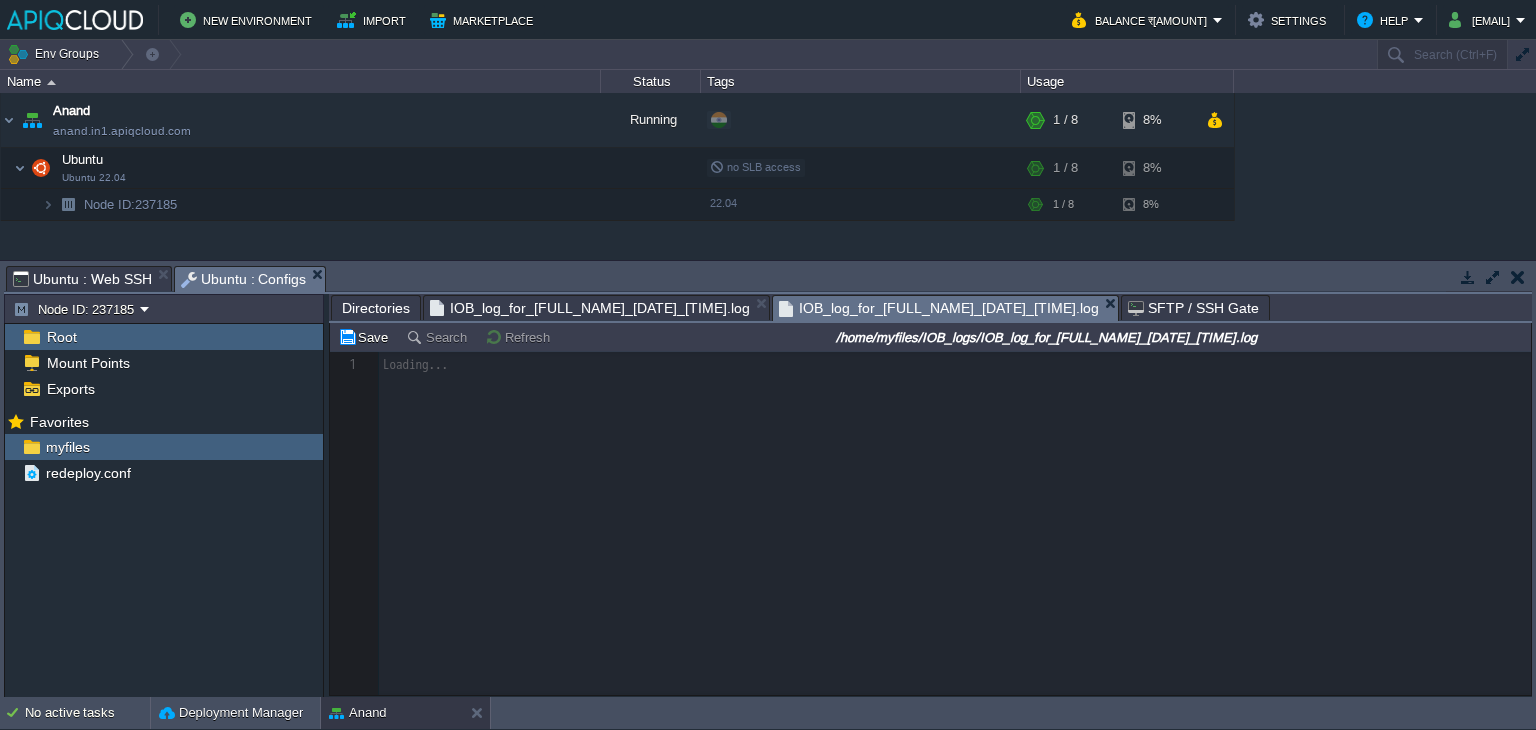 click on "IOB_log_for_[FULL_NAME]_[DATE]_[TIME].log" at bounding box center [590, 308] 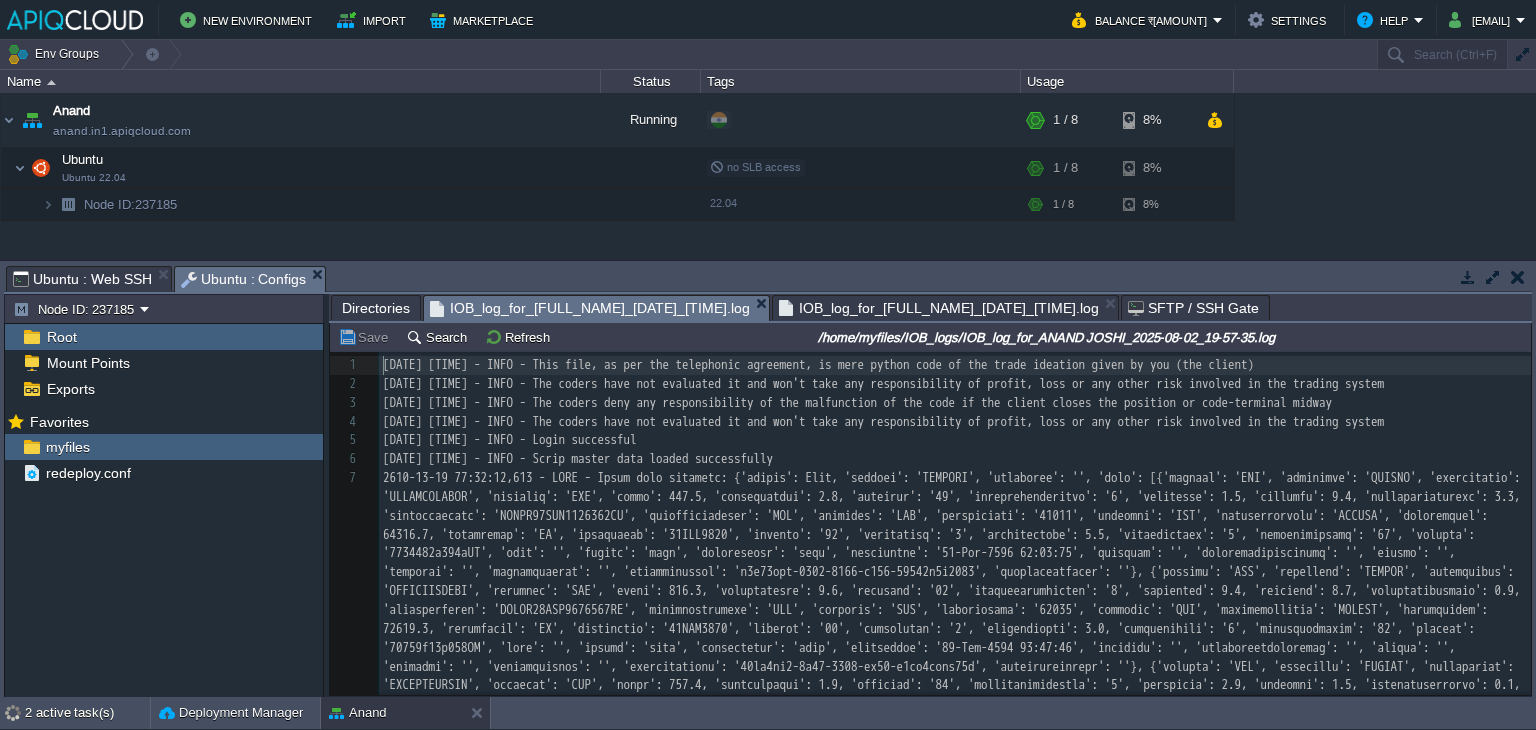 scroll, scrollTop: 6, scrollLeft: 0, axis: vertical 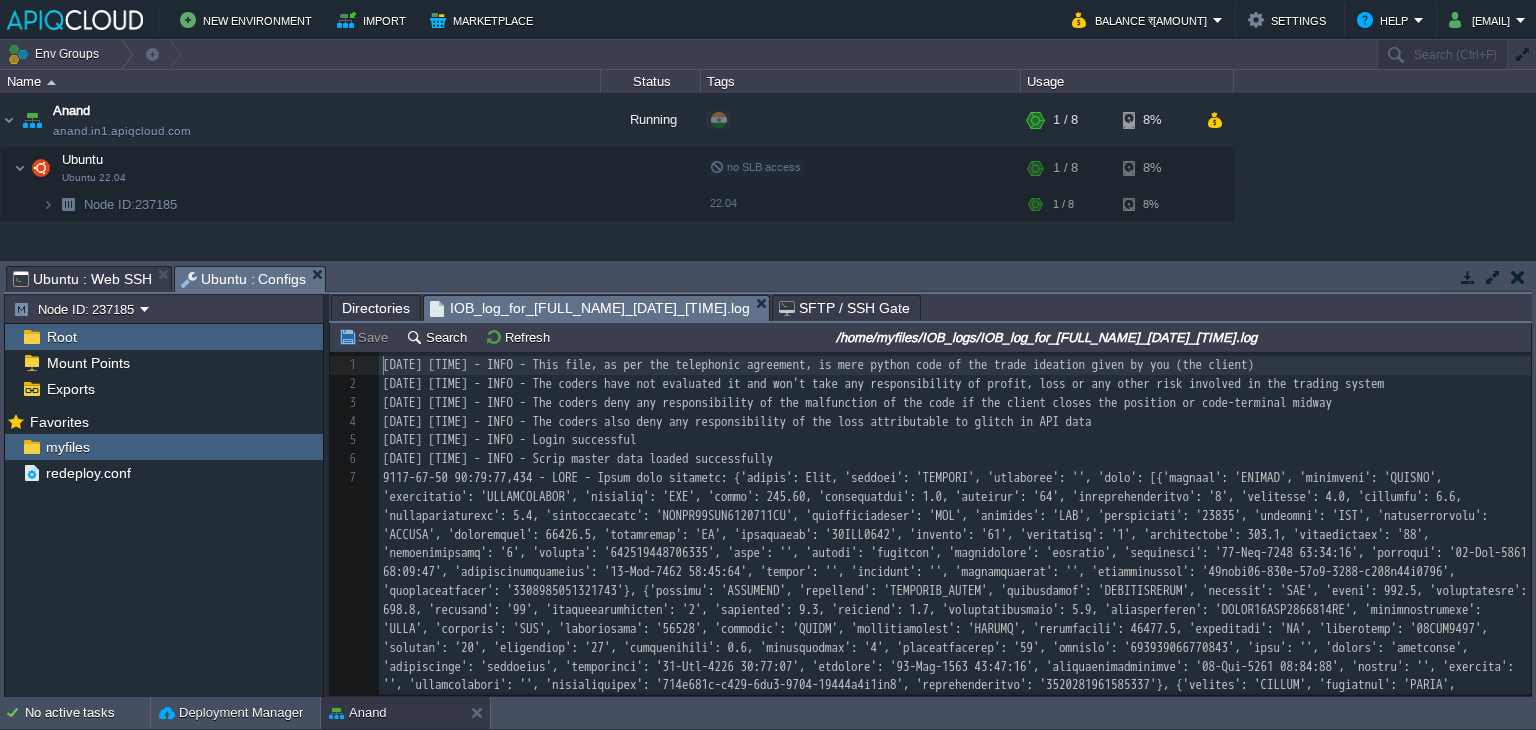 click on "IOB_log_for_[FULL_NAME]_[DATE]_[TIME].log" at bounding box center (590, 308) 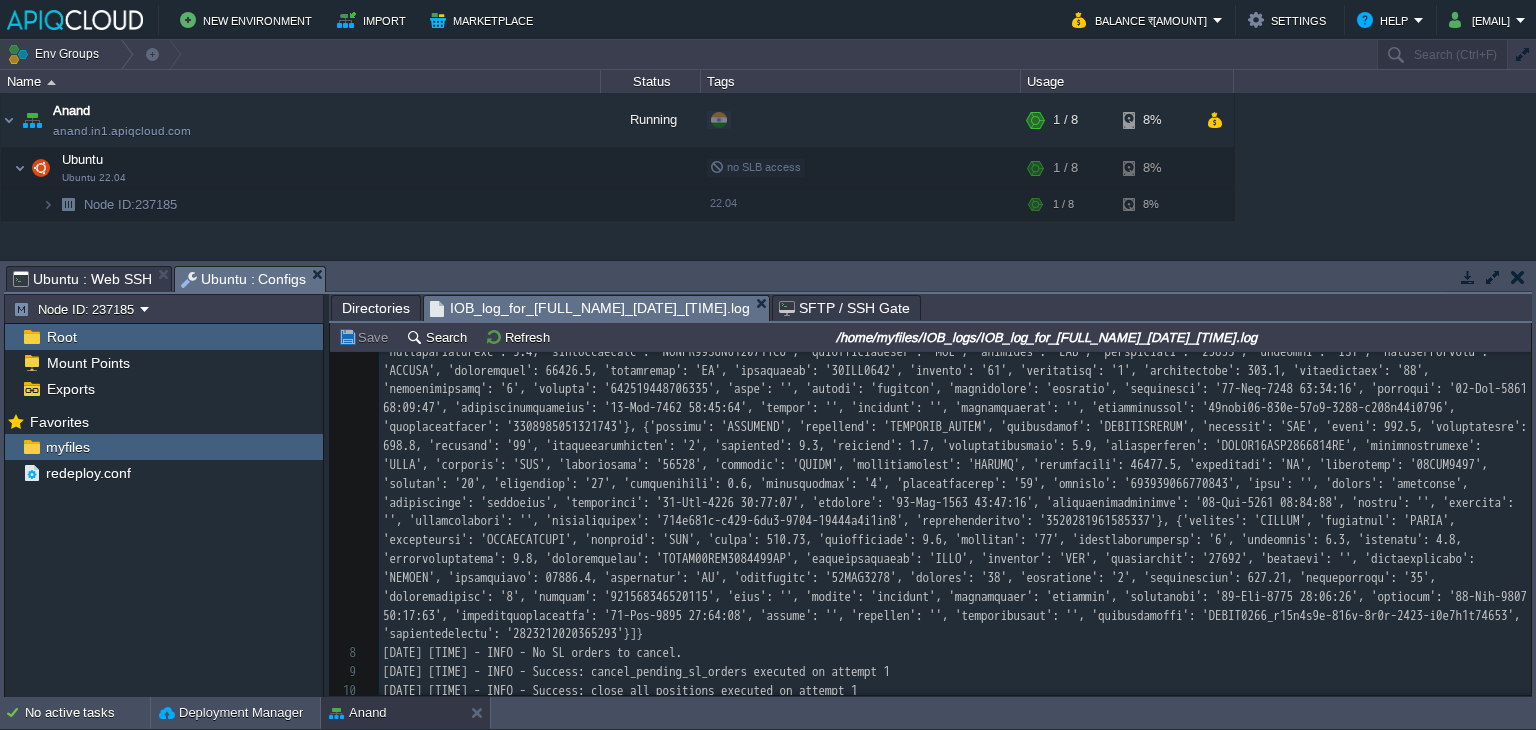 scroll, scrollTop: 438, scrollLeft: 0, axis: vertical 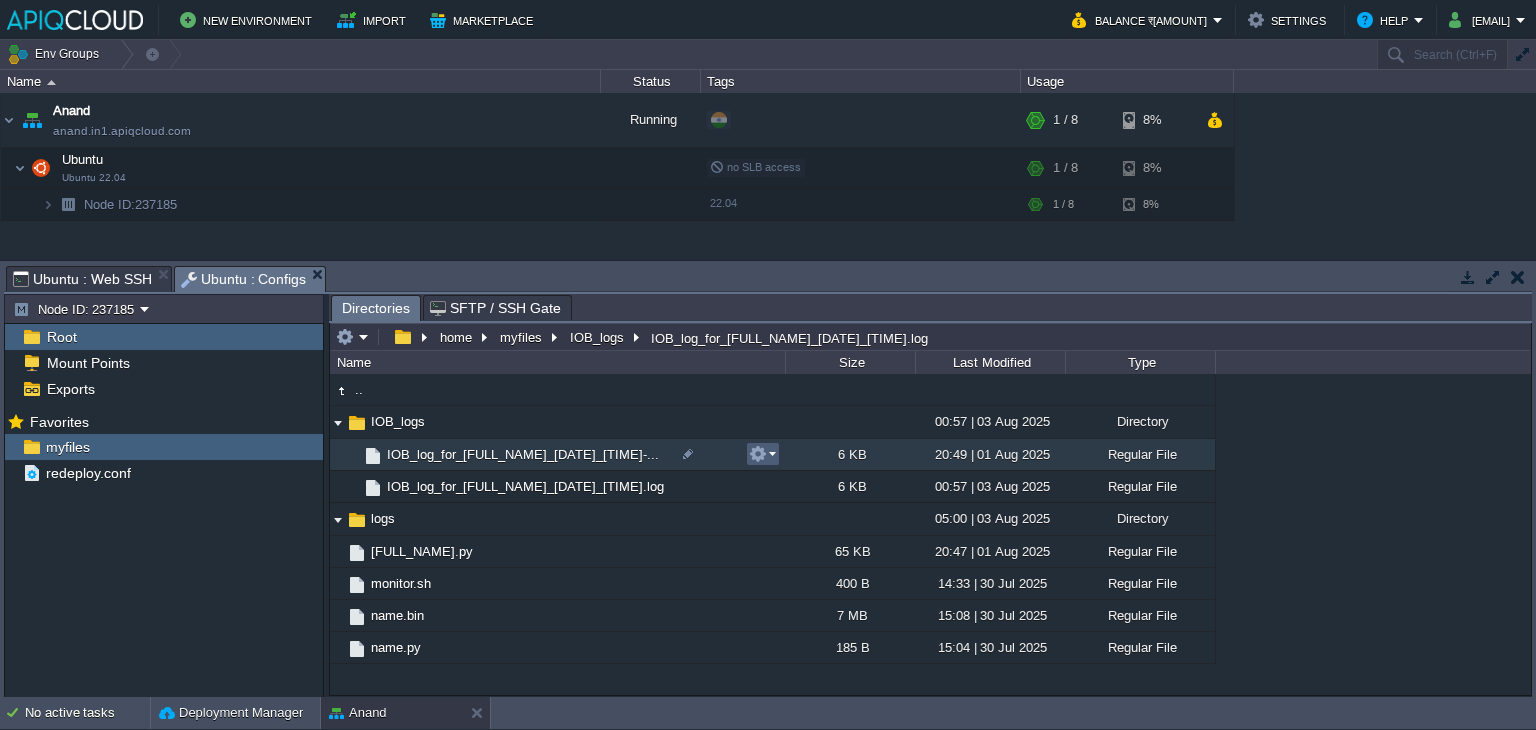 click at bounding box center (762, 454) 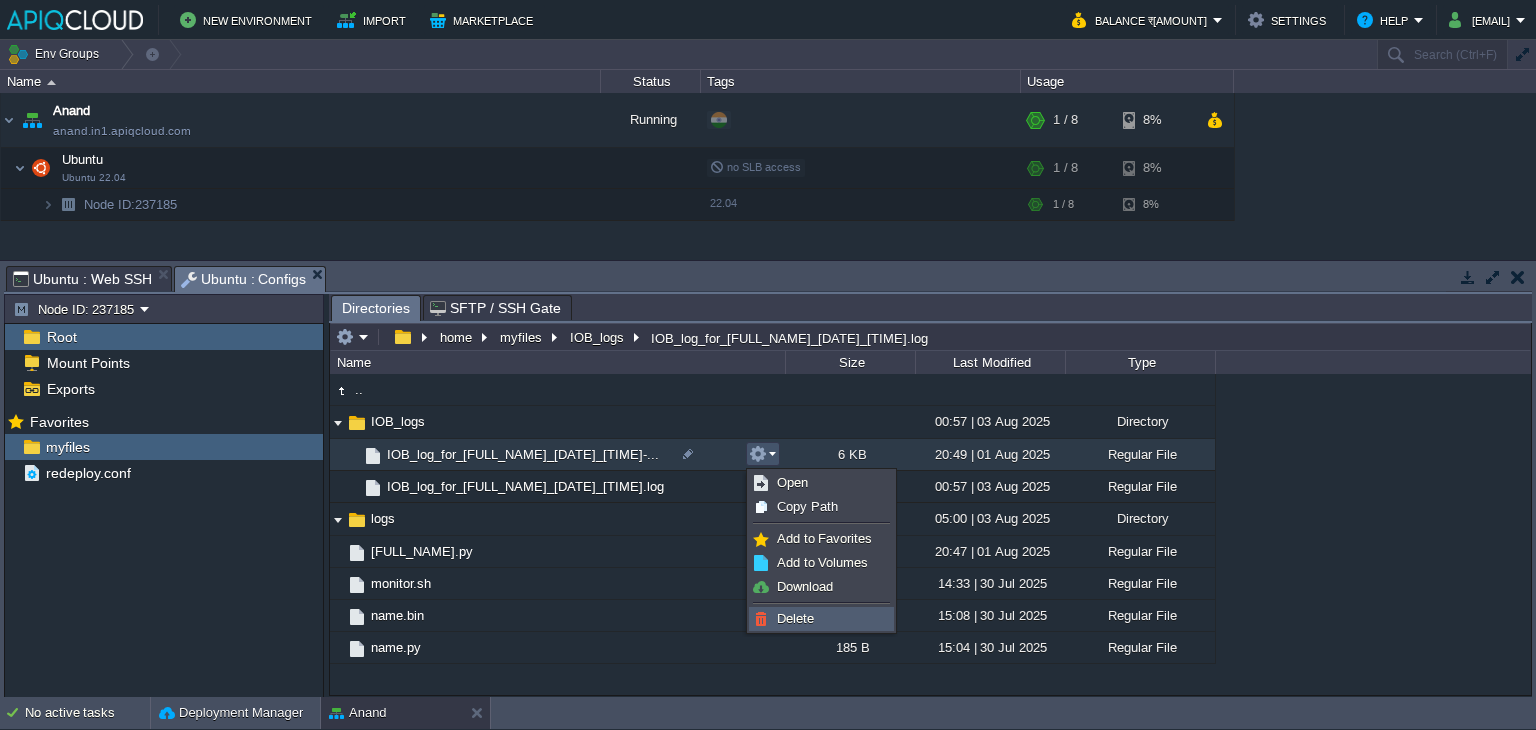 click on "Delete" at bounding box center [795, 618] 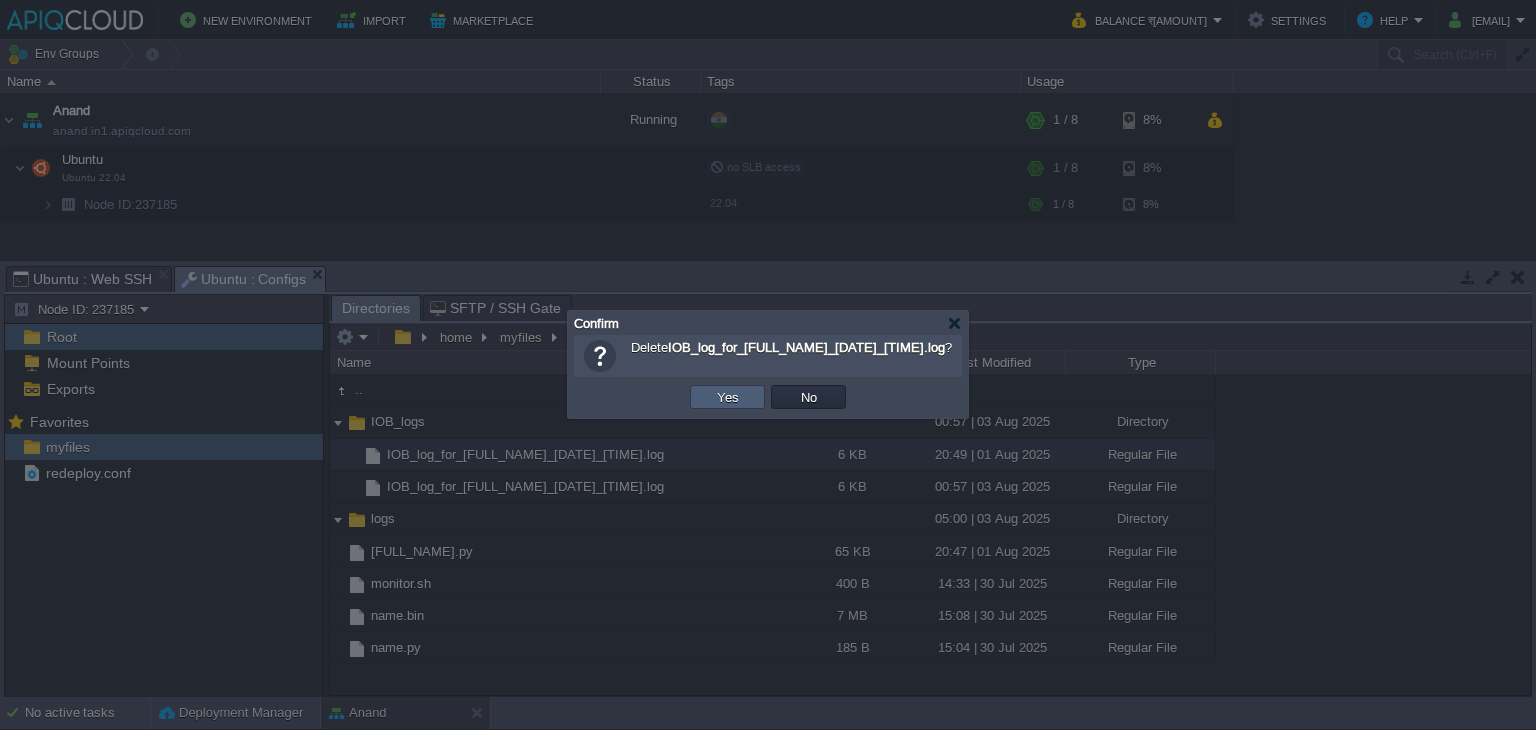click on "Yes" at bounding box center (728, 397) 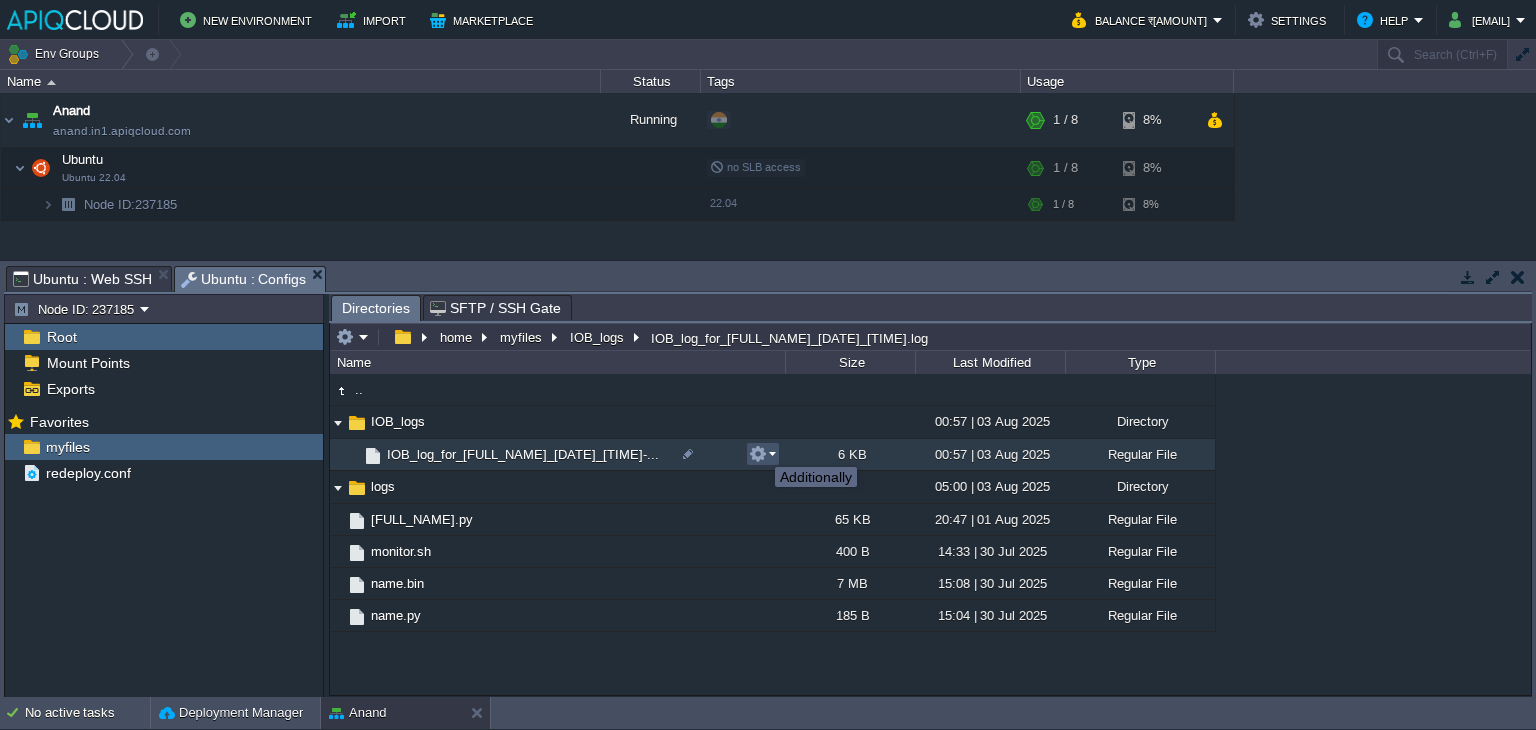 click at bounding box center [758, 454] 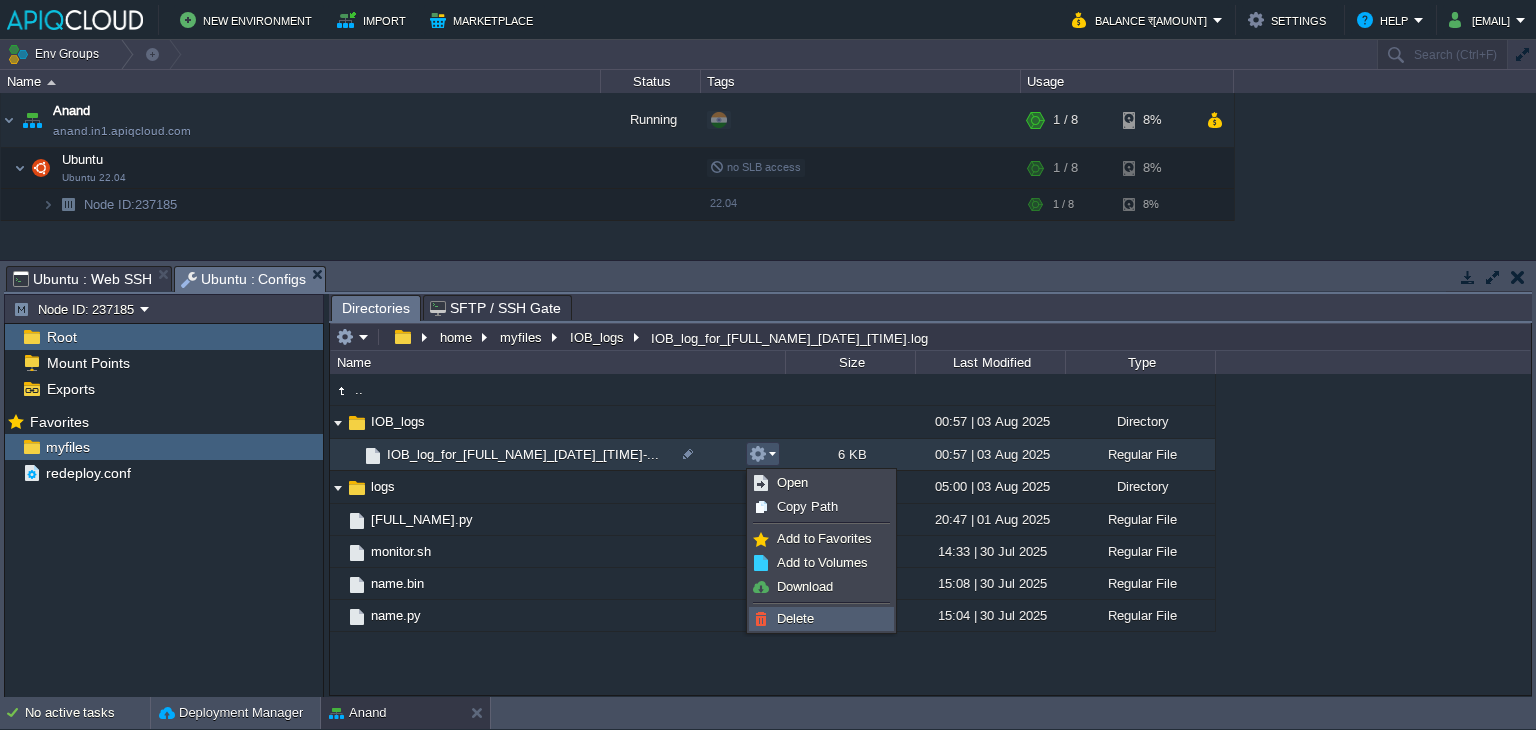 click on "Delete" at bounding box center [795, 618] 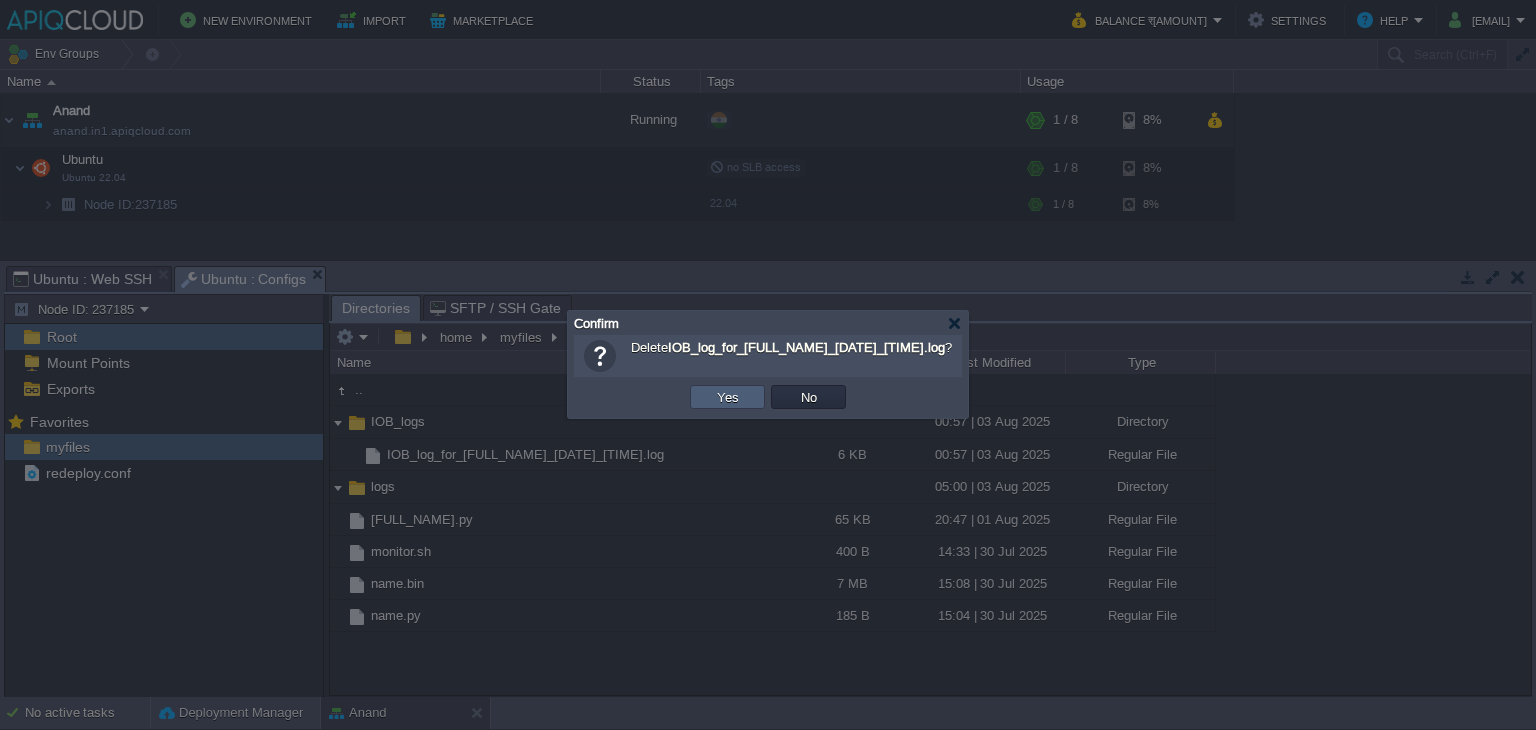 click on "Yes" at bounding box center [727, 397] 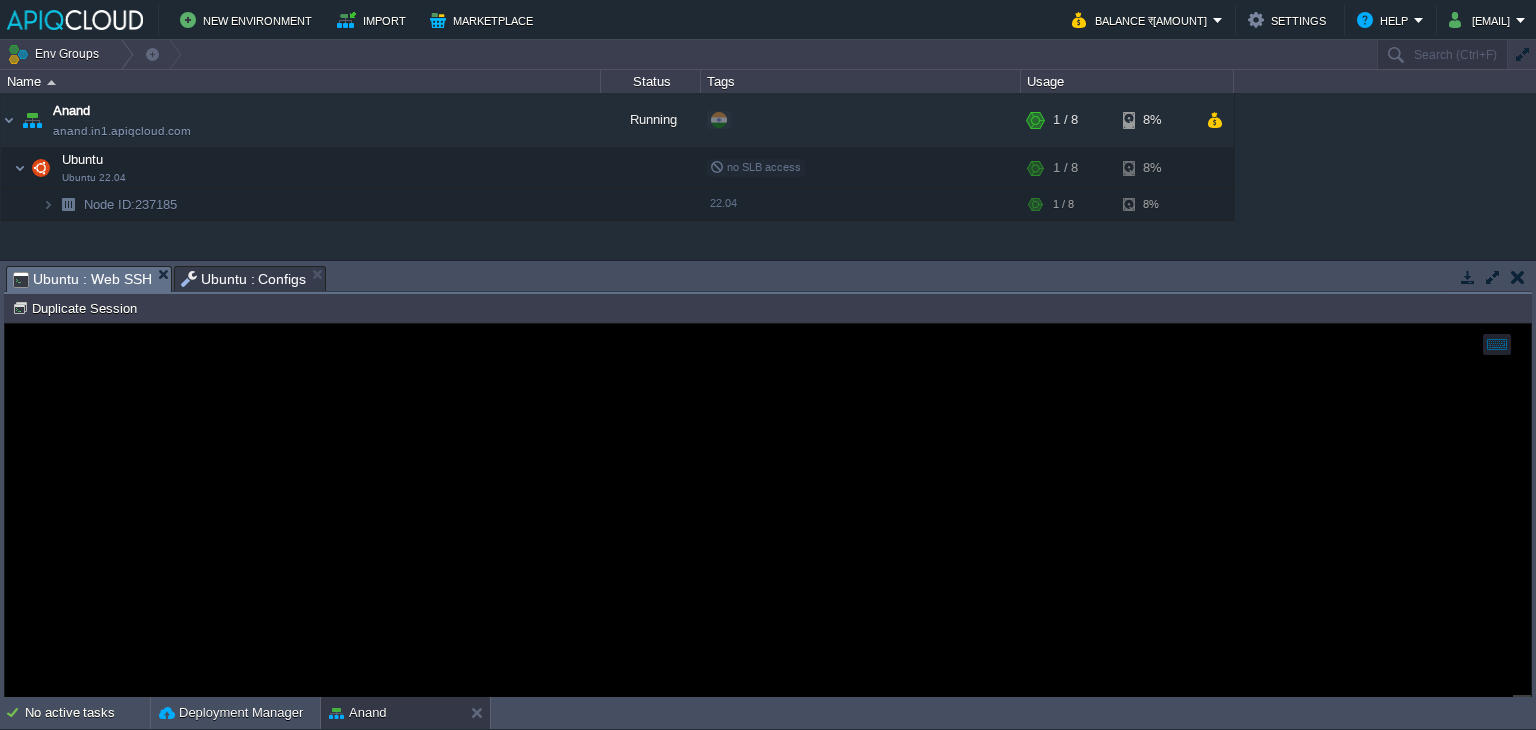 click on "Ubuntu : Web SSH" at bounding box center [82, 279] 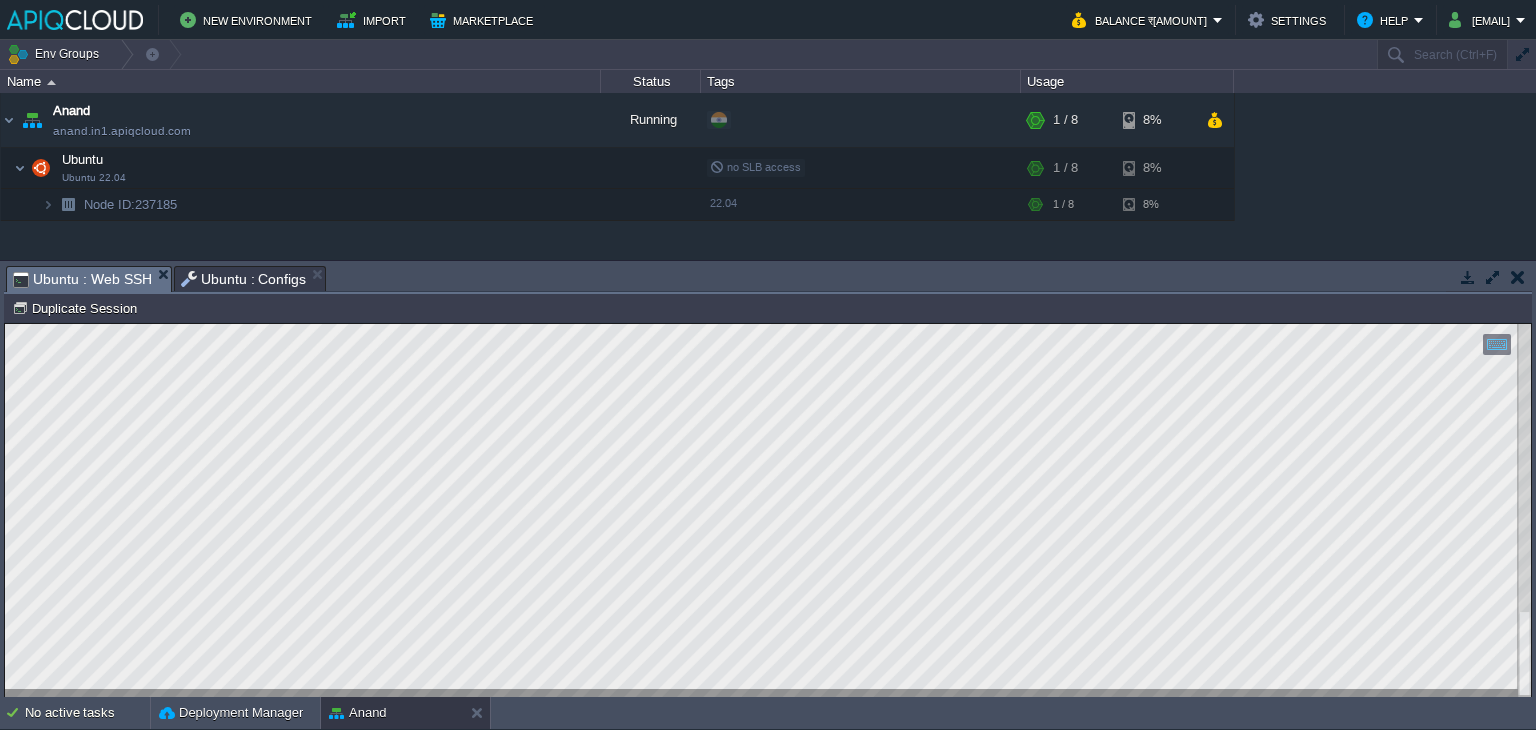 click on "Ubuntu : Configs" at bounding box center (244, 279) 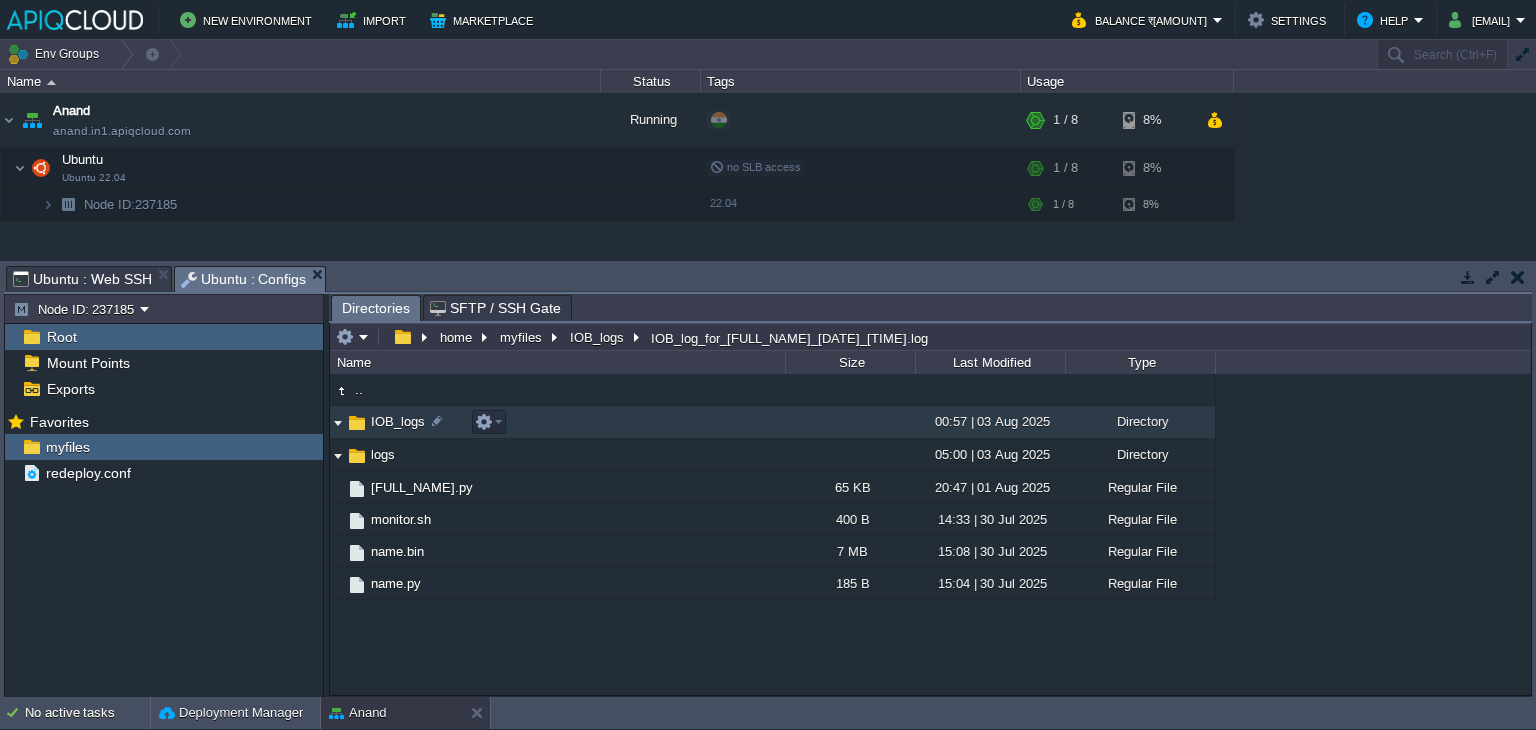 click on "IOB_logs" at bounding box center [398, 421] 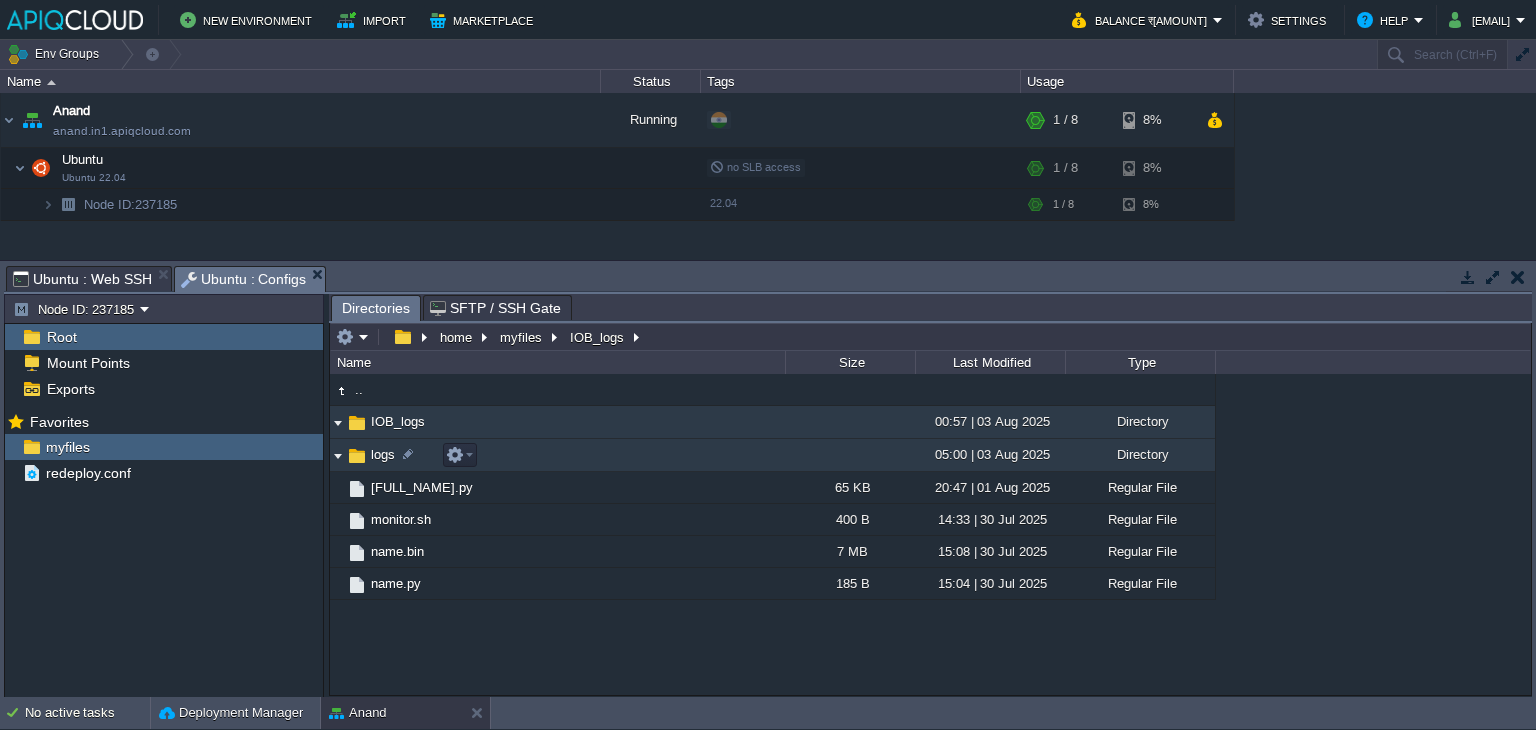 click at bounding box center [338, 455] 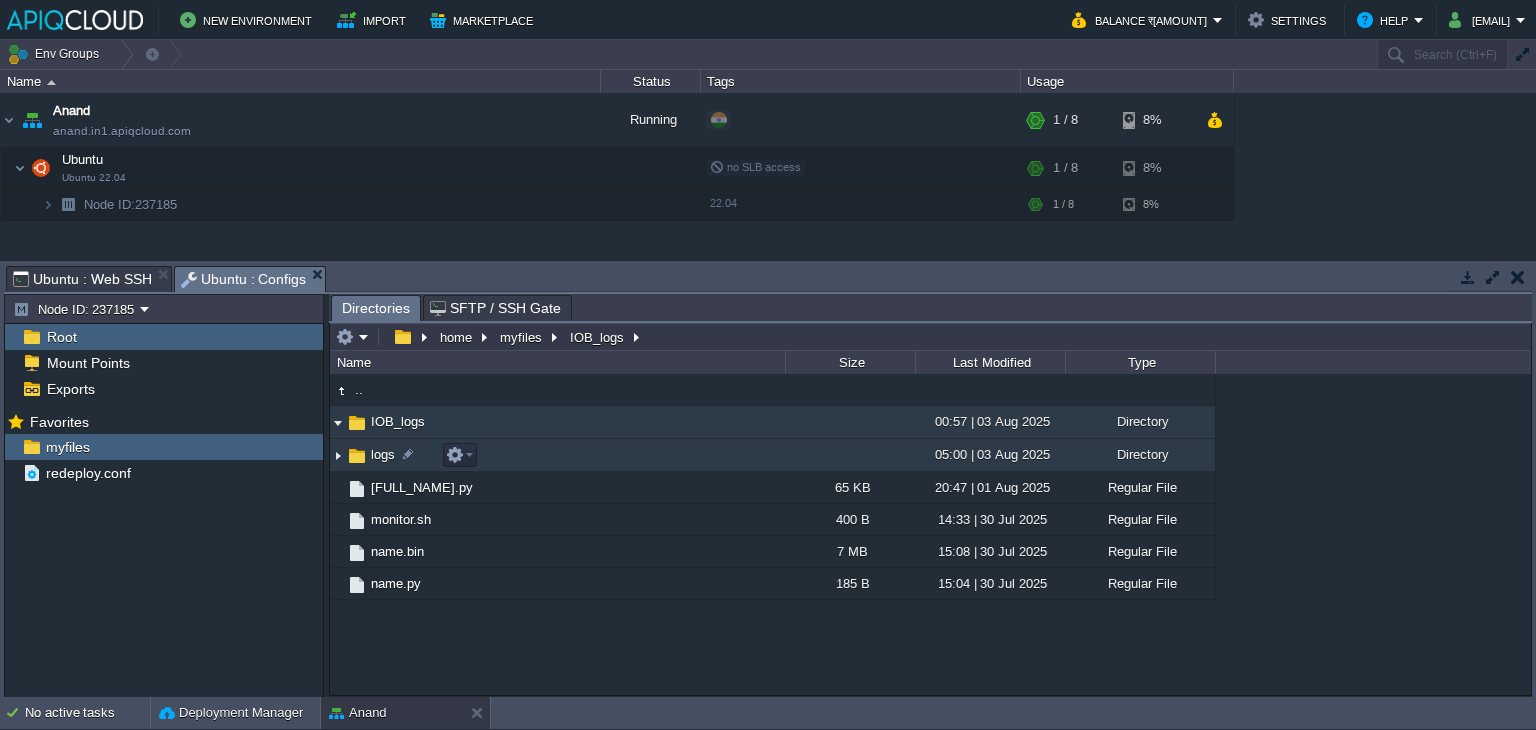 click at bounding box center [338, 455] 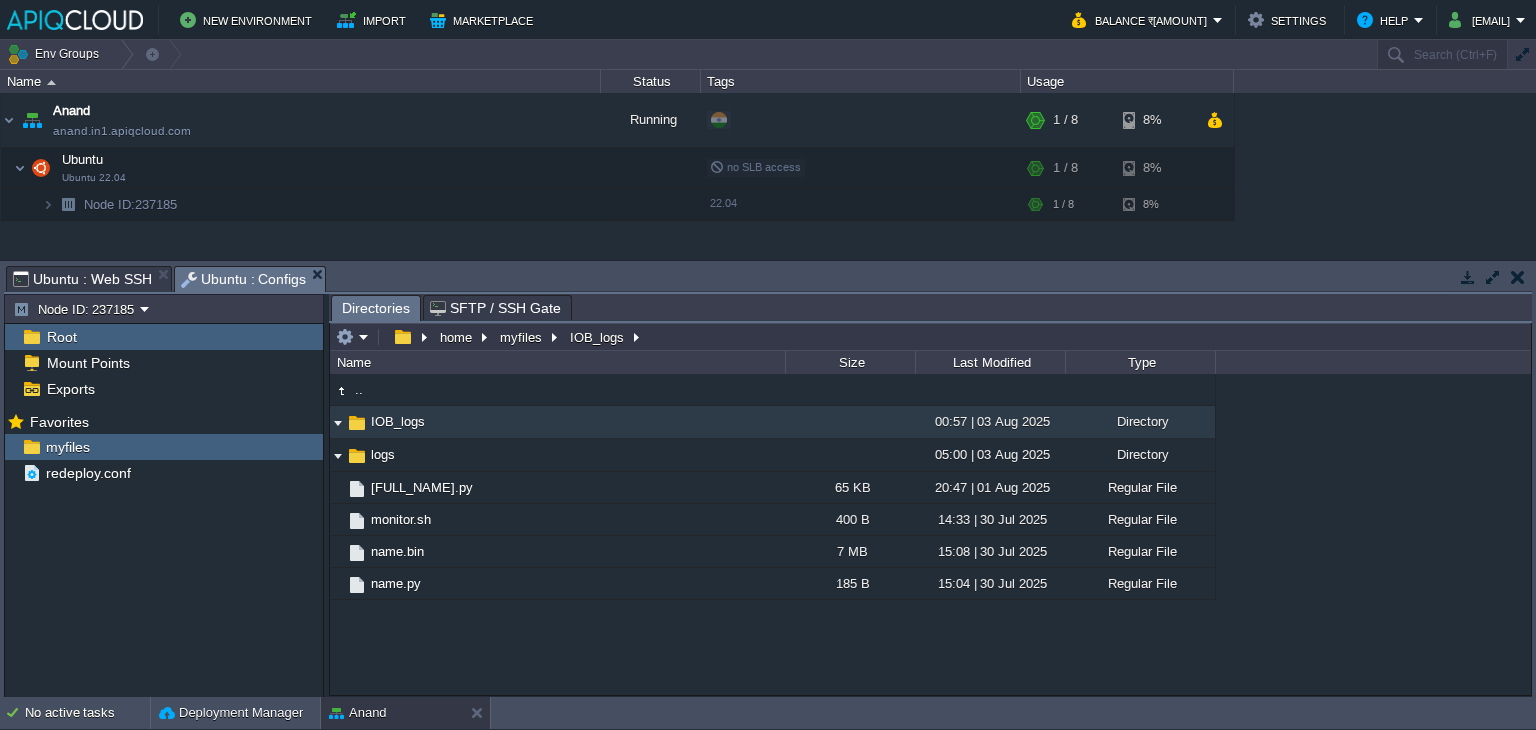 click on "Root" at bounding box center [61, 337] 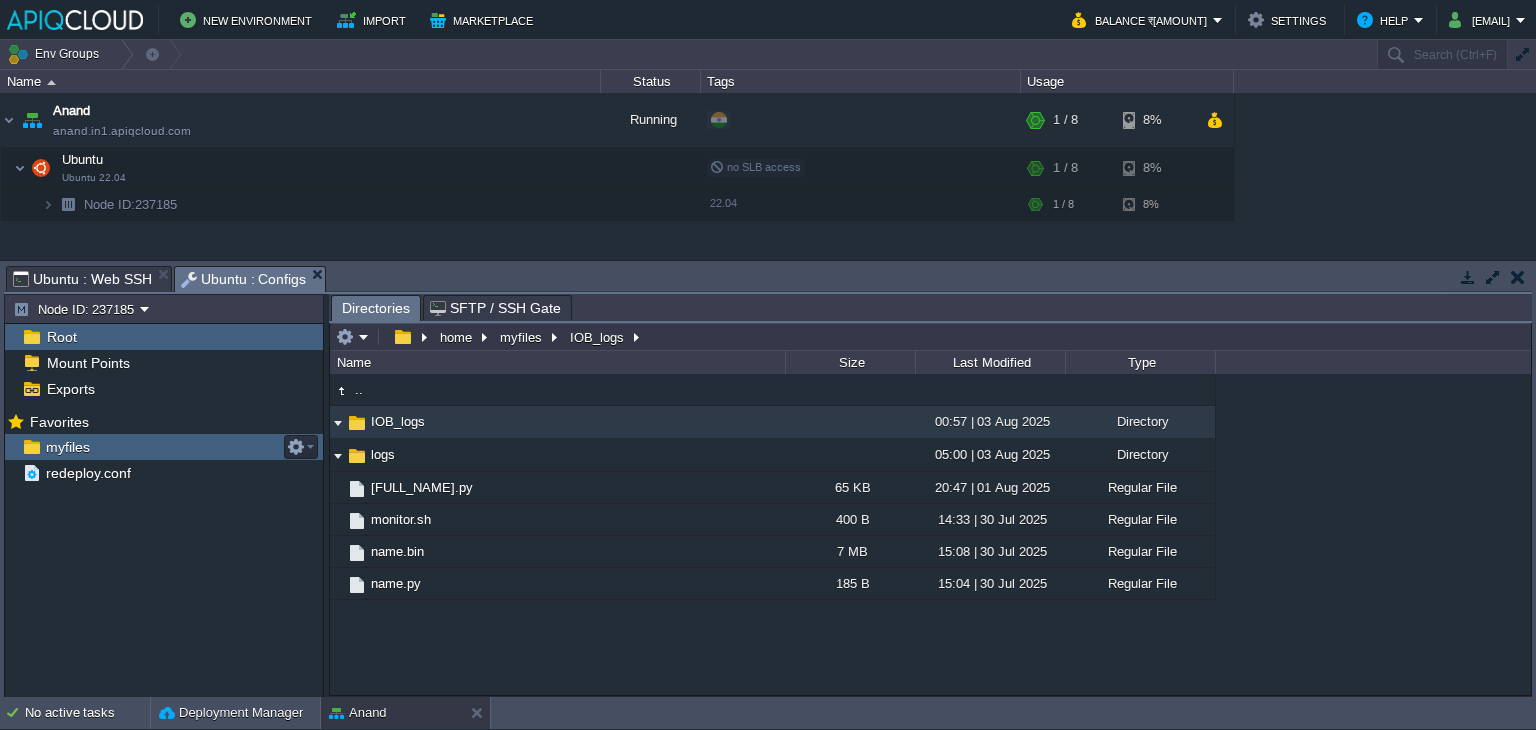 click on "myfiles" at bounding box center [67, 447] 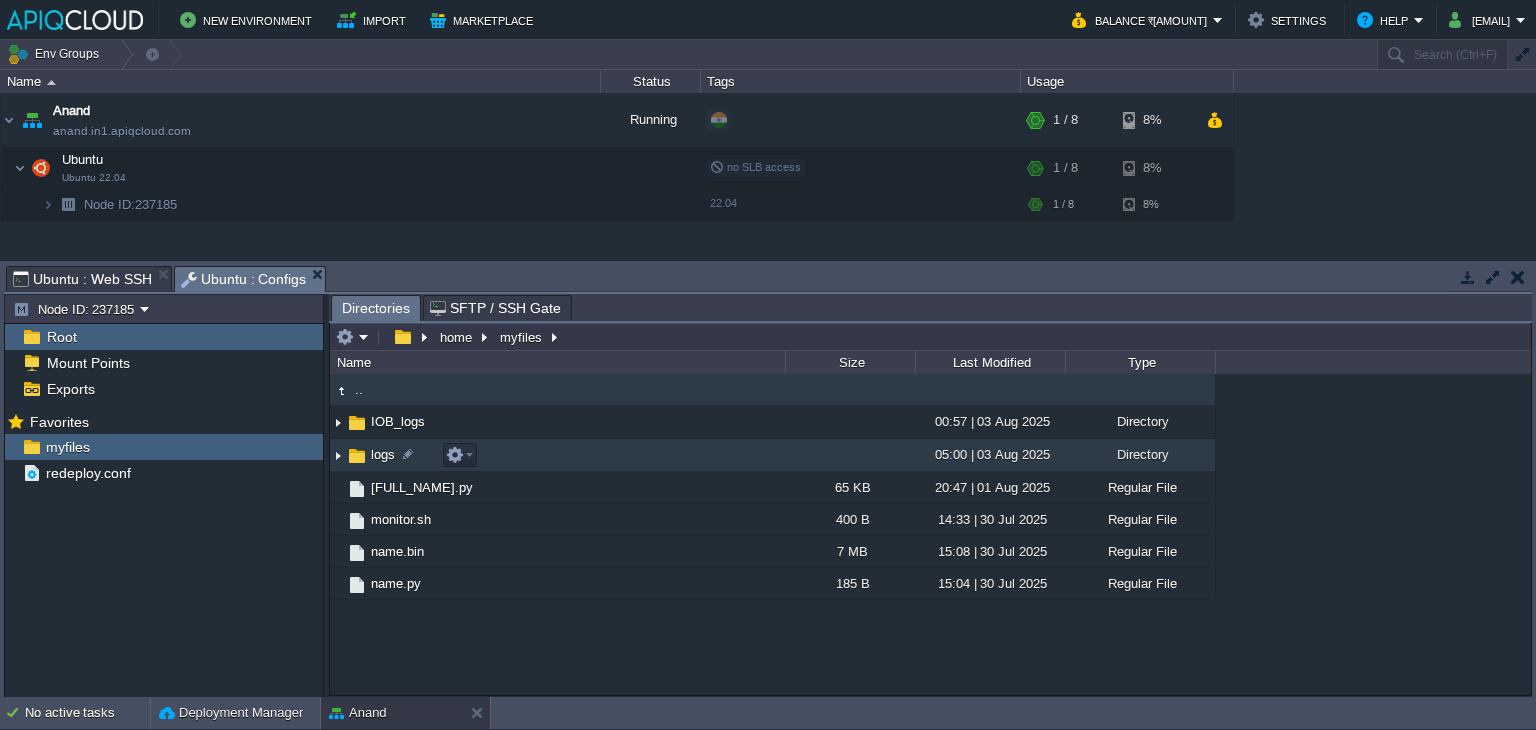 click at bounding box center [338, 455] 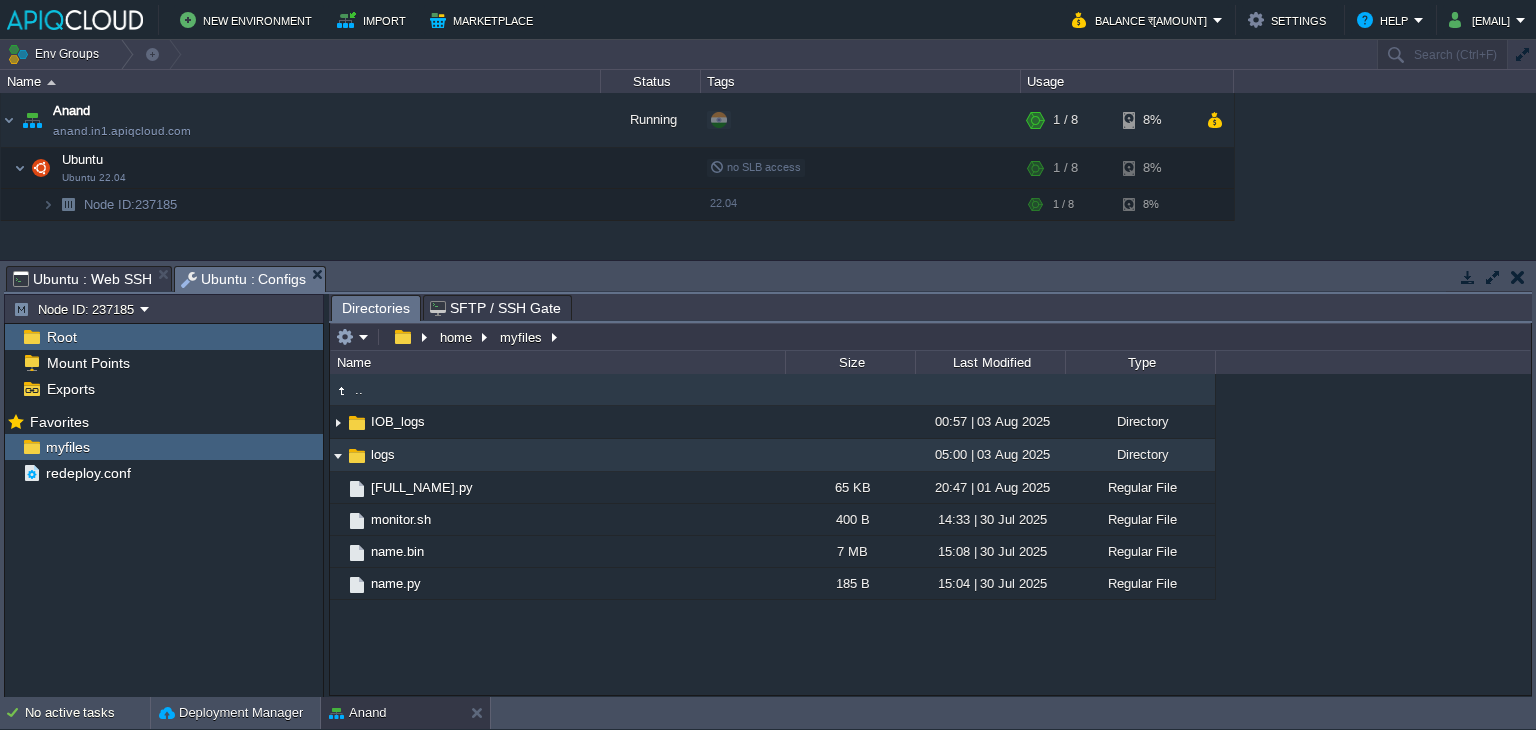 click at bounding box center [338, 455] 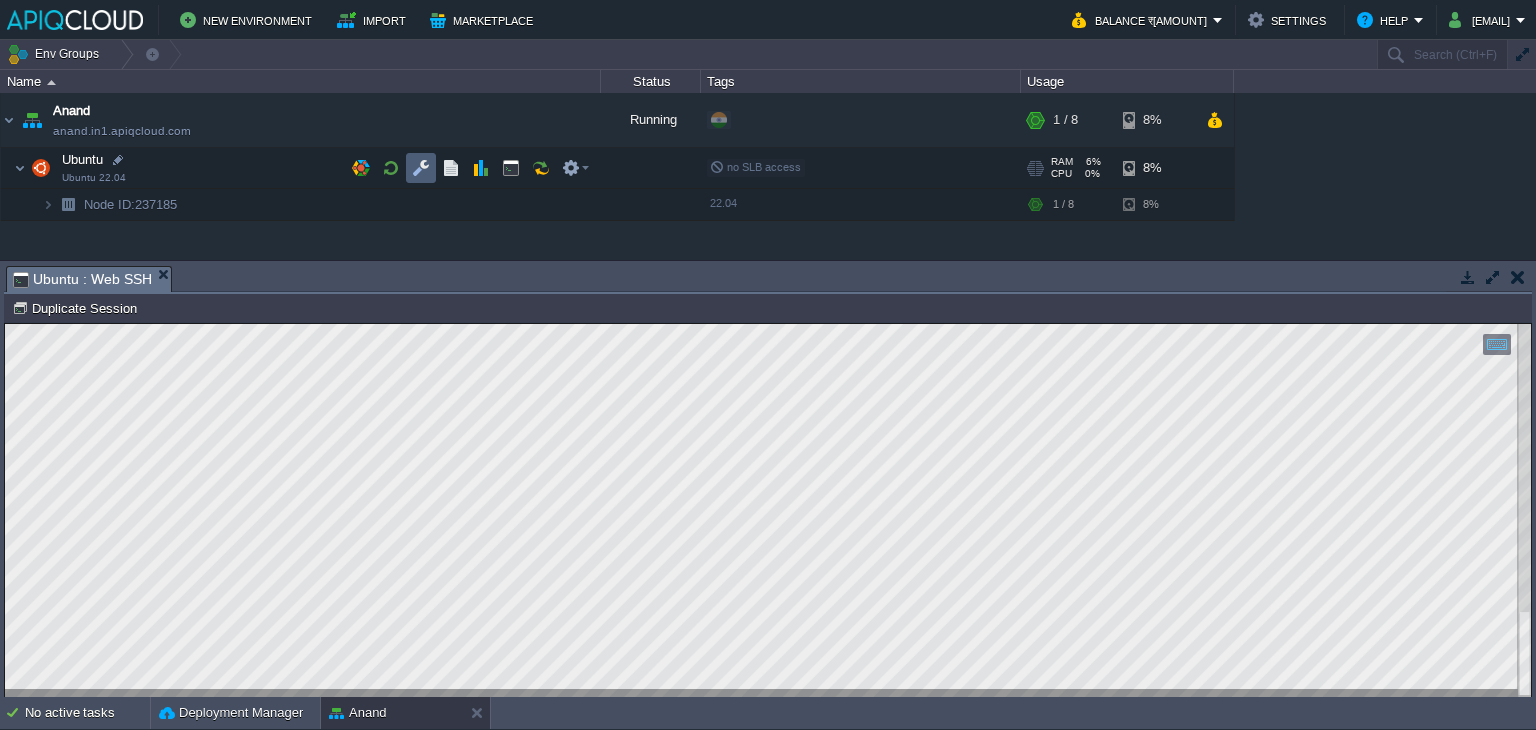 click at bounding box center (421, 168) 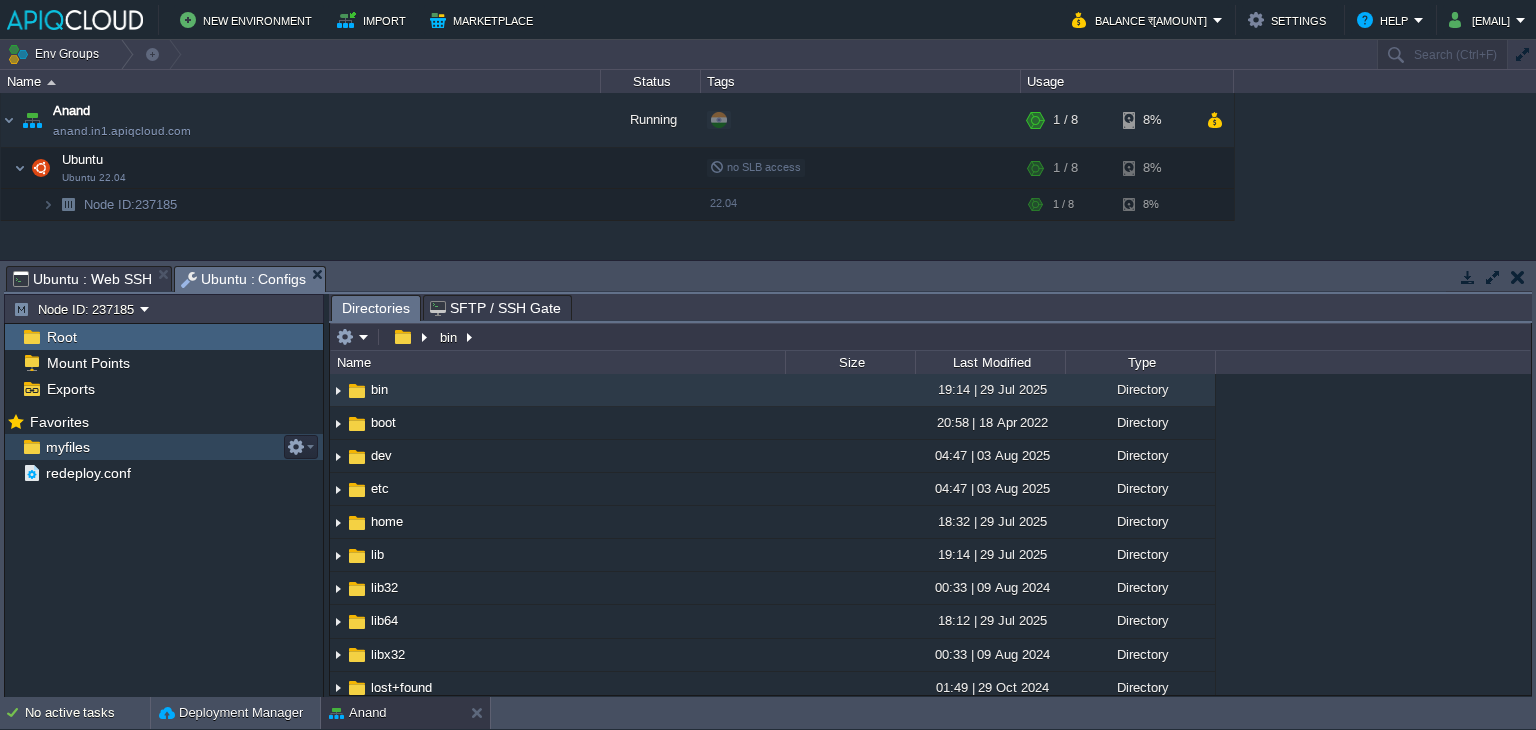 click on "myfiles" at bounding box center [67, 447] 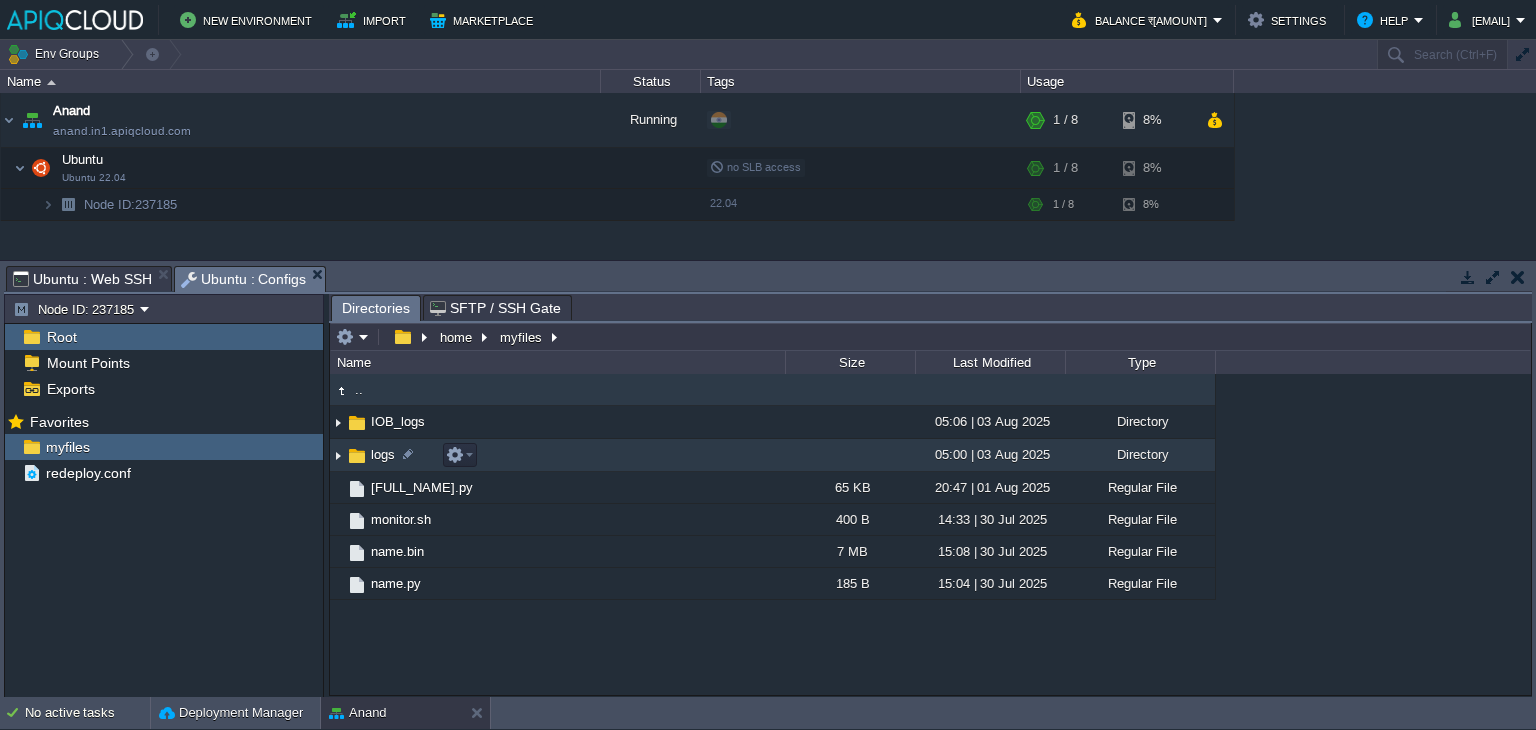 click at bounding box center [338, 455] 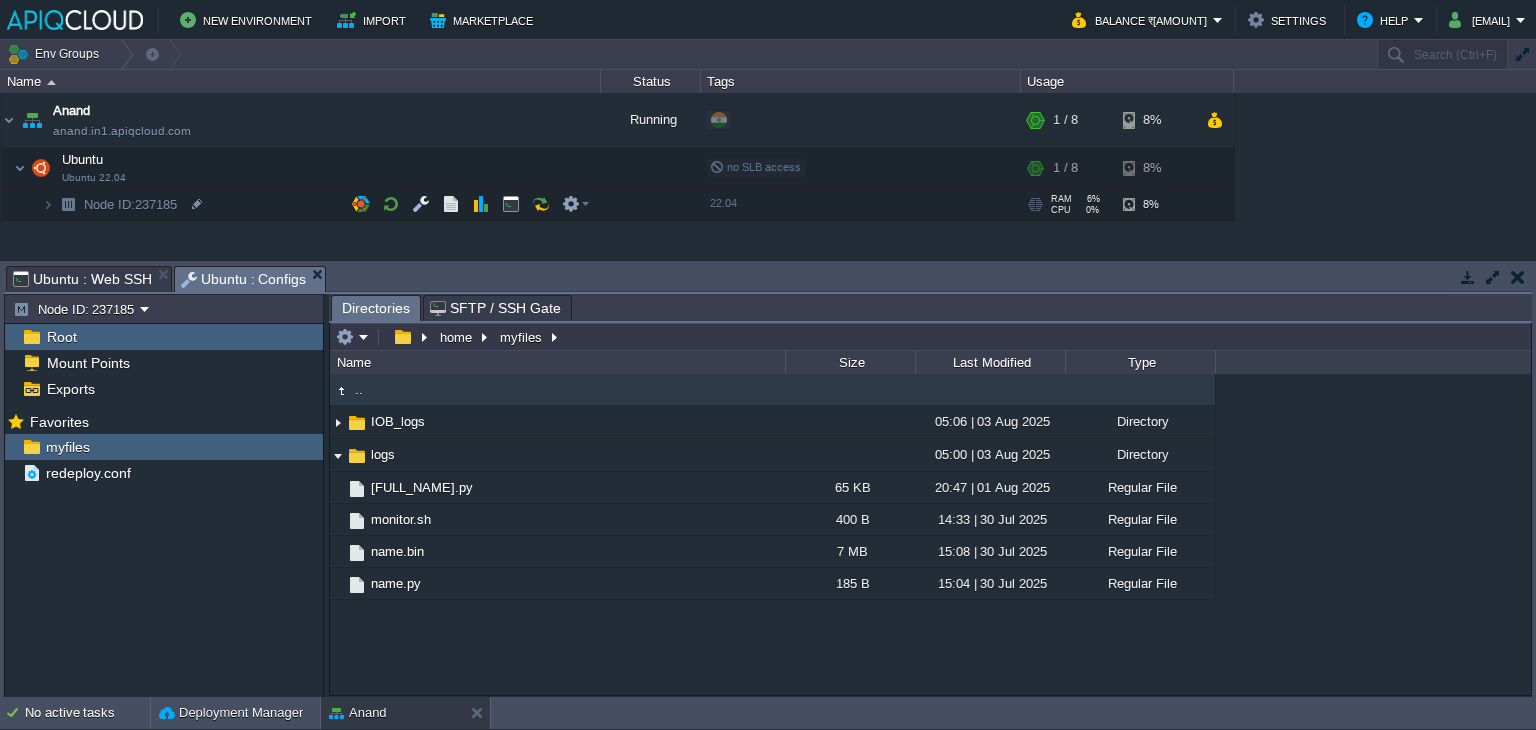 click on "Ubuntu : Web SSH" at bounding box center [82, 279] 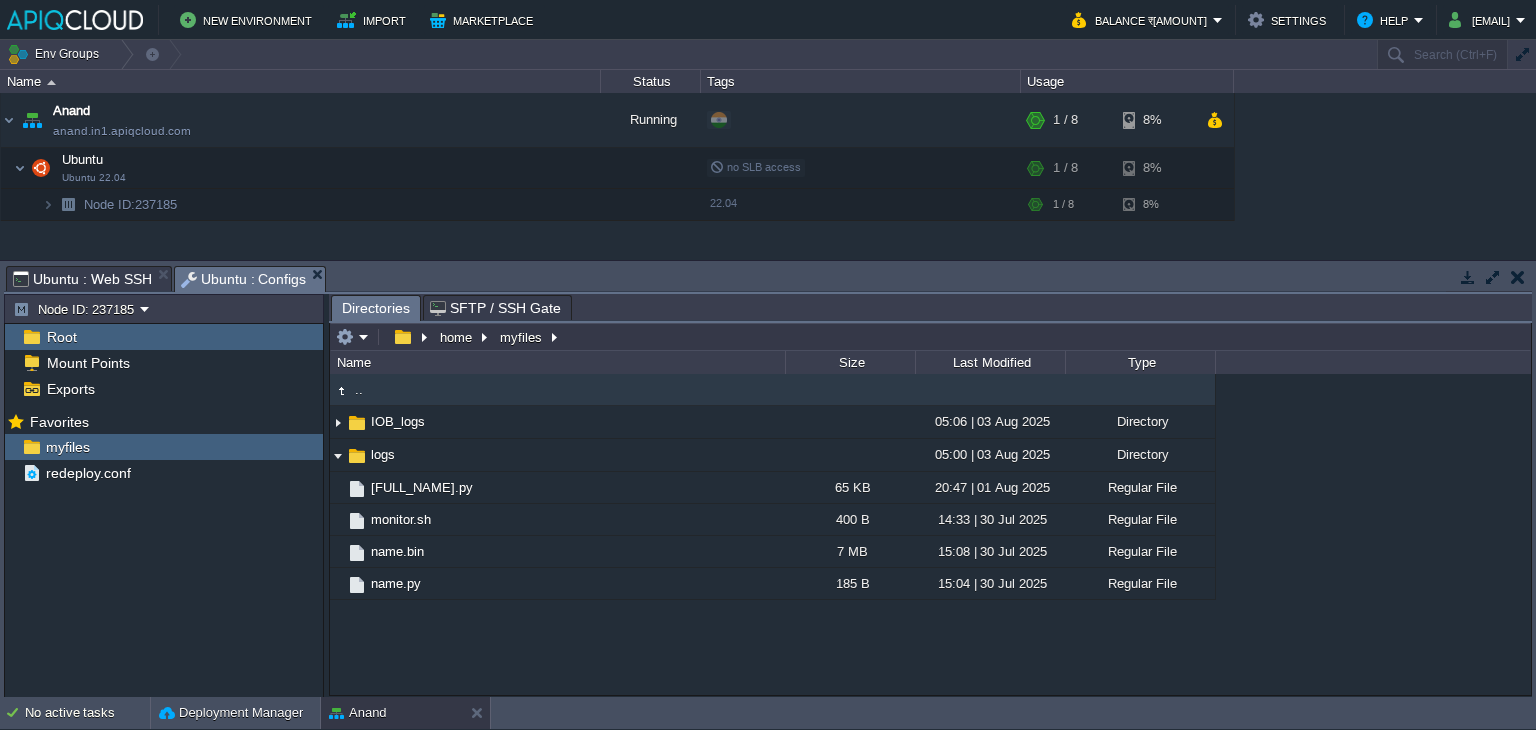 click on "Ubuntu : Configs" at bounding box center (244, 279) 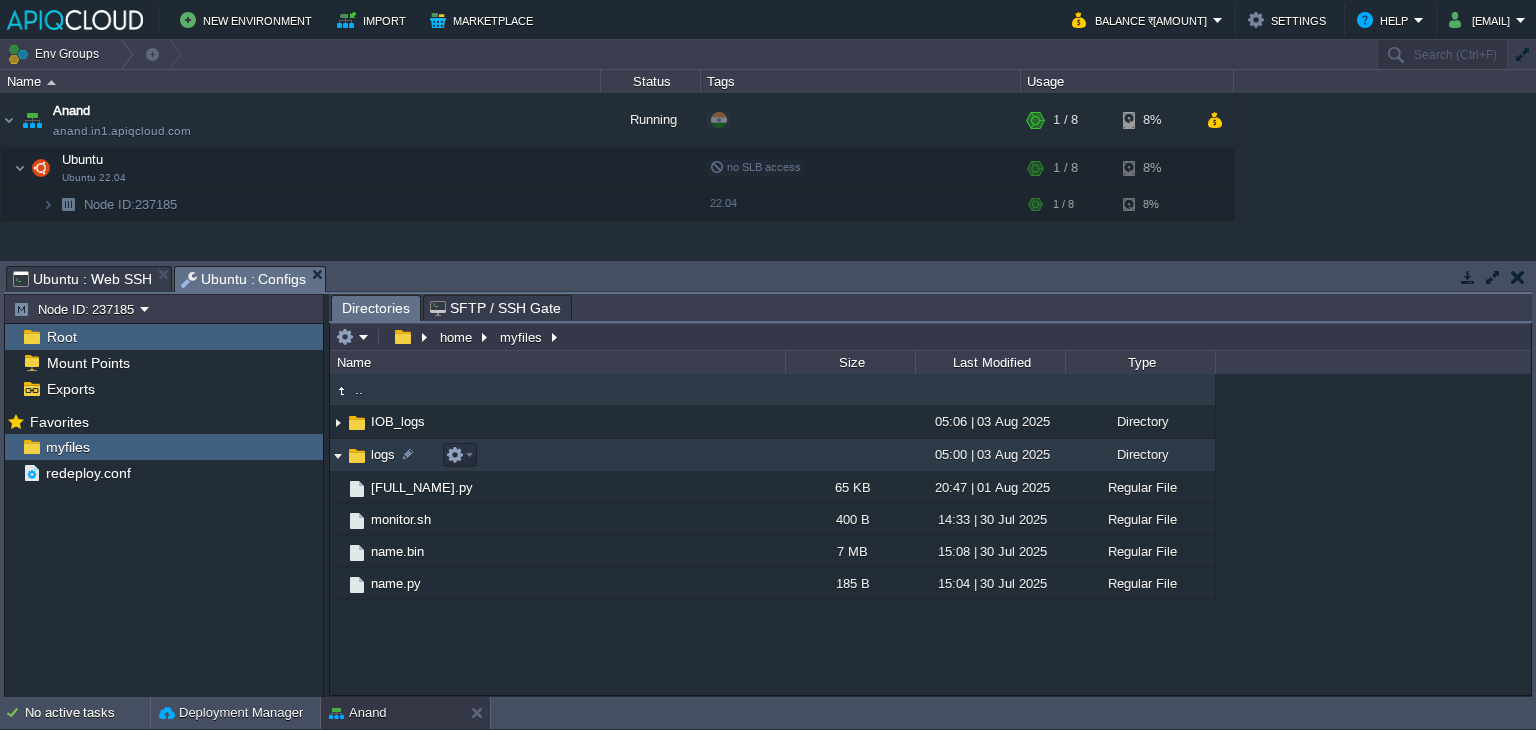 click at bounding box center (338, 455) 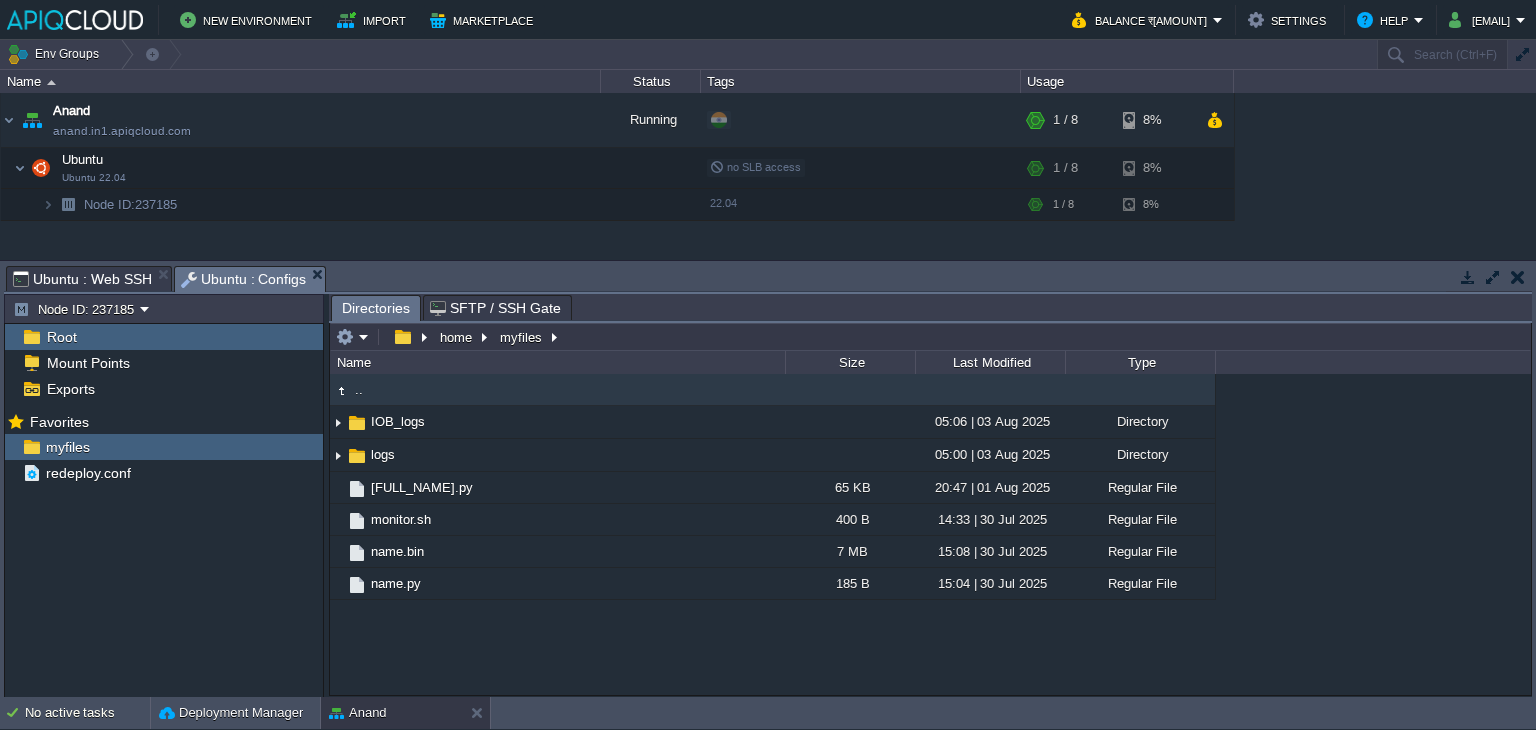 click on "Root" at bounding box center (61, 337) 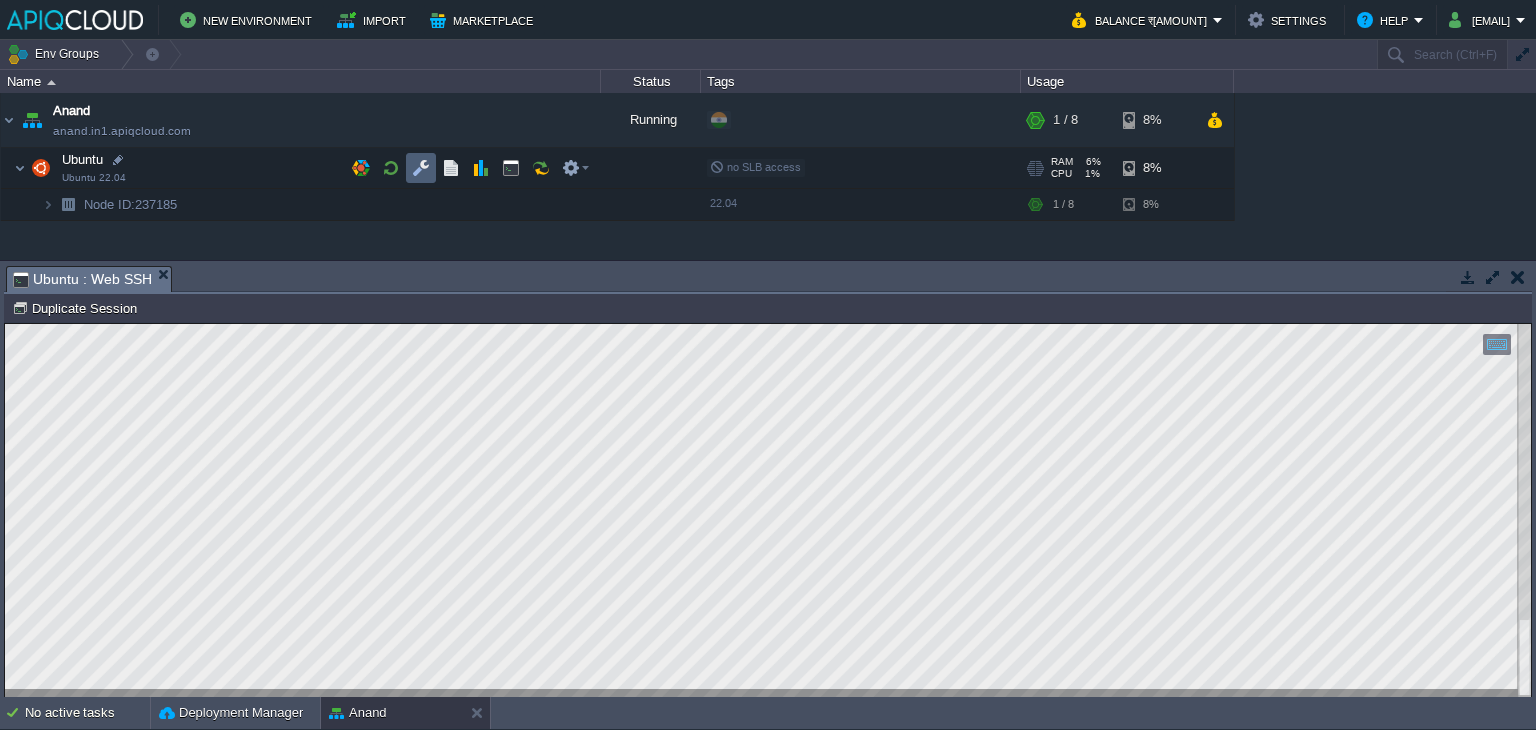 click at bounding box center [421, 168] 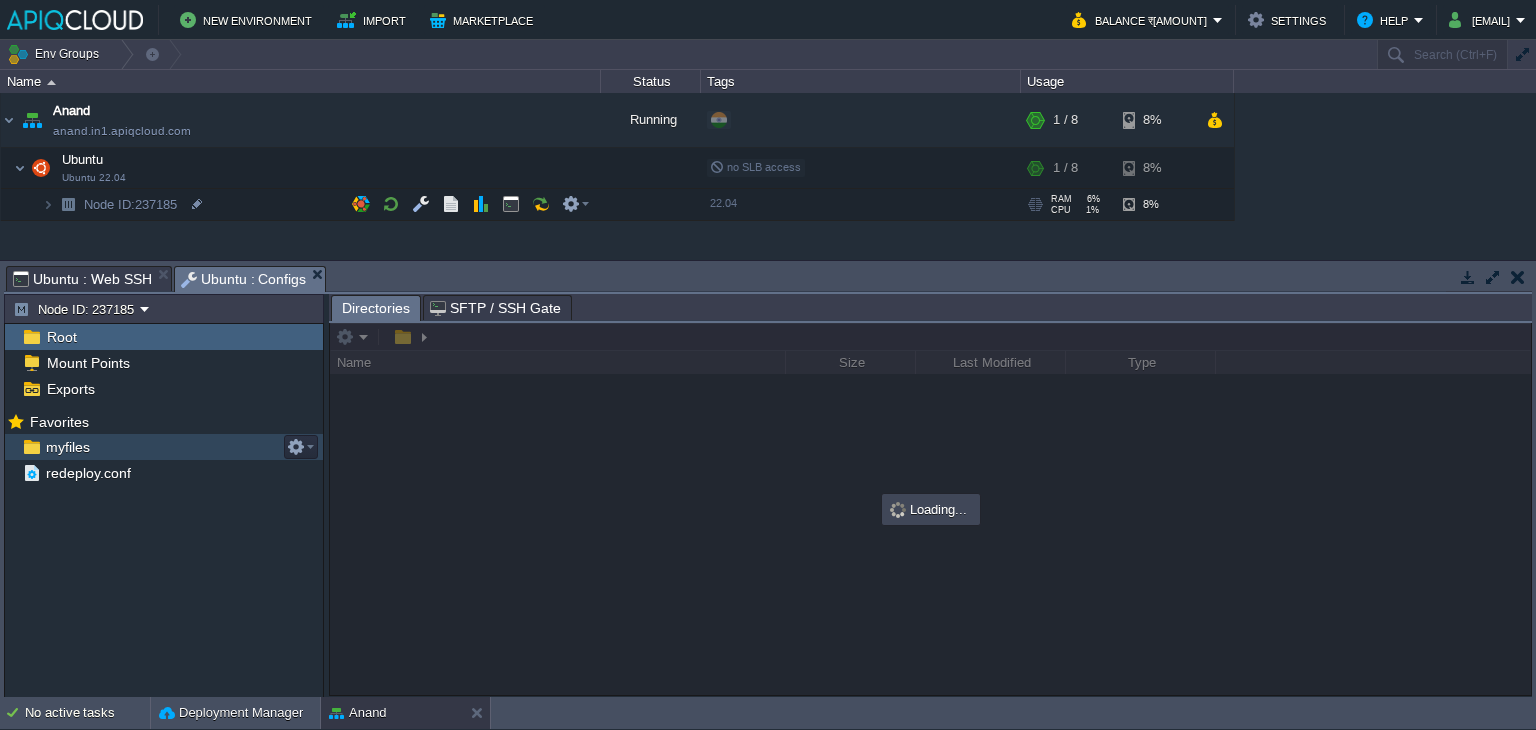 click on "myfiles" at bounding box center [67, 447] 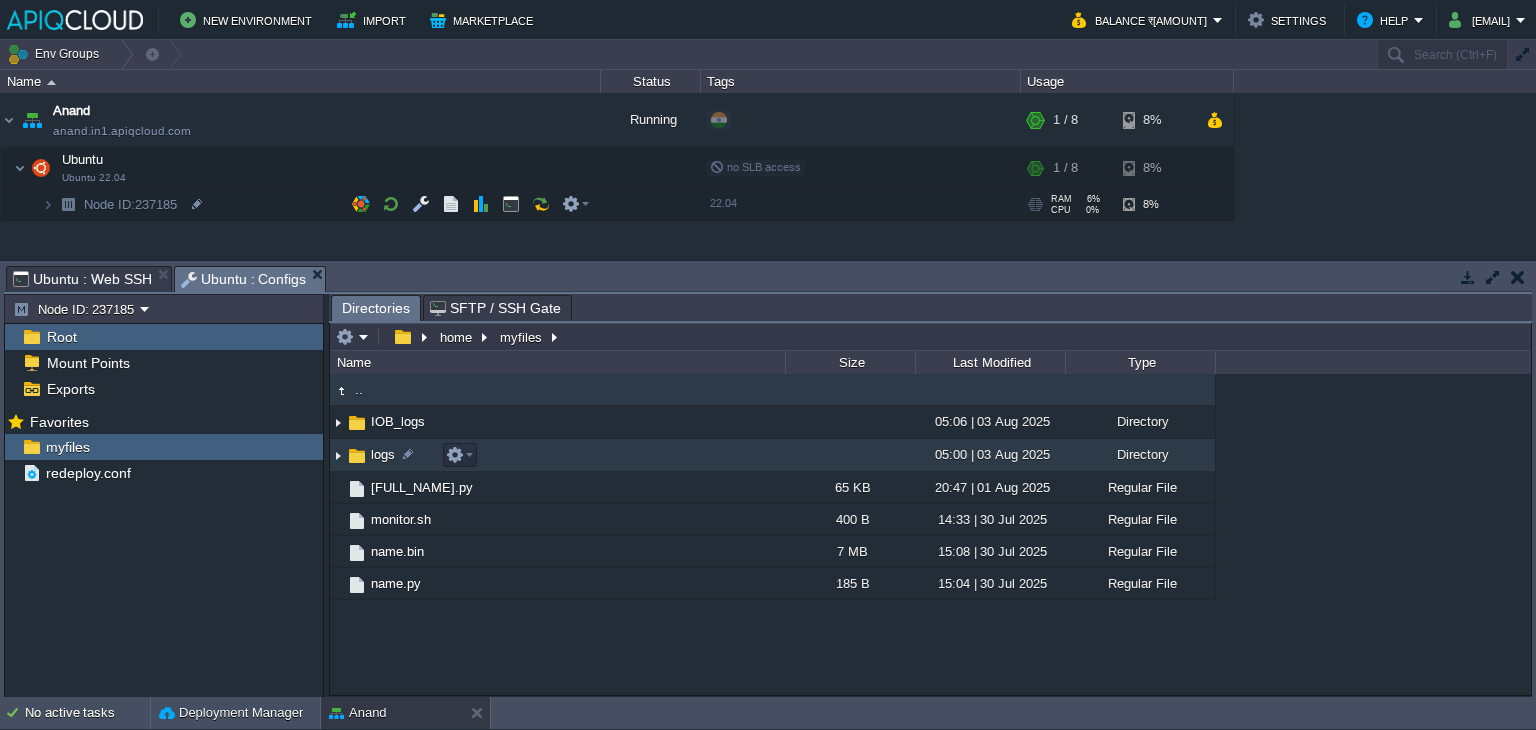 click at bounding box center [338, 455] 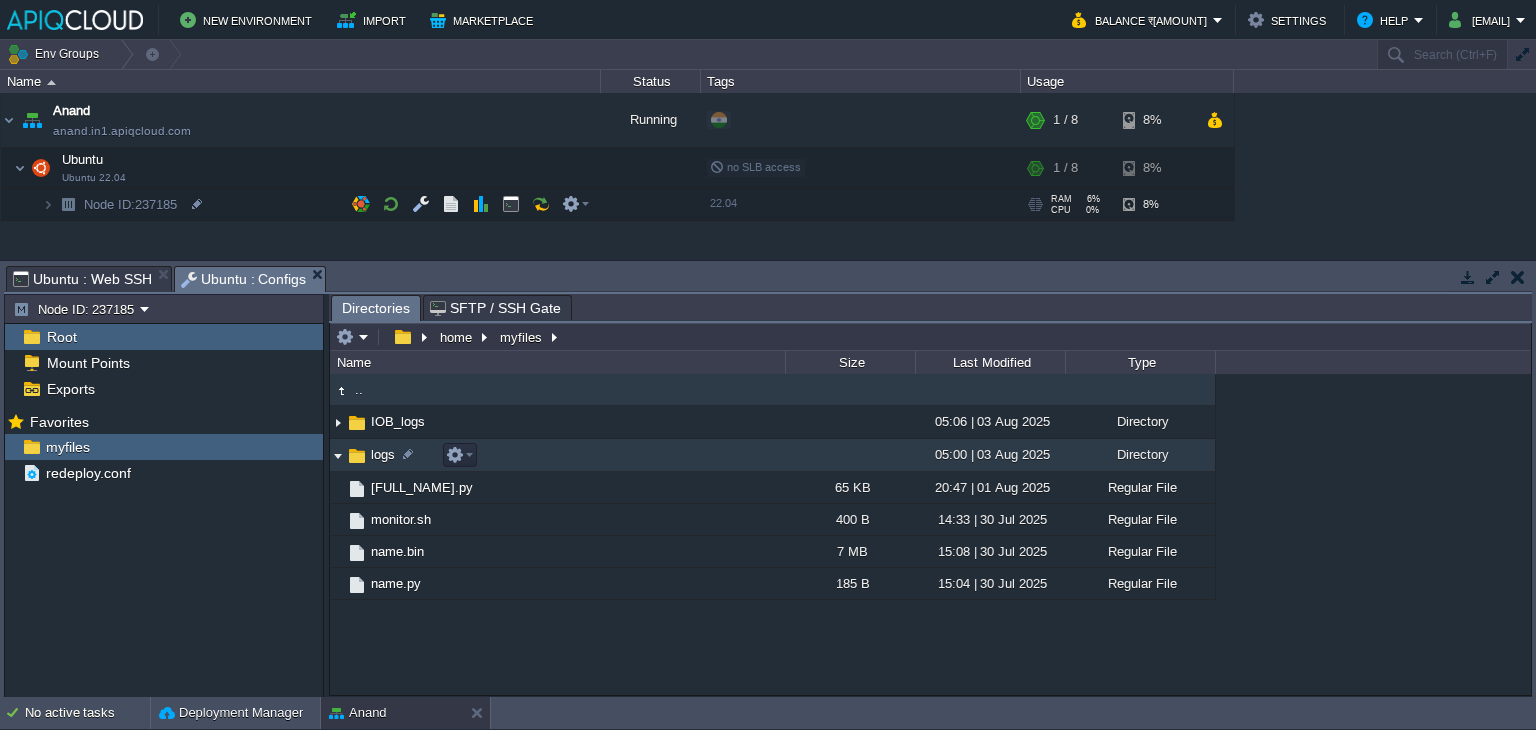 click at bounding box center (338, 455) 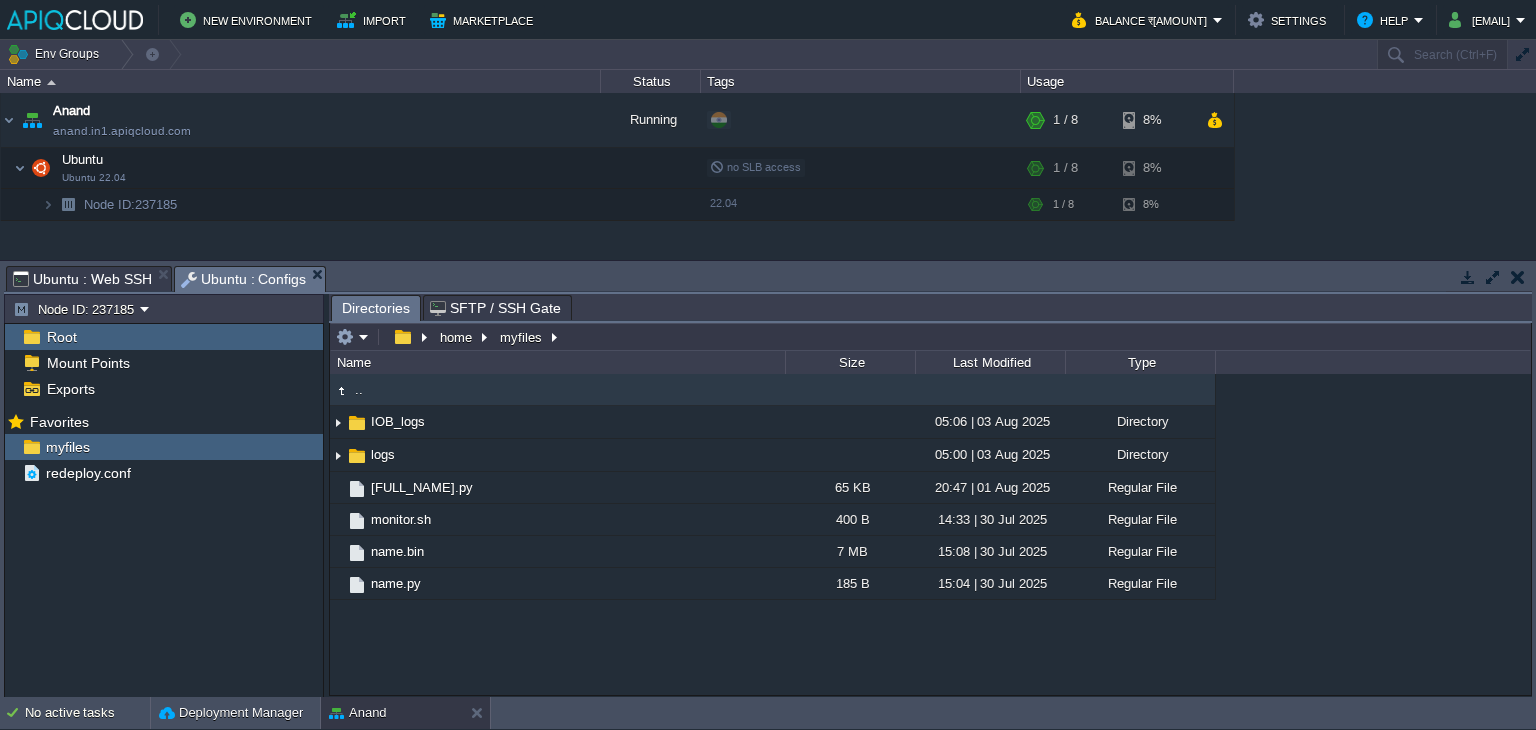 click on "Ubuntu : Web SSH" at bounding box center (82, 279) 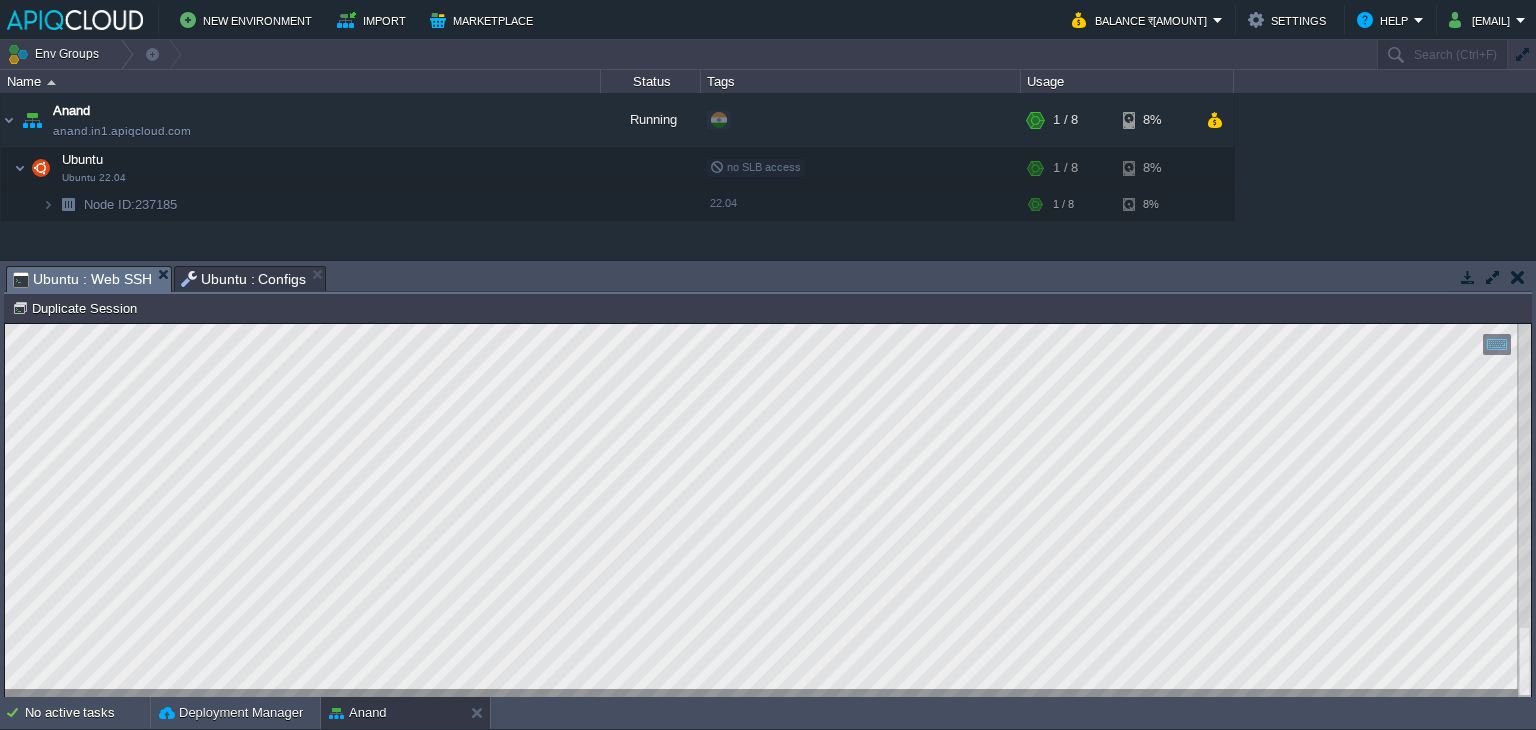 click on "Copy:                  Ctrl + Shift + C                                          Paste:                  Ctrl + V                                         Settings:                  Ctrl + Shift + Alt
0" at bounding box center [768, 324] 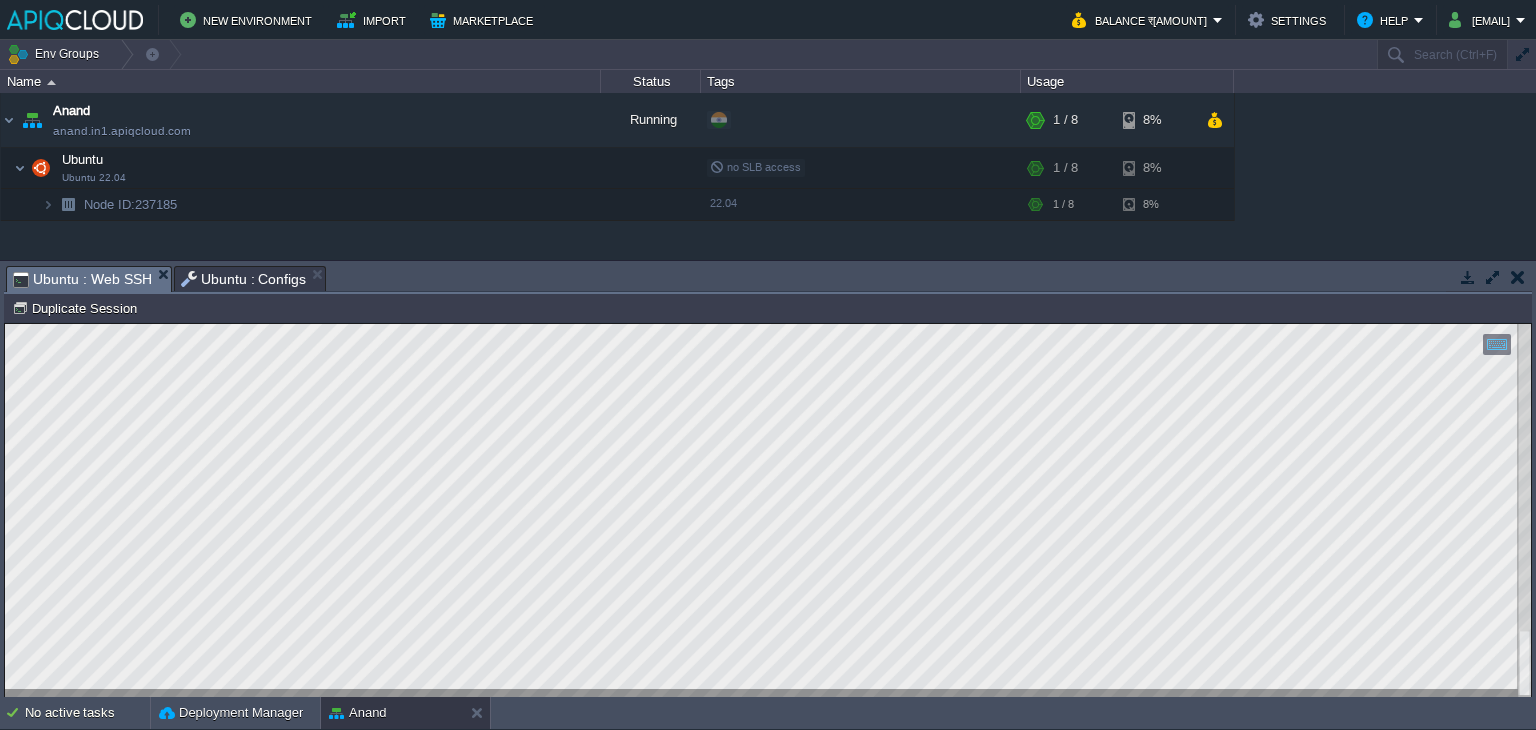 click on "Ubuntu : Configs" at bounding box center [244, 279] 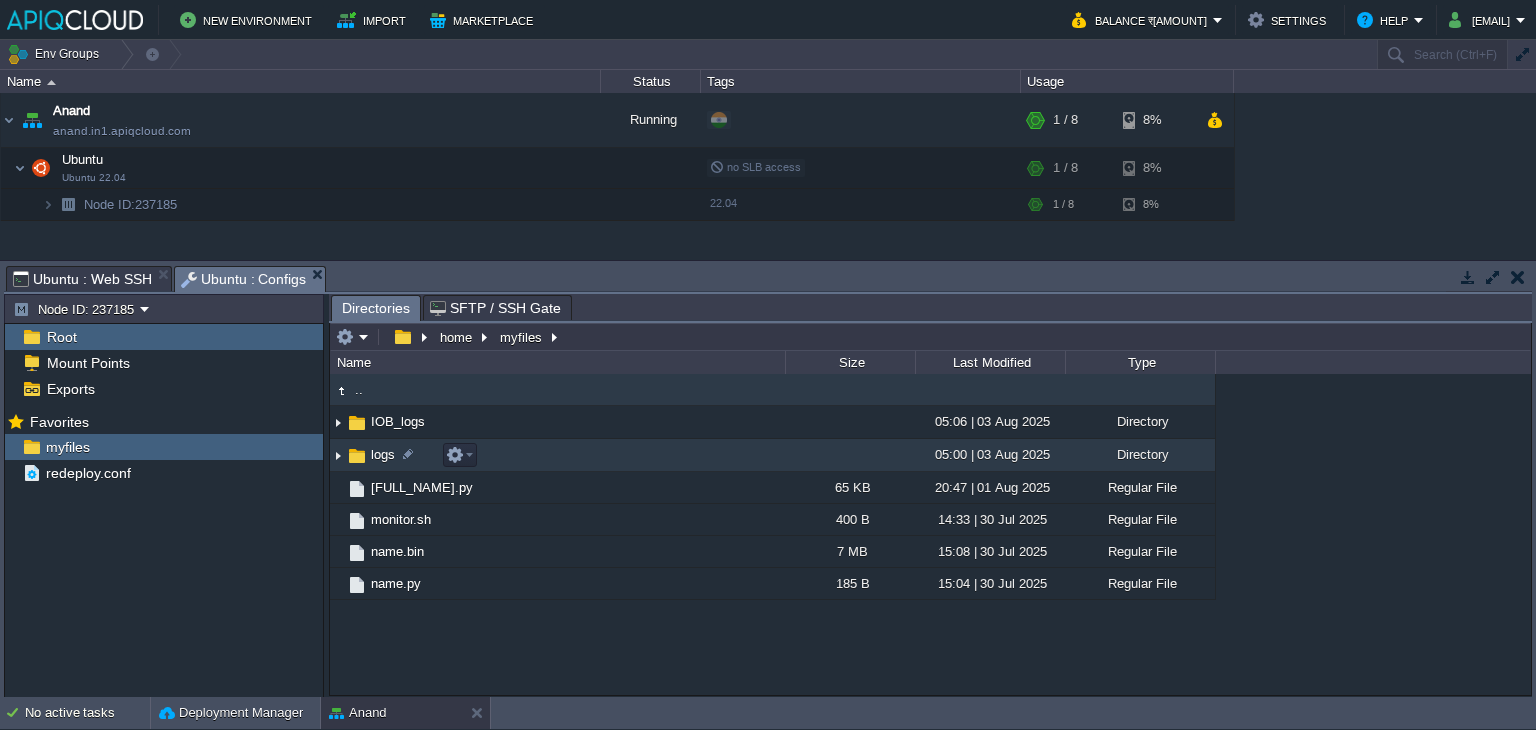 click at bounding box center [338, 455] 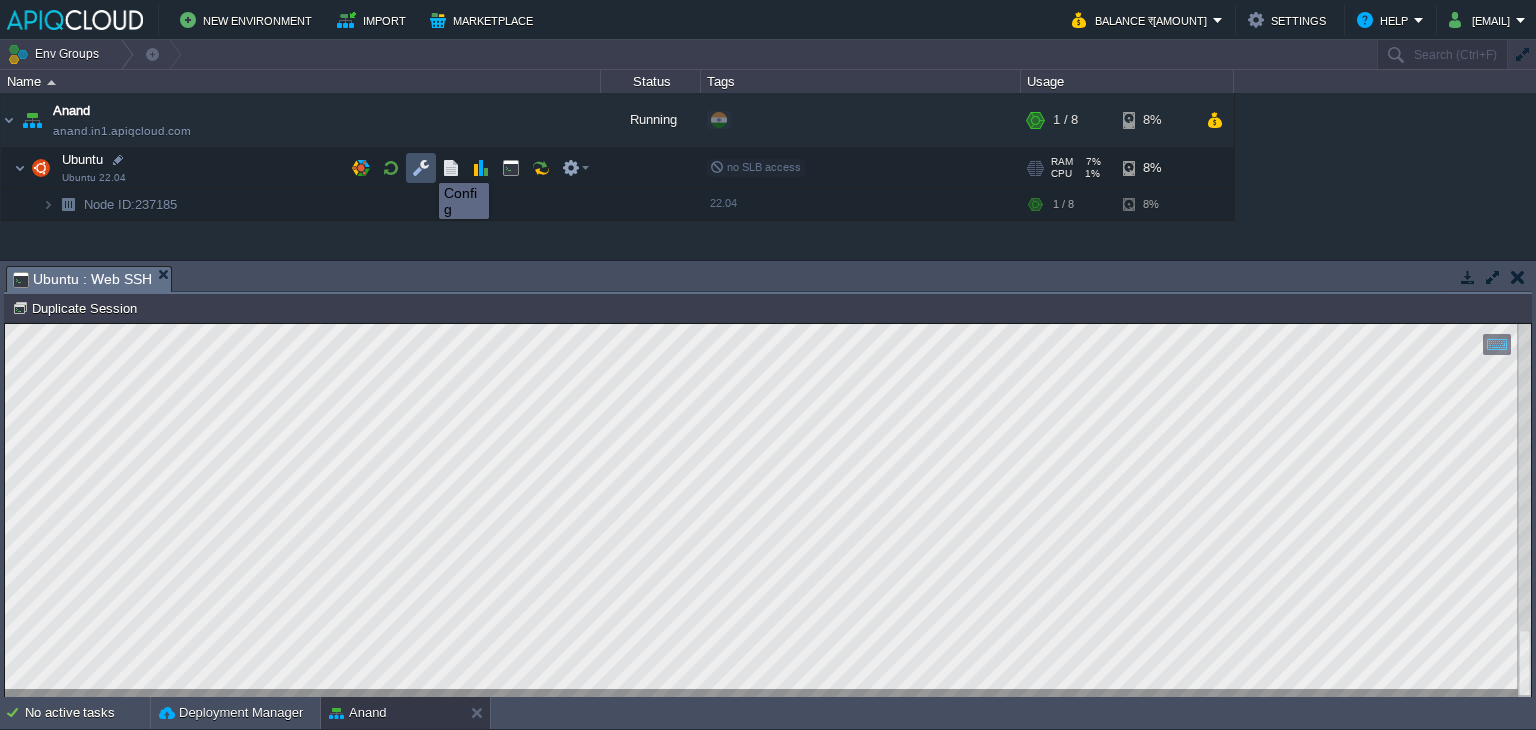 click at bounding box center (421, 168) 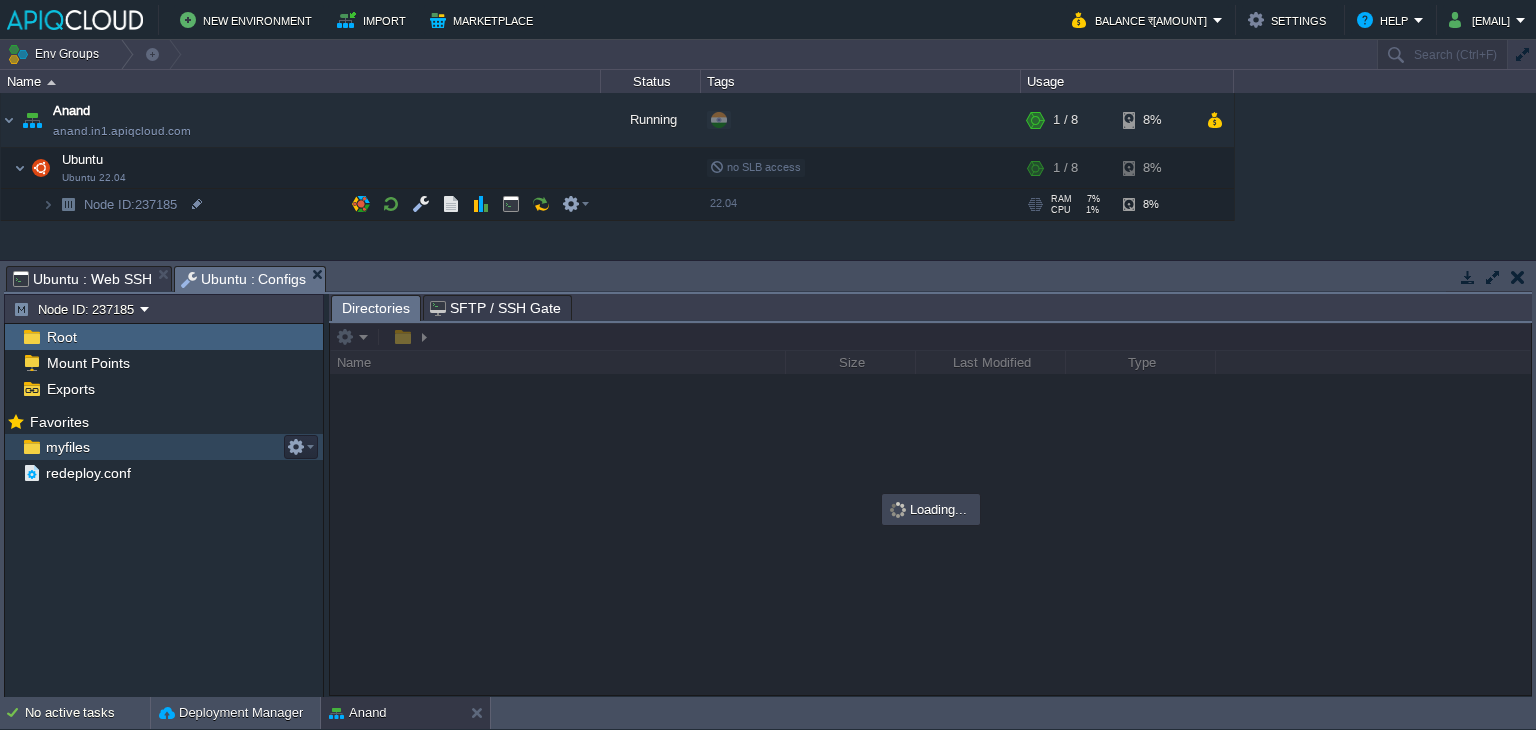 click on "myfiles" at bounding box center [67, 447] 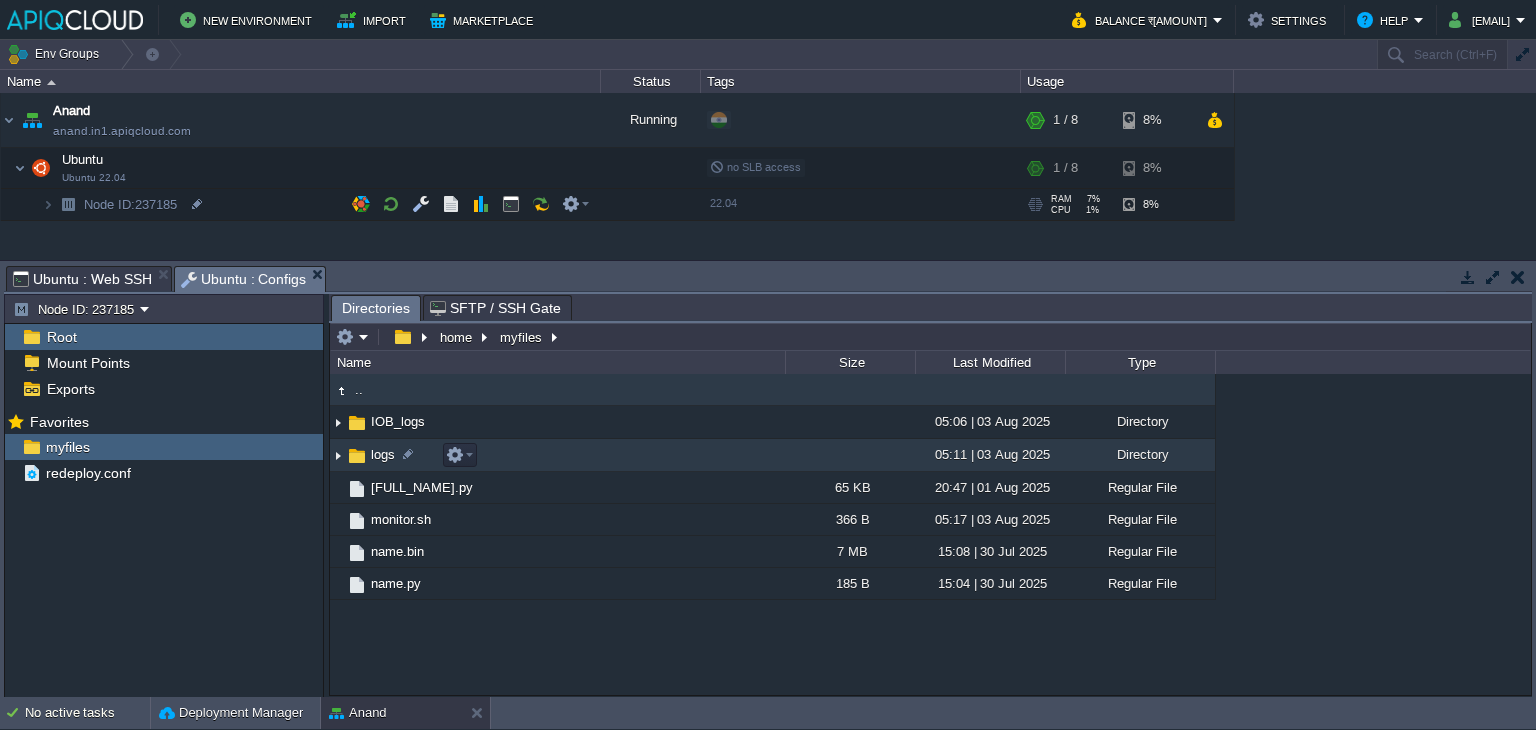 click at bounding box center [338, 455] 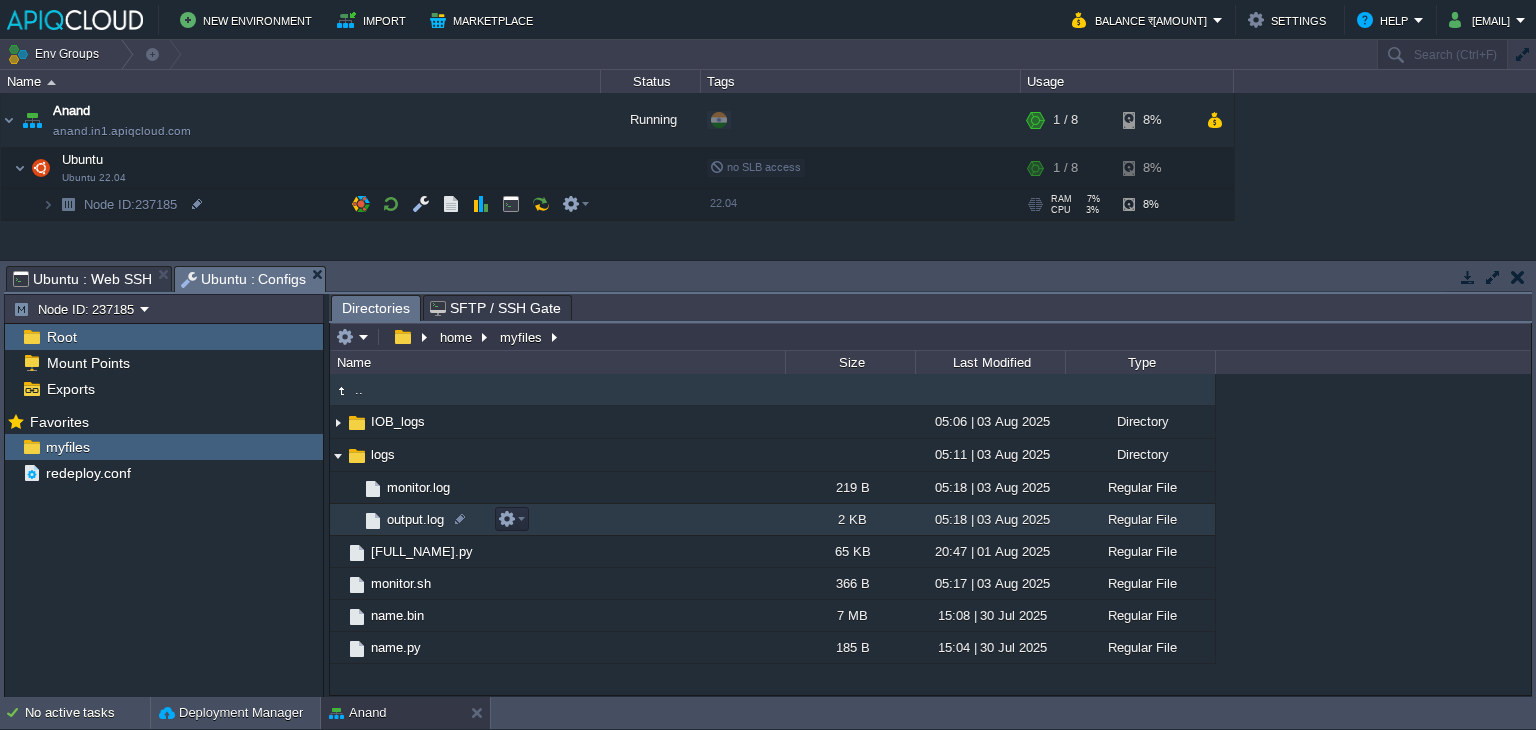 click on "output.log" at bounding box center [415, 519] 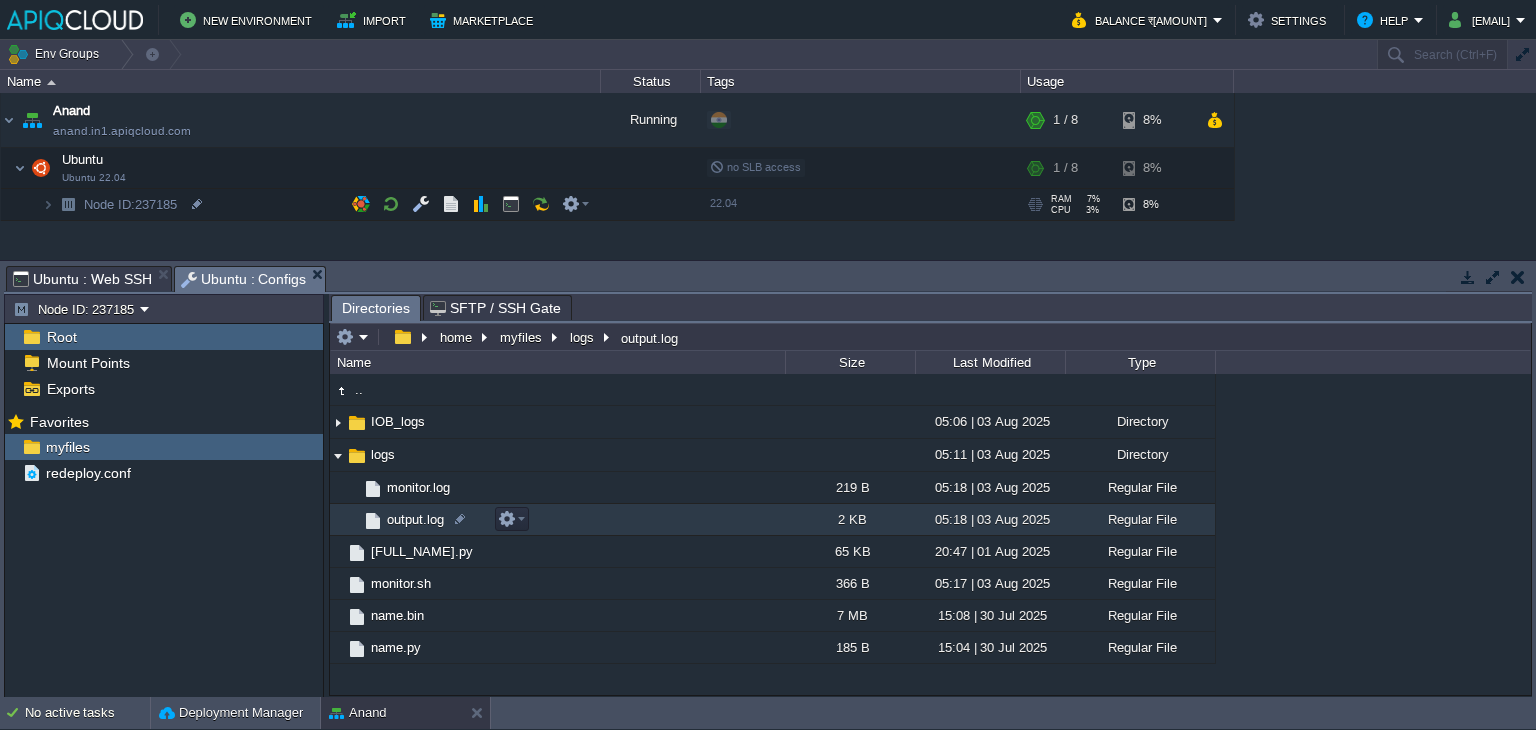 click on "output.log" at bounding box center [415, 519] 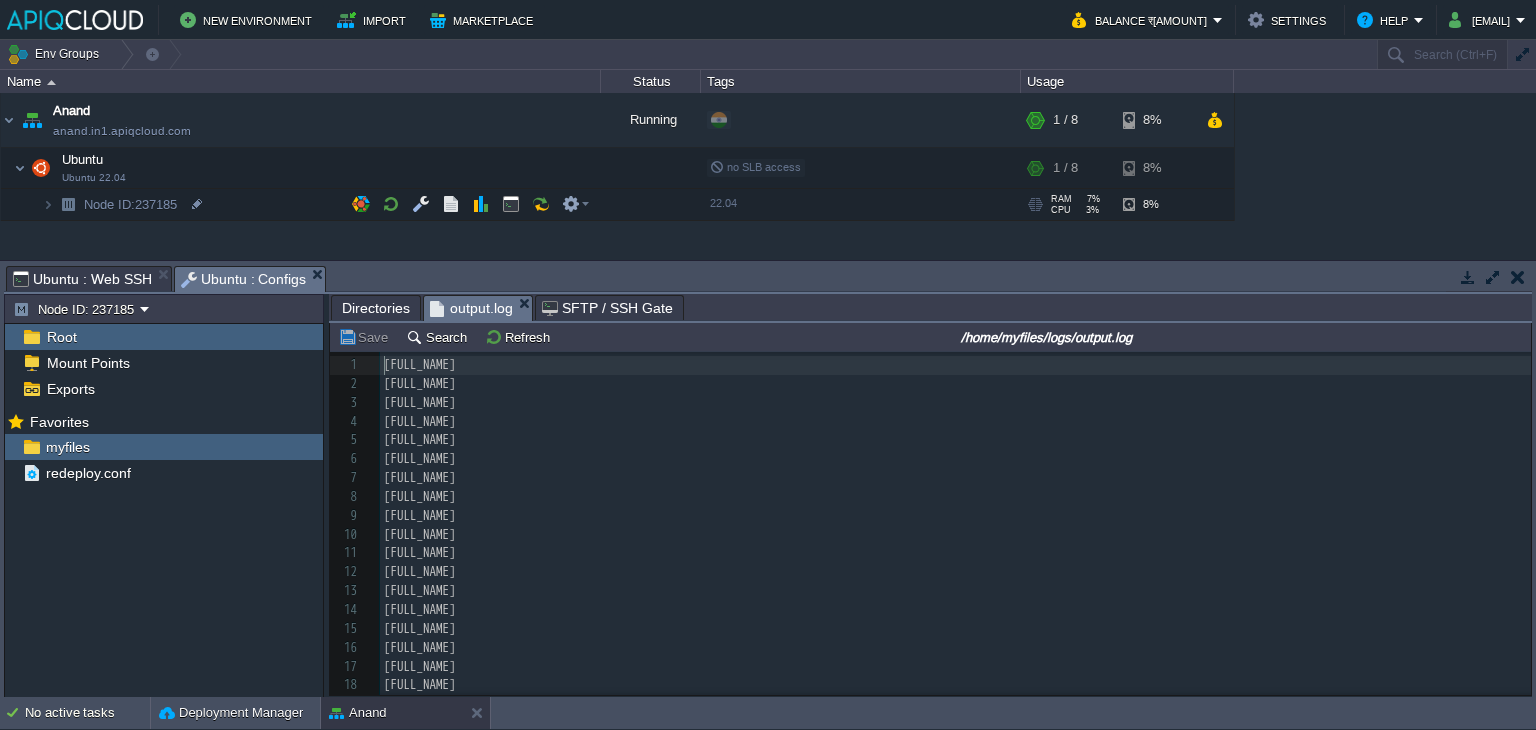 scroll, scrollTop: 6, scrollLeft: 0, axis: vertical 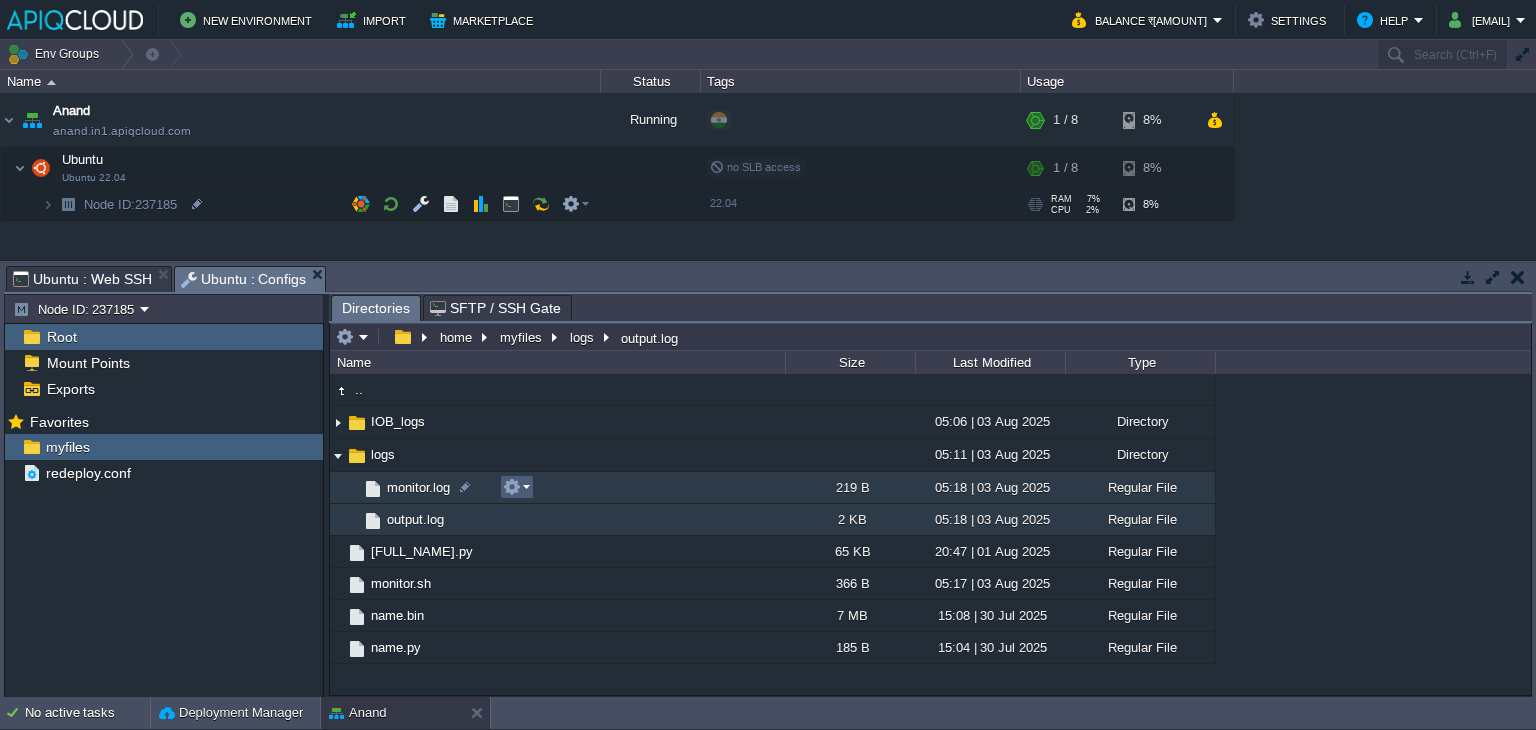 click at bounding box center [516, 487] 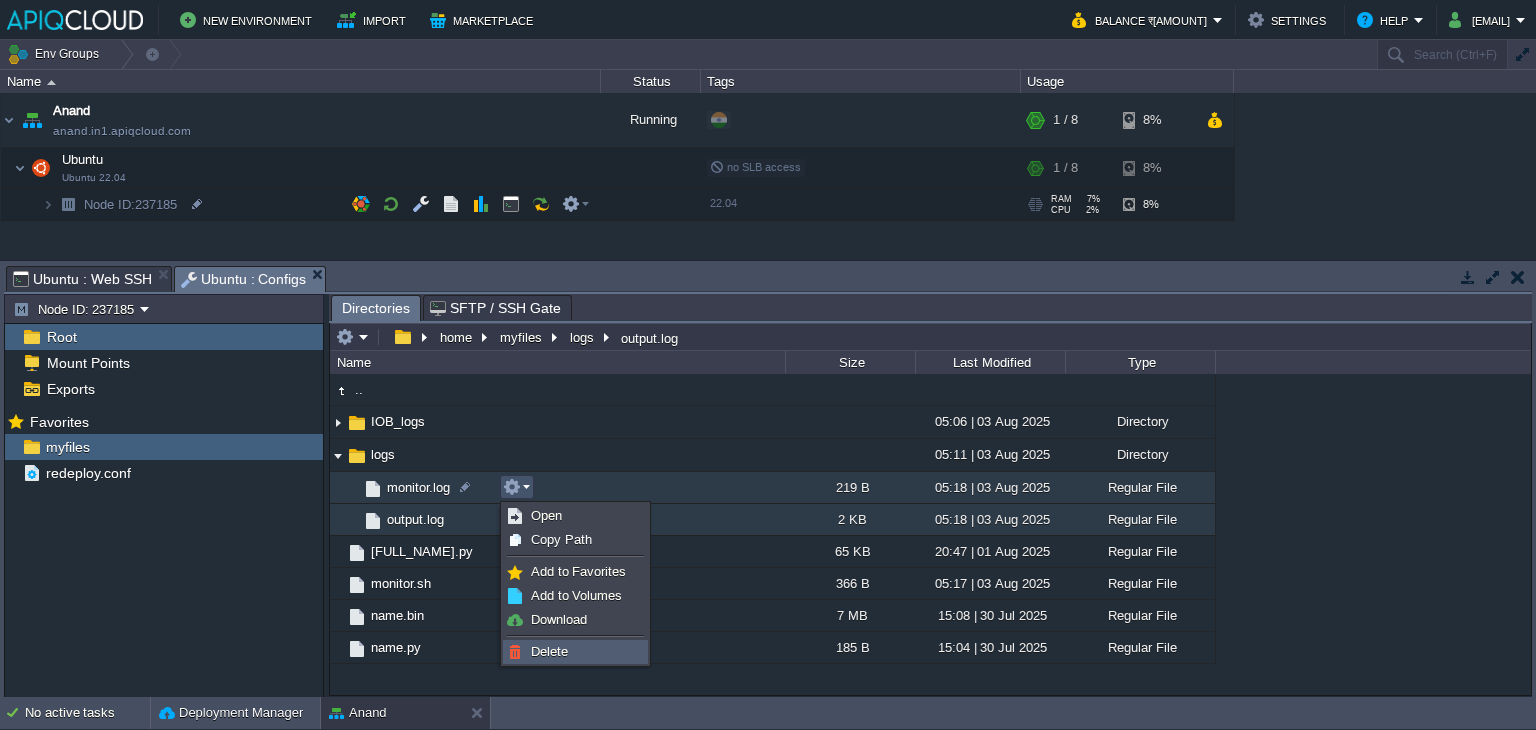 click on "Delete" at bounding box center (575, 652) 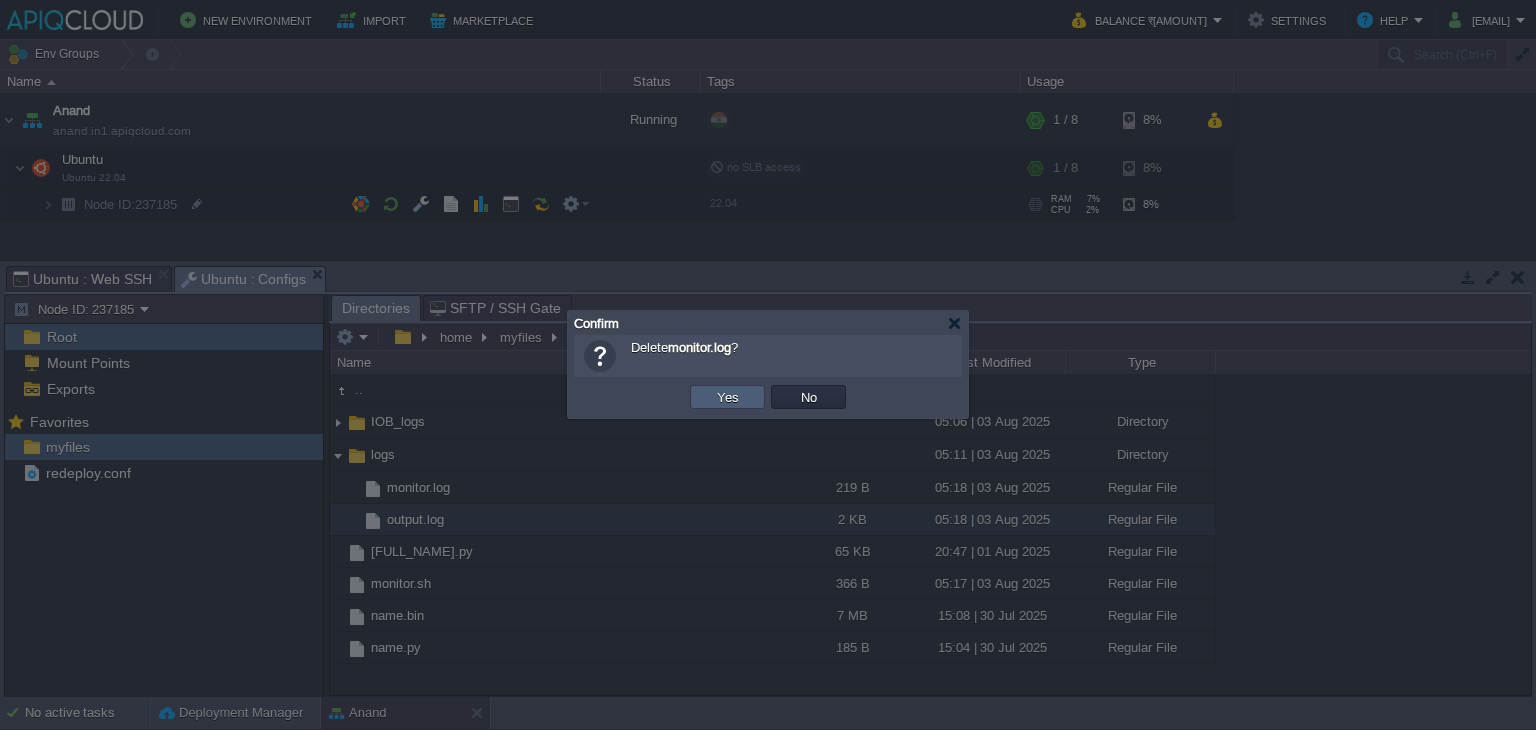 click on "Yes" at bounding box center (728, 397) 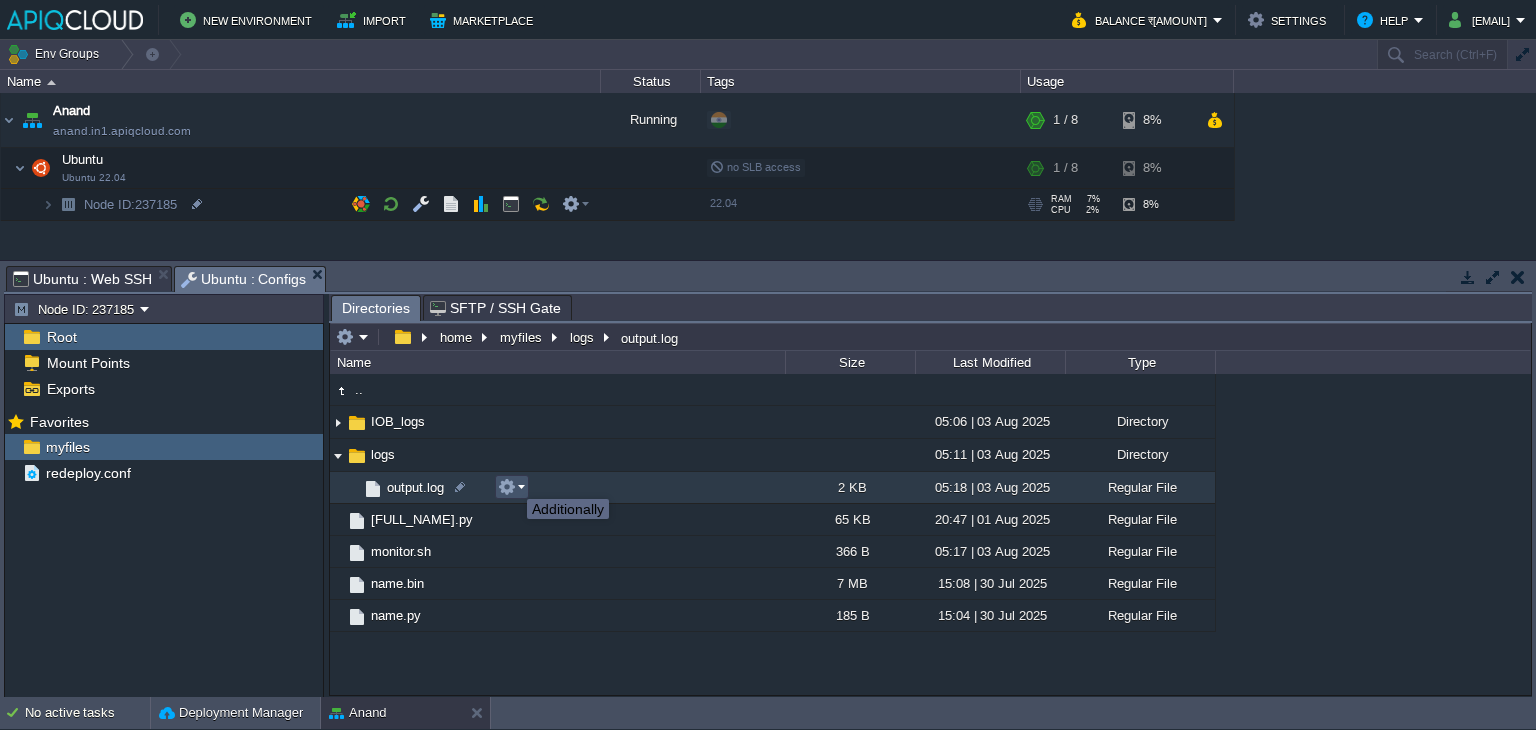 click at bounding box center [507, 487] 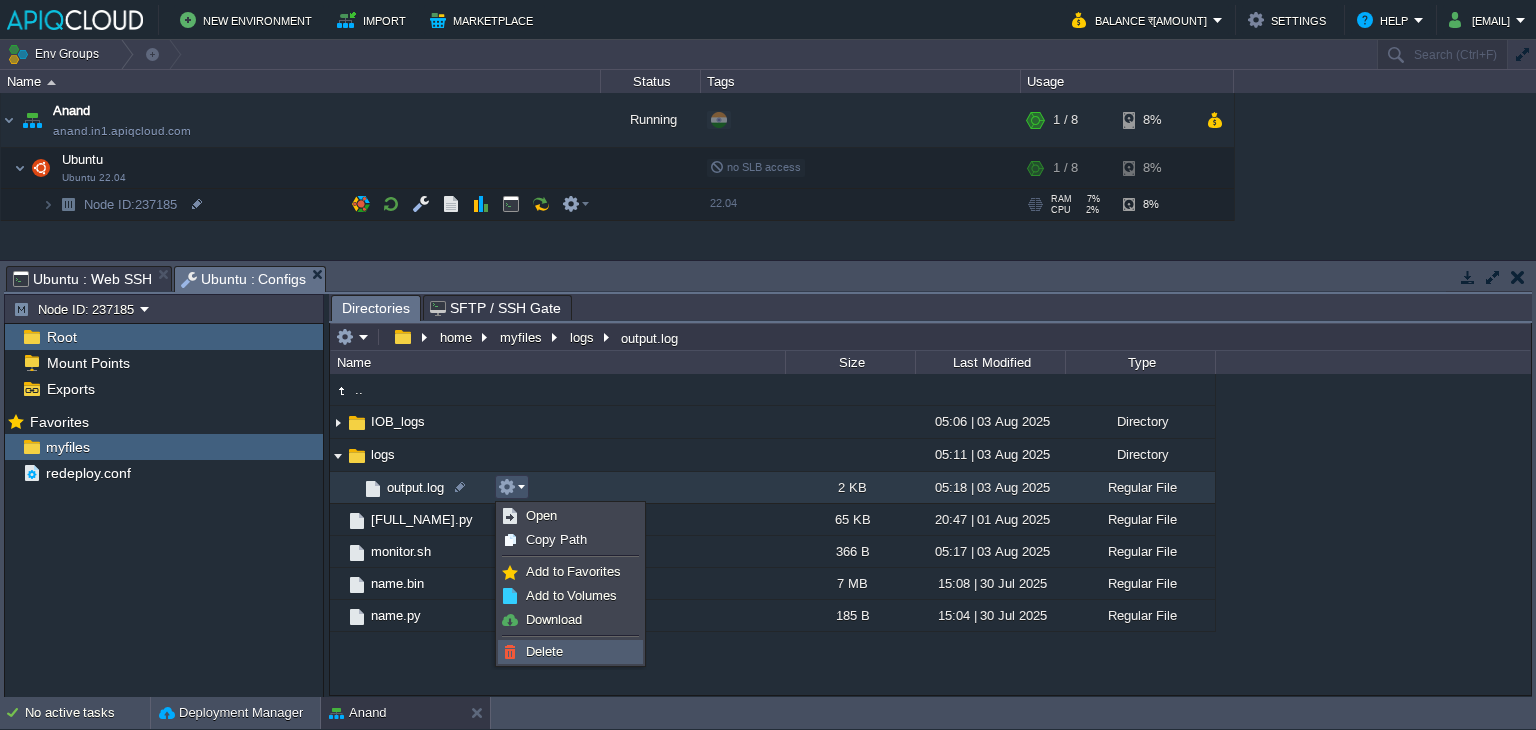 click on "Delete" at bounding box center [570, 652] 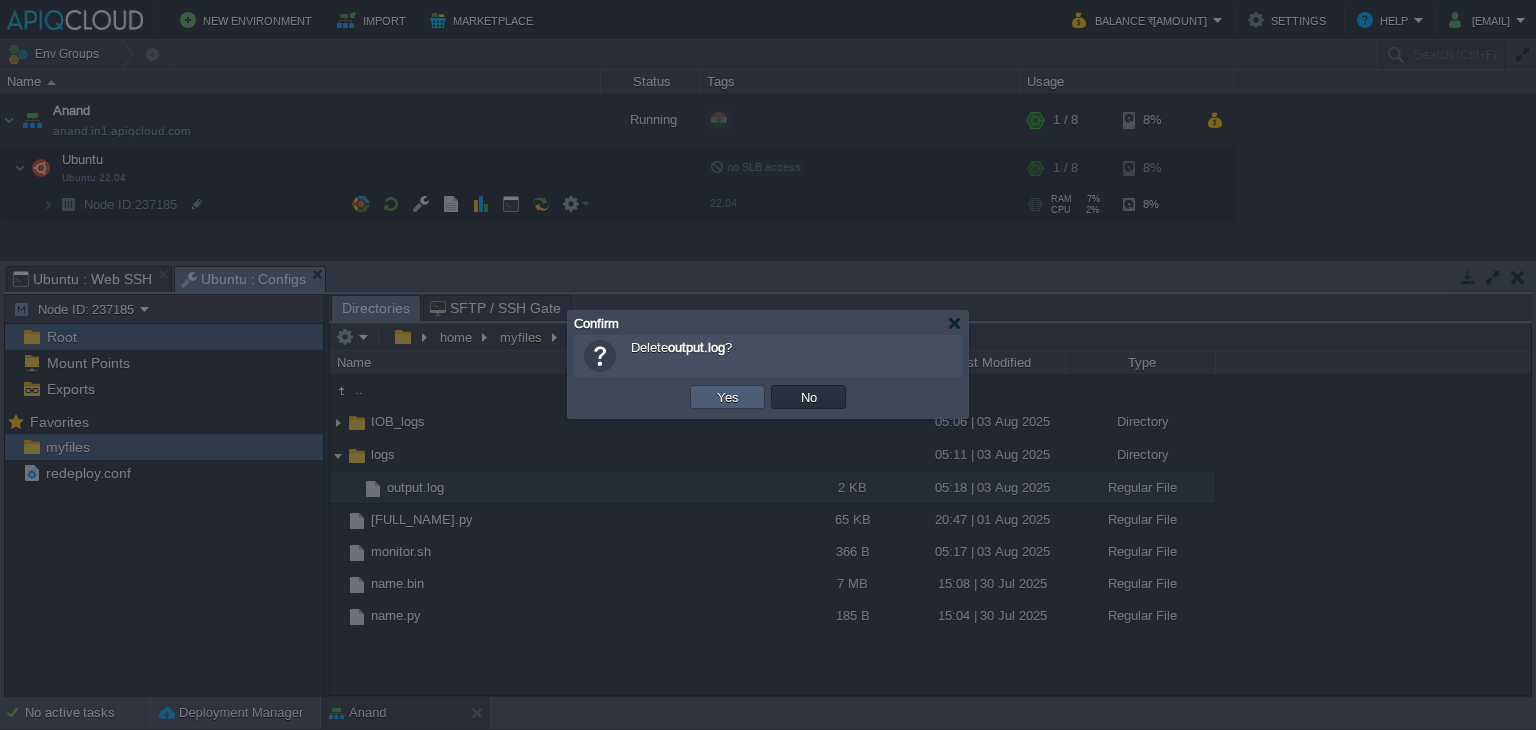 click on "Yes" at bounding box center (728, 397) 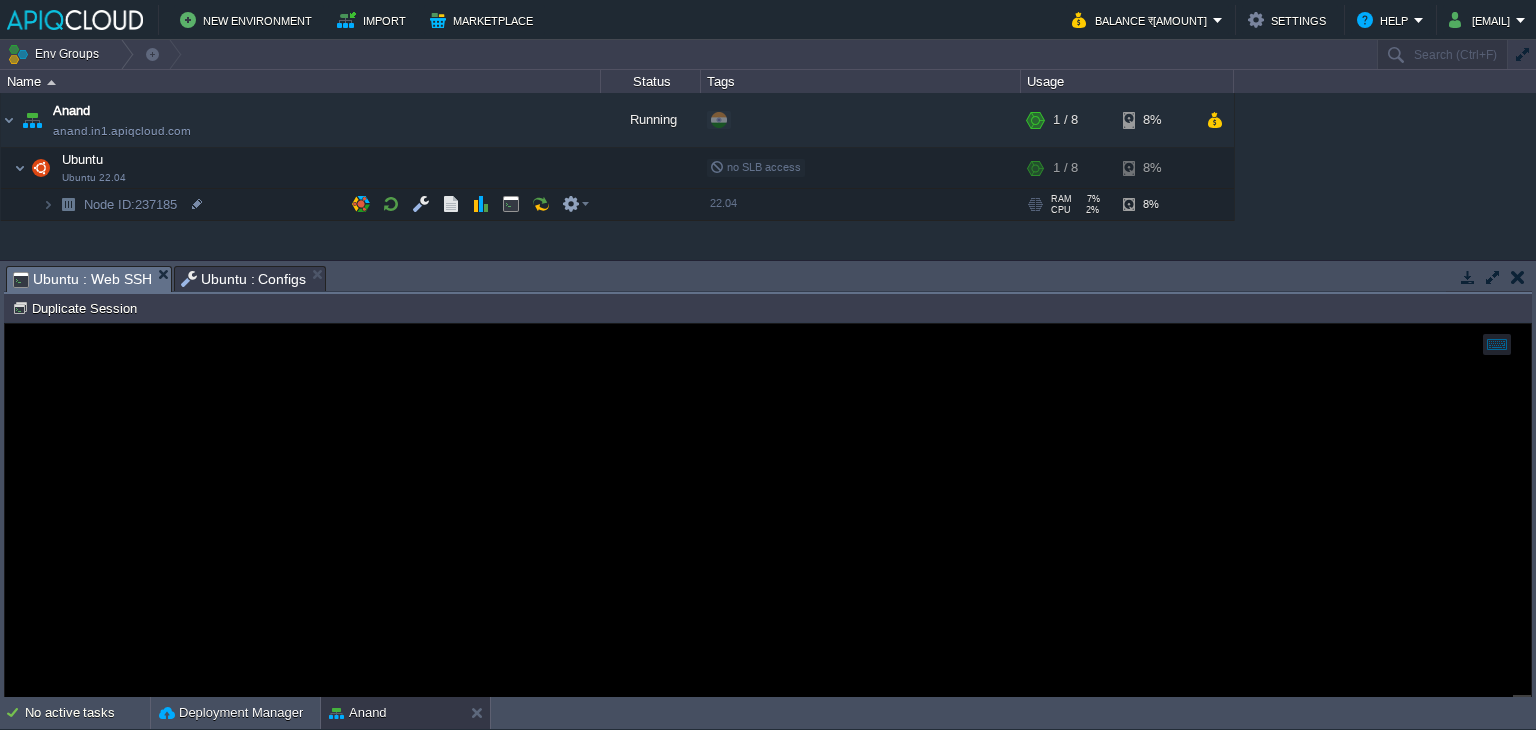 click on "Ubuntu : Web SSH" at bounding box center [82, 279] 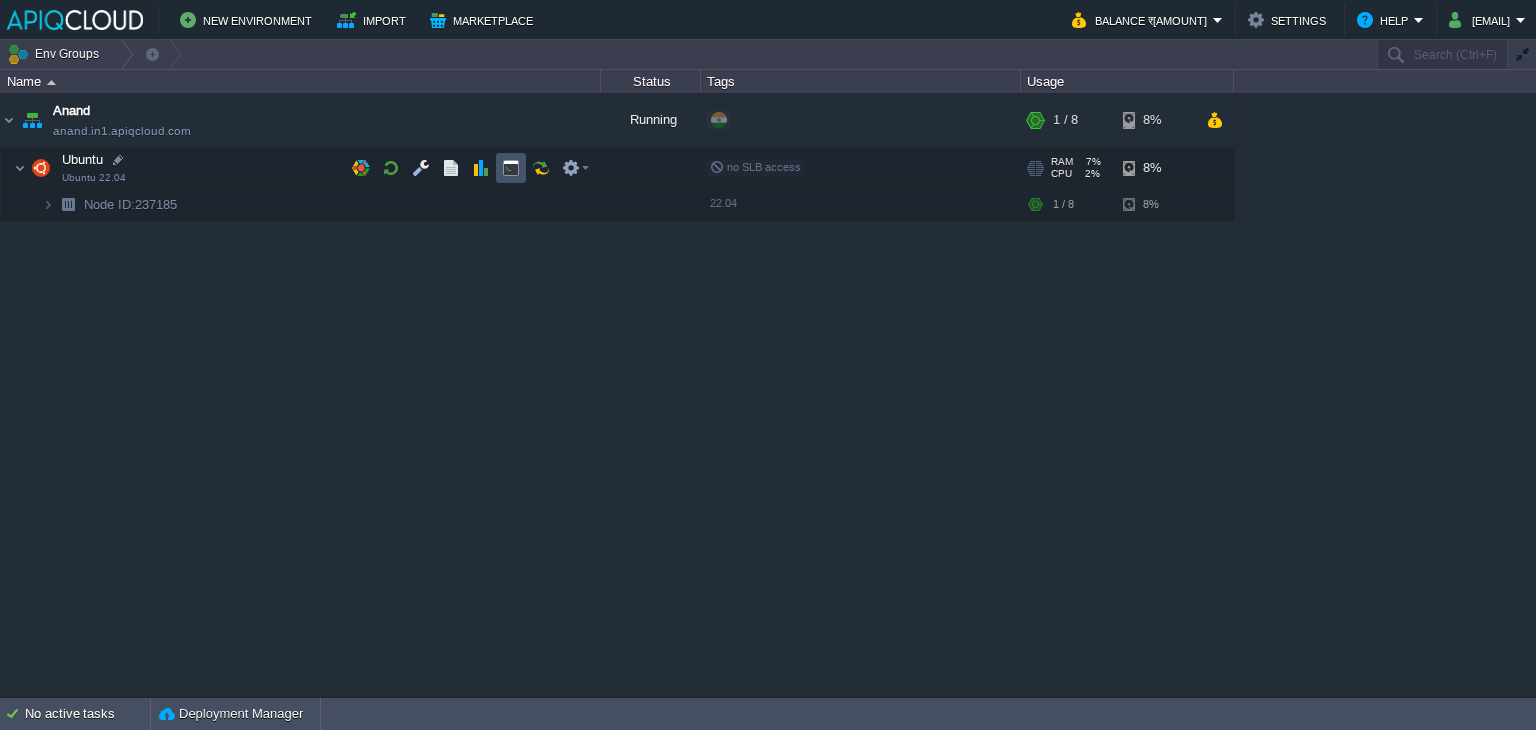 click at bounding box center (511, 168) 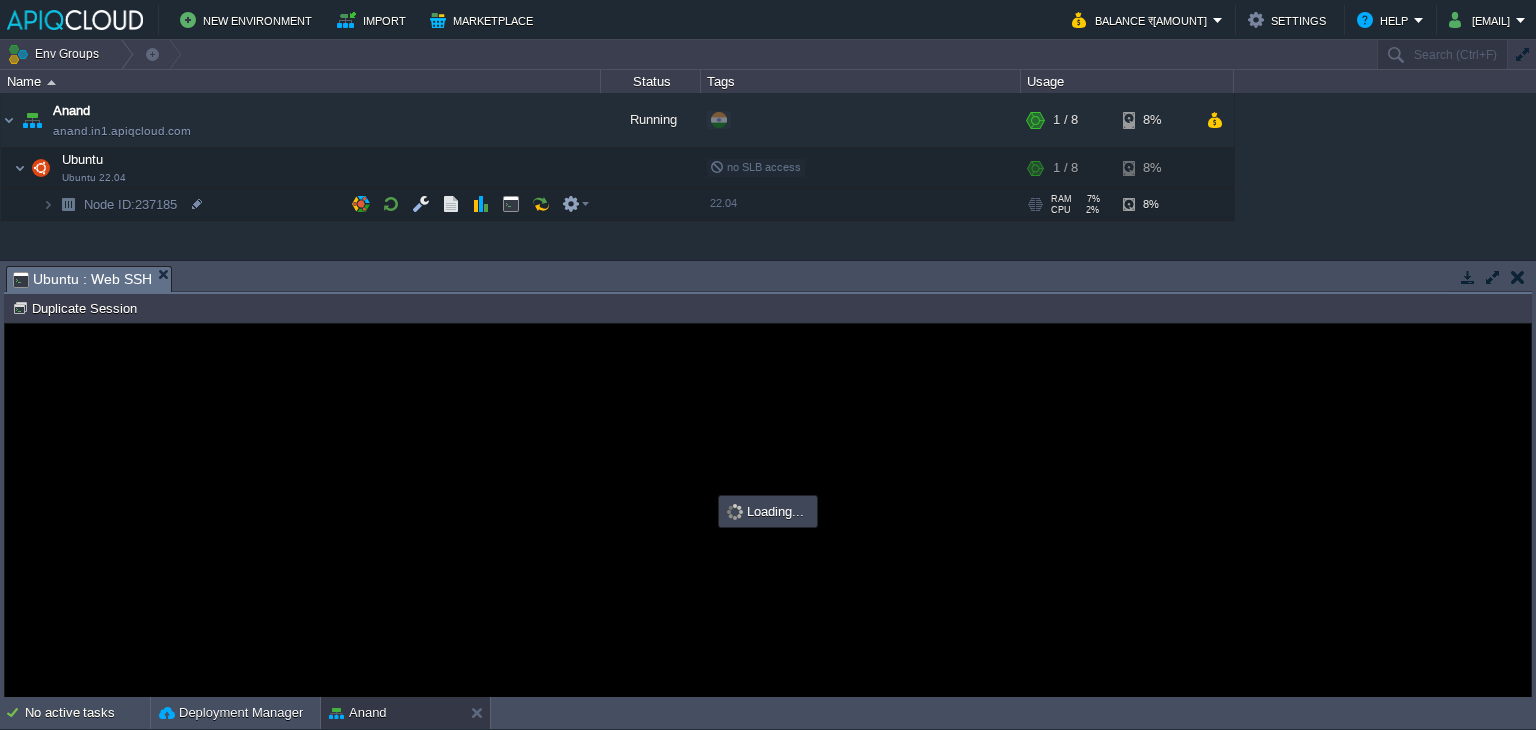 scroll, scrollTop: 0, scrollLeft: 0, axis: both 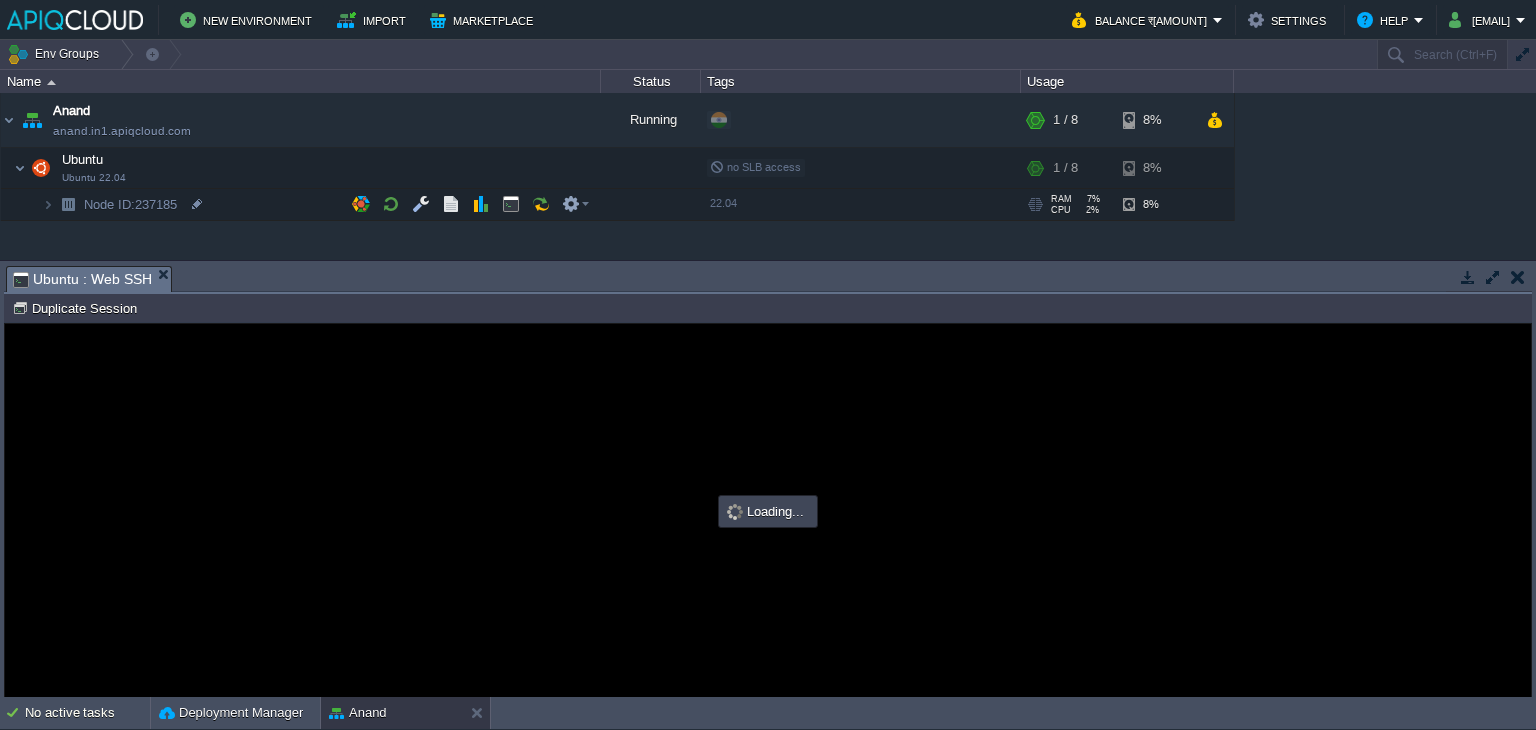 type on "#000000" 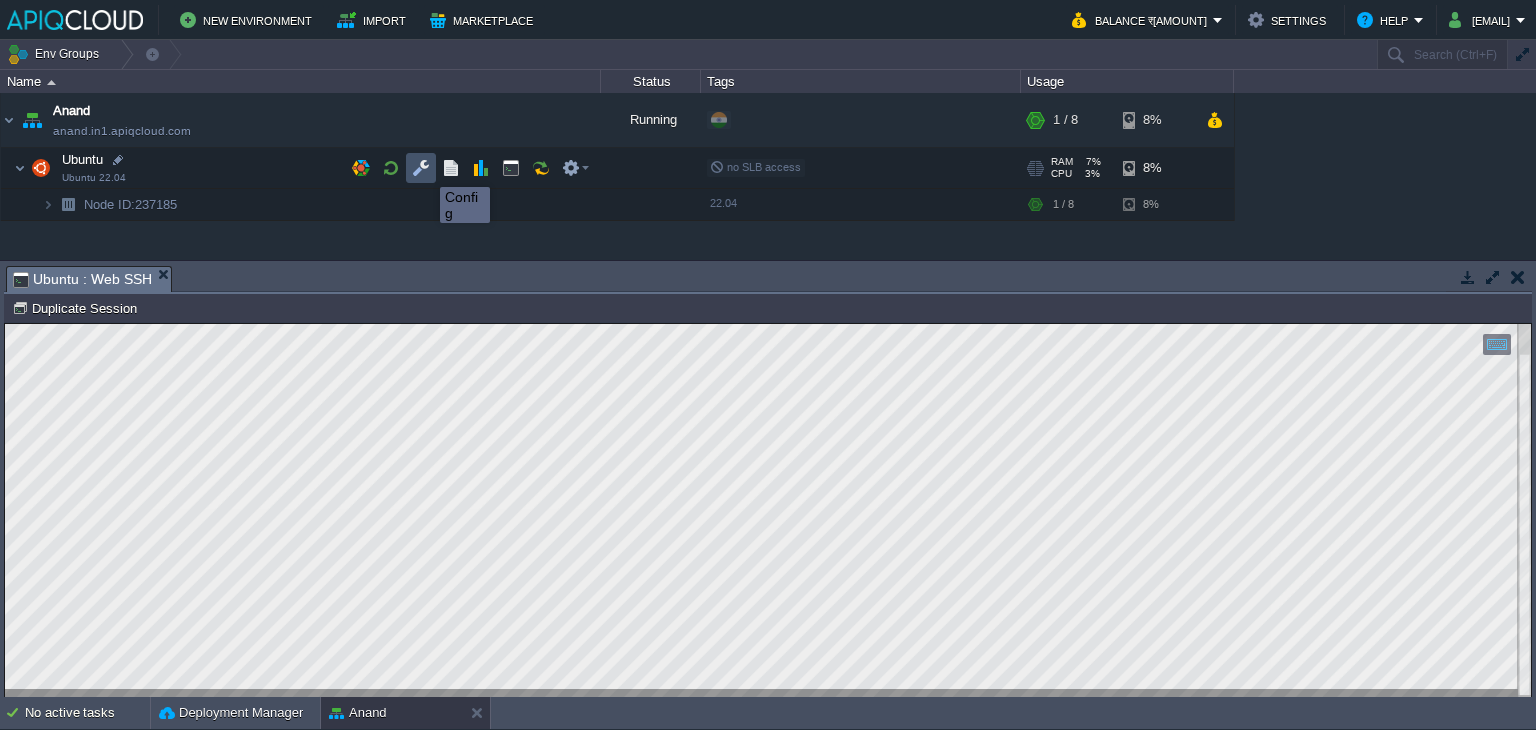 click at bounding box center [421, 168] 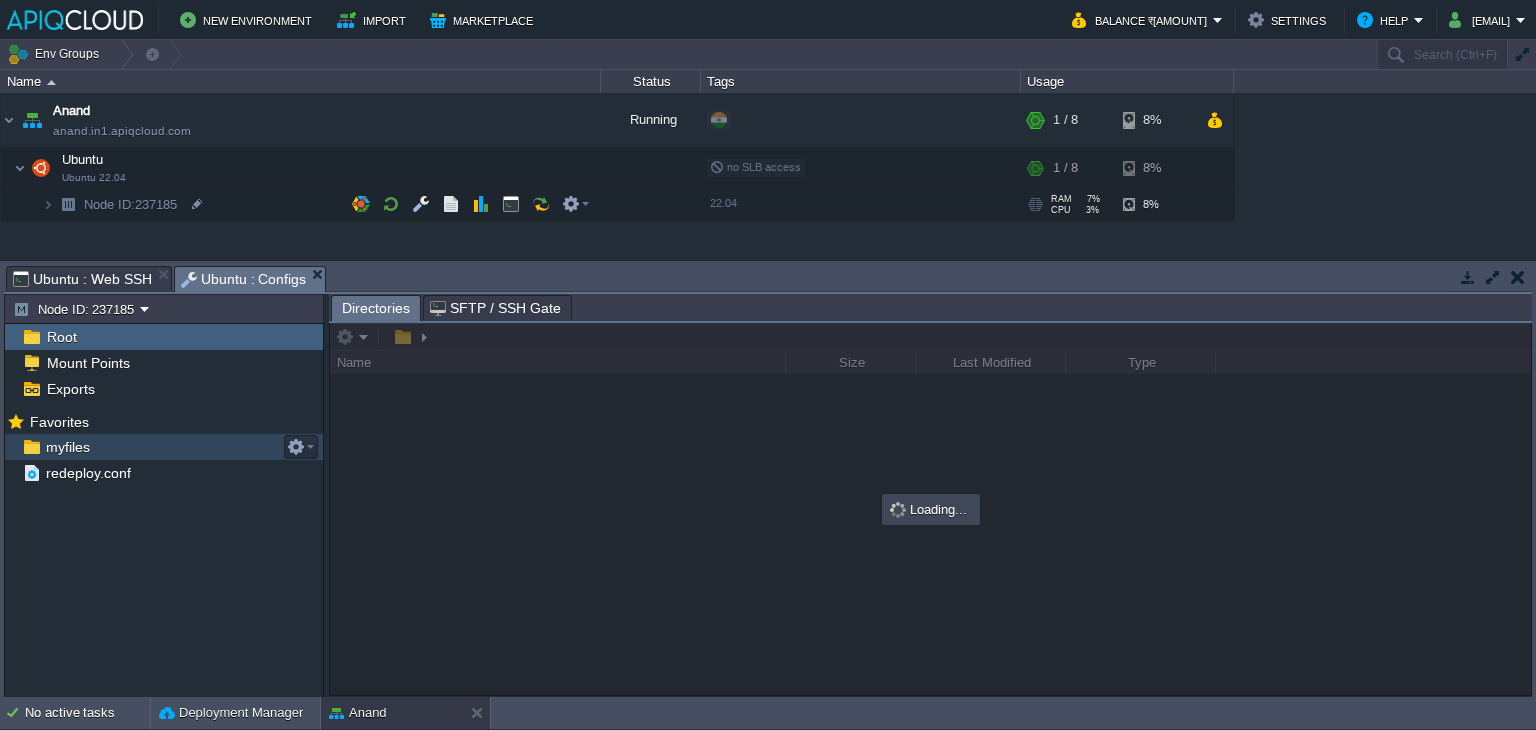 click on "myfiles" at bounding box center (67, 447) 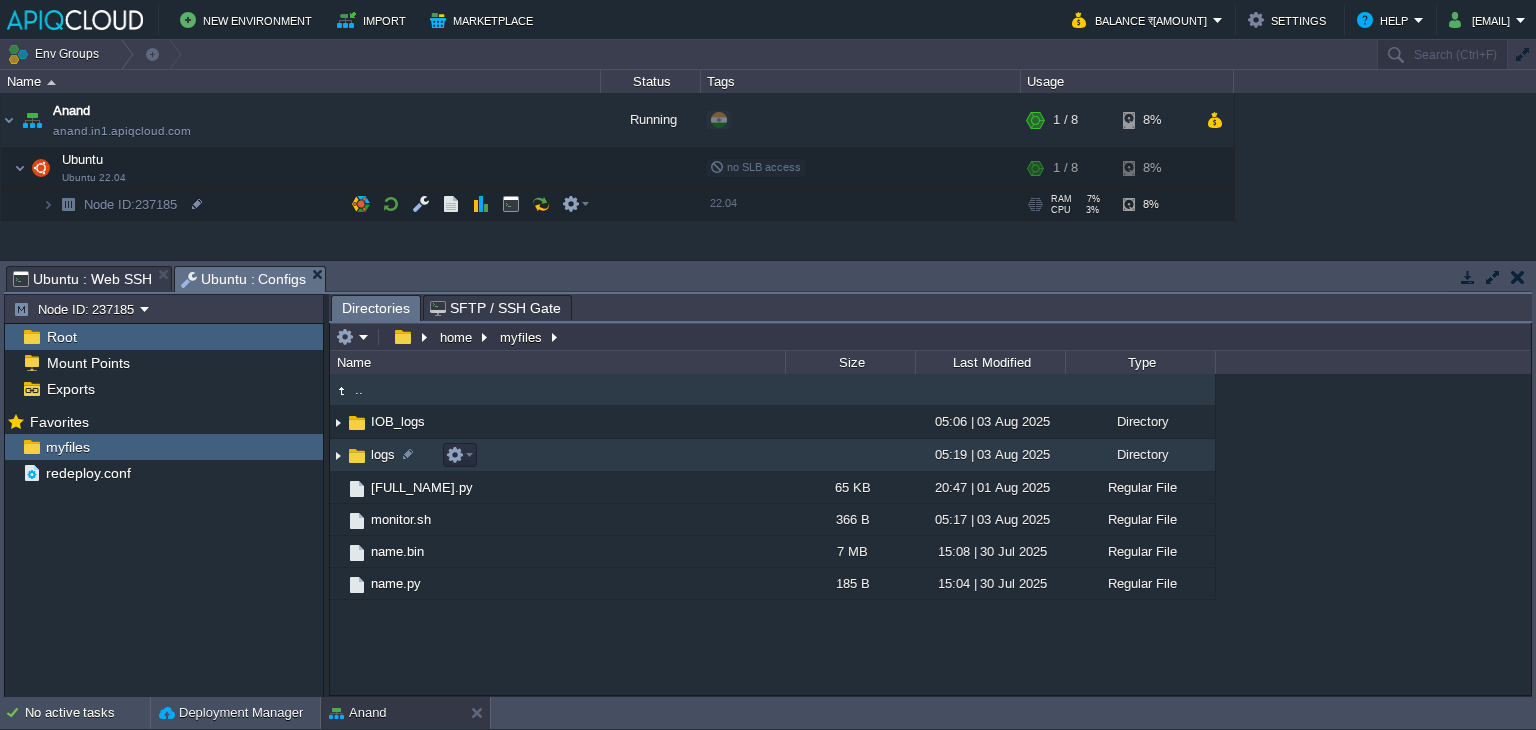click at bounding box center (338, 455) 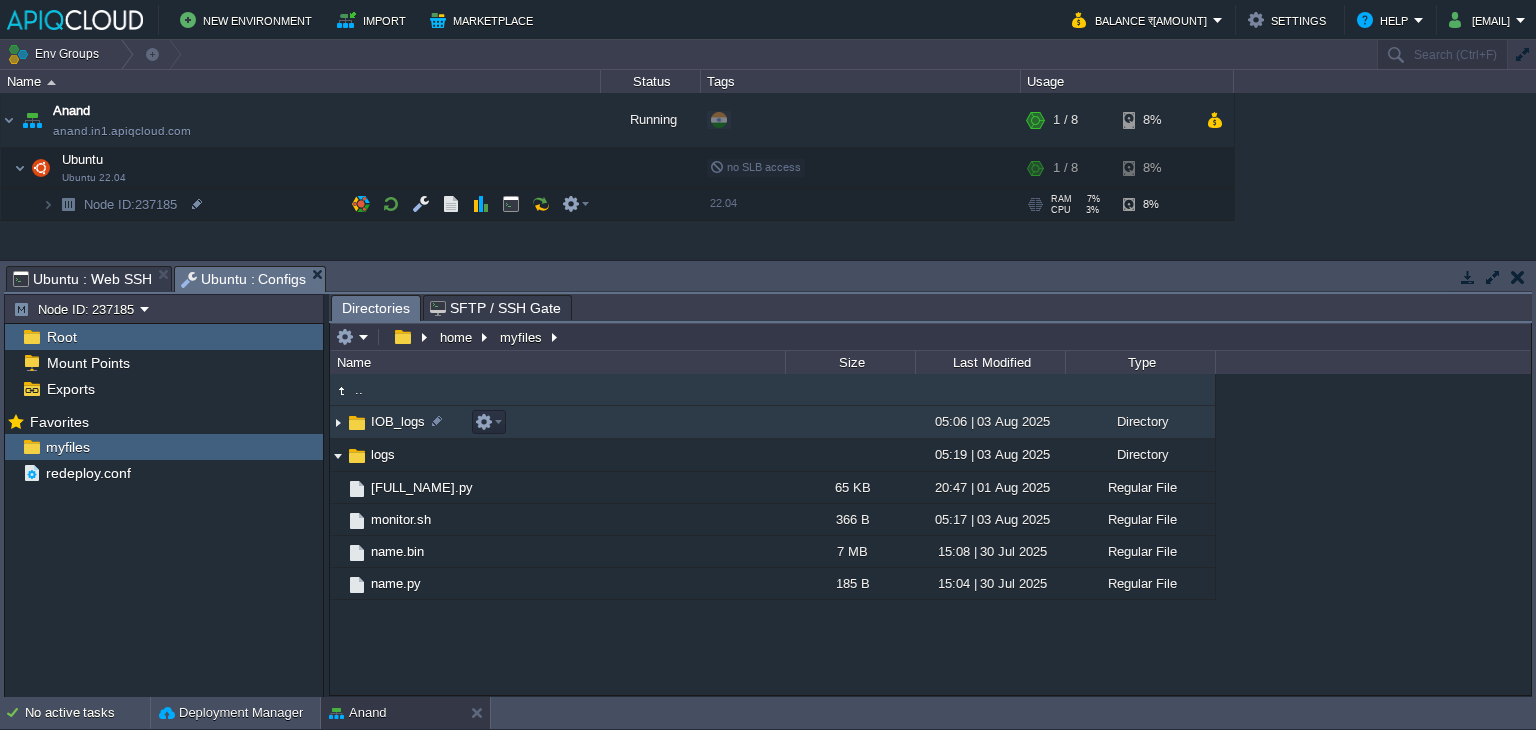 click at bounding box center [338, 422] 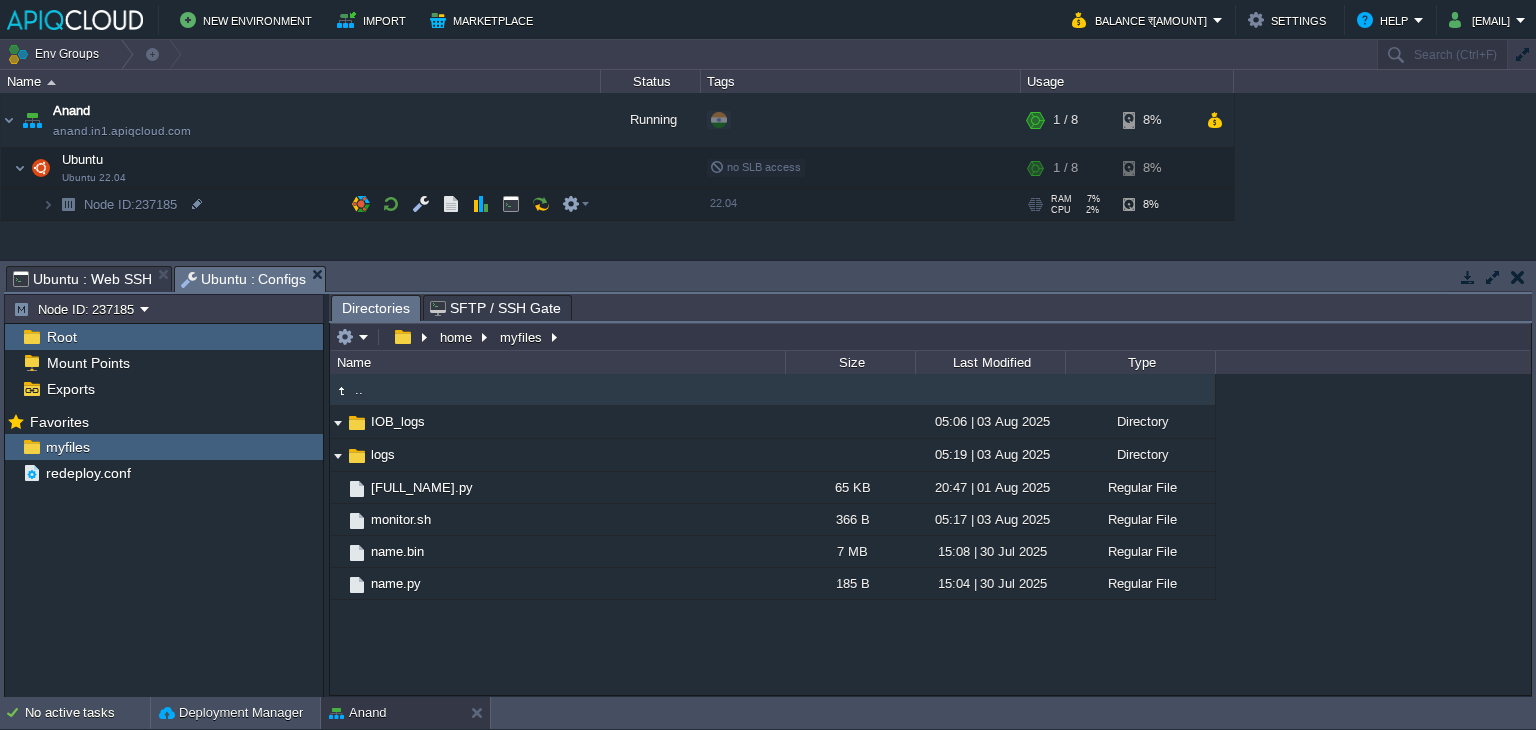 click on "Ubuntu : Web SSH" at bounding box center [82, 279] 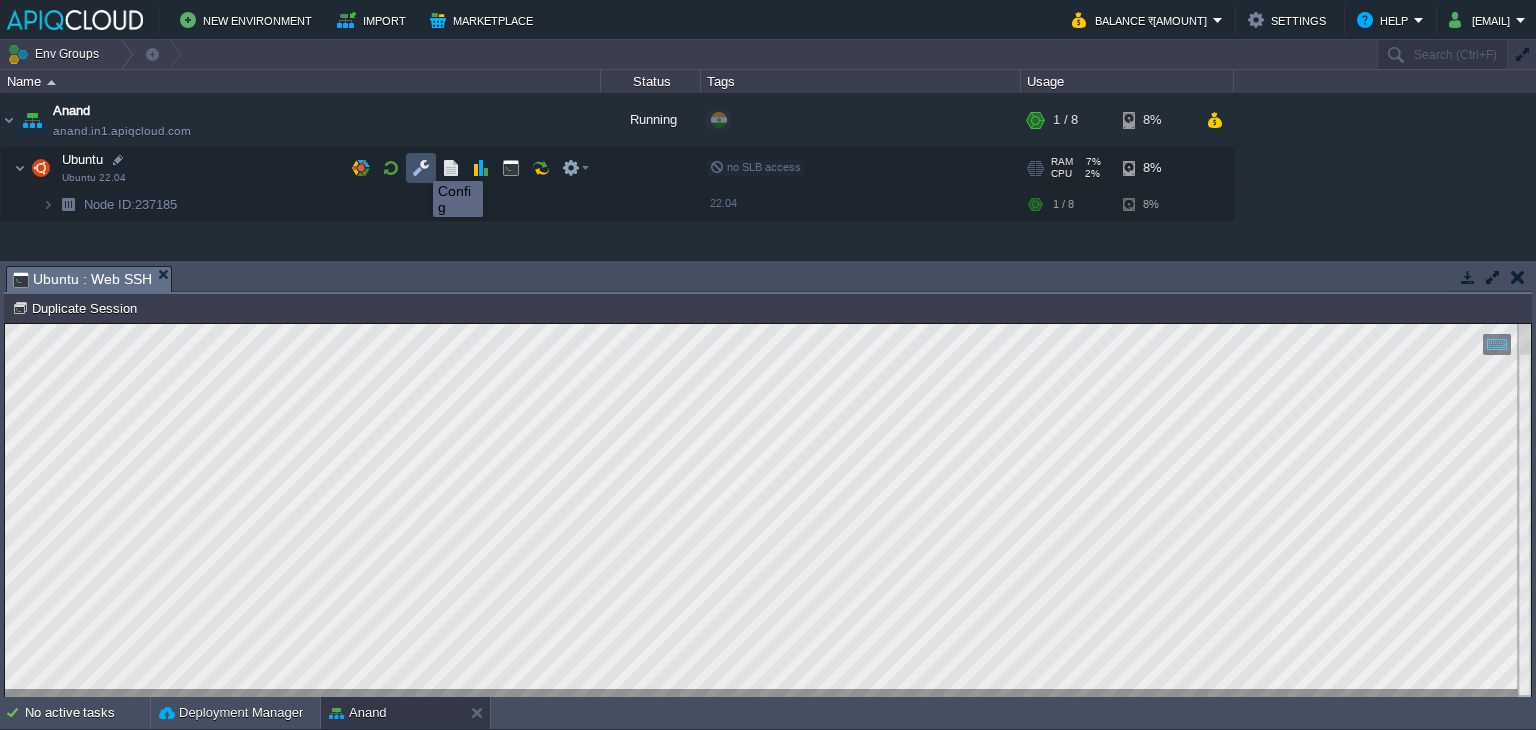 click at bounding box center [421, 168] 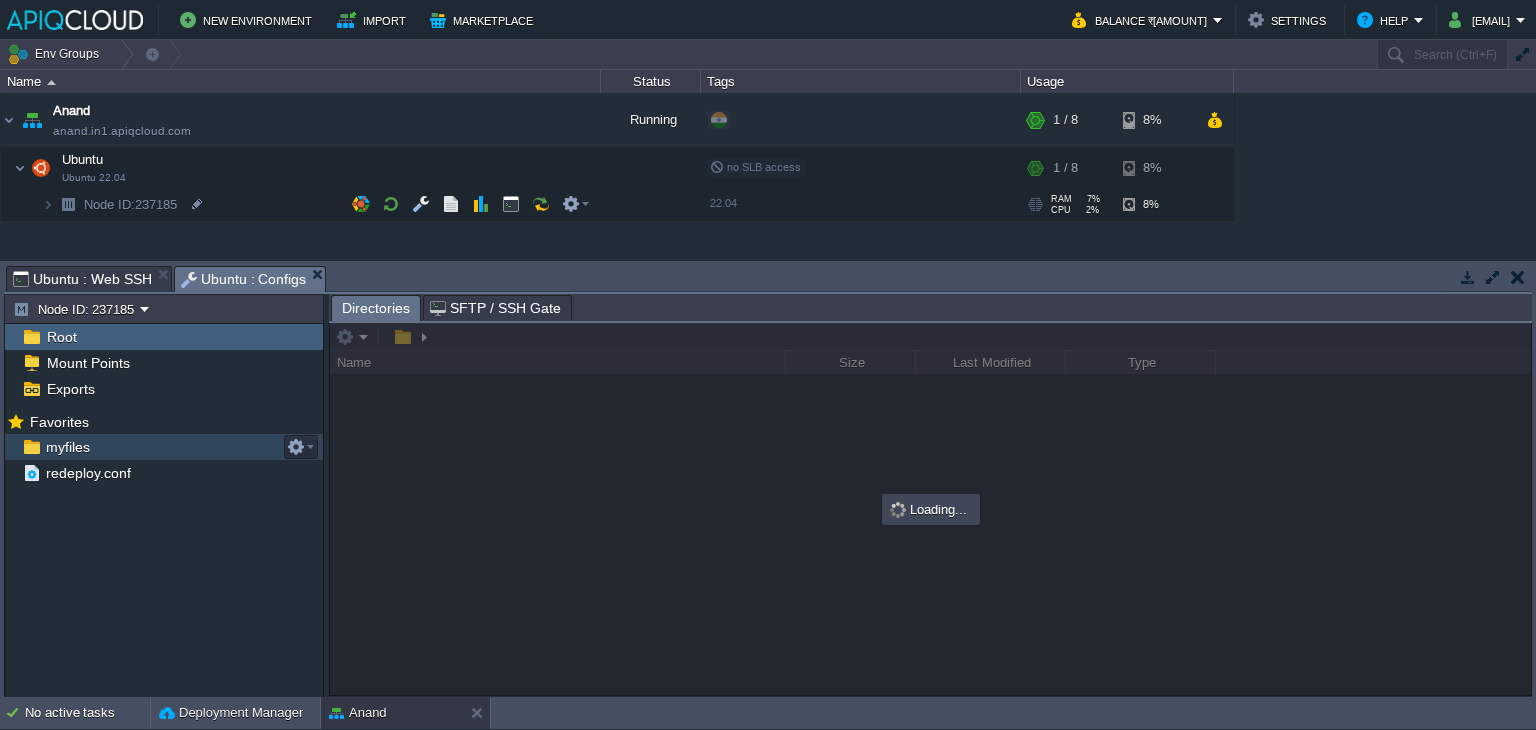 click on "myfiles" at bounding box center [67, 447] 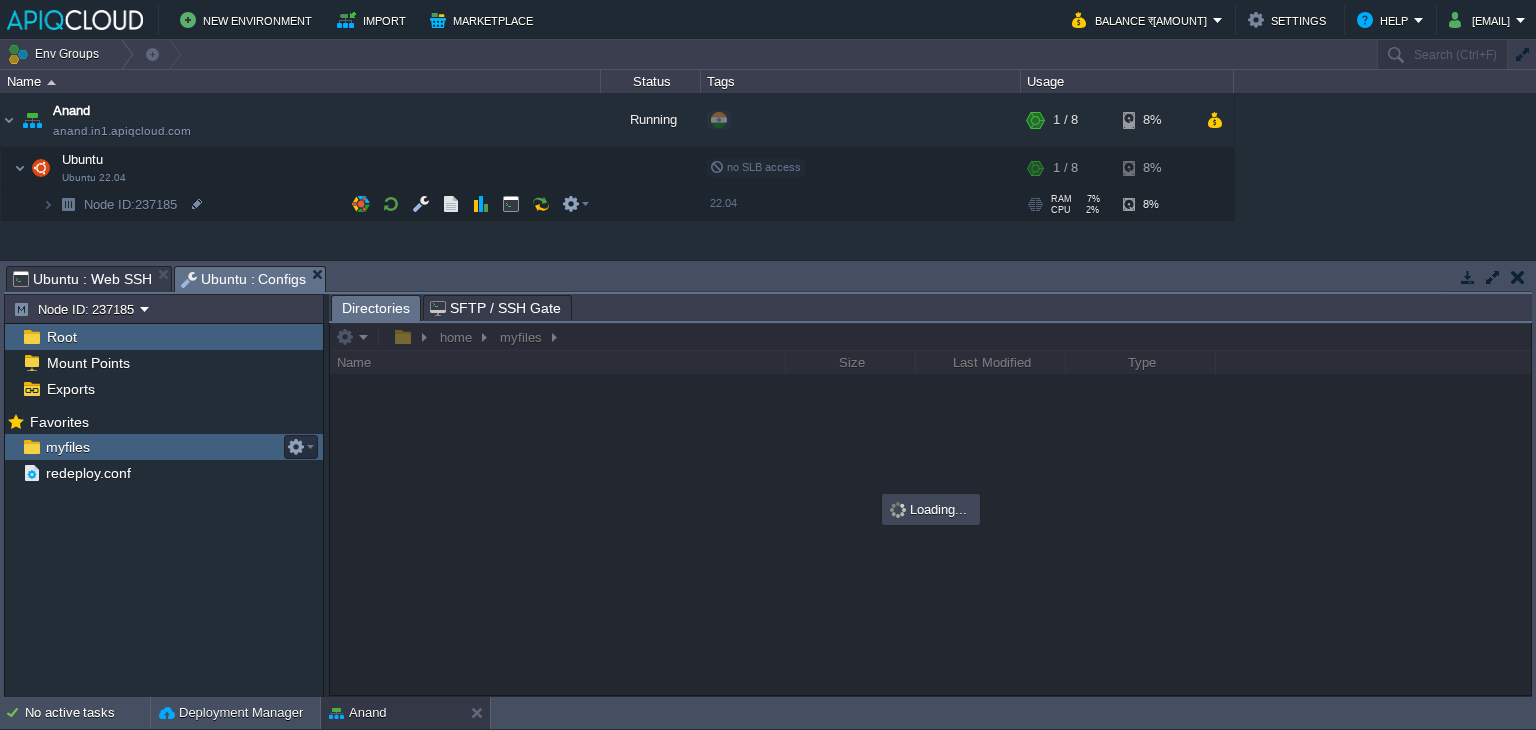 click on "myfiles" at bounding box center [164, 447] 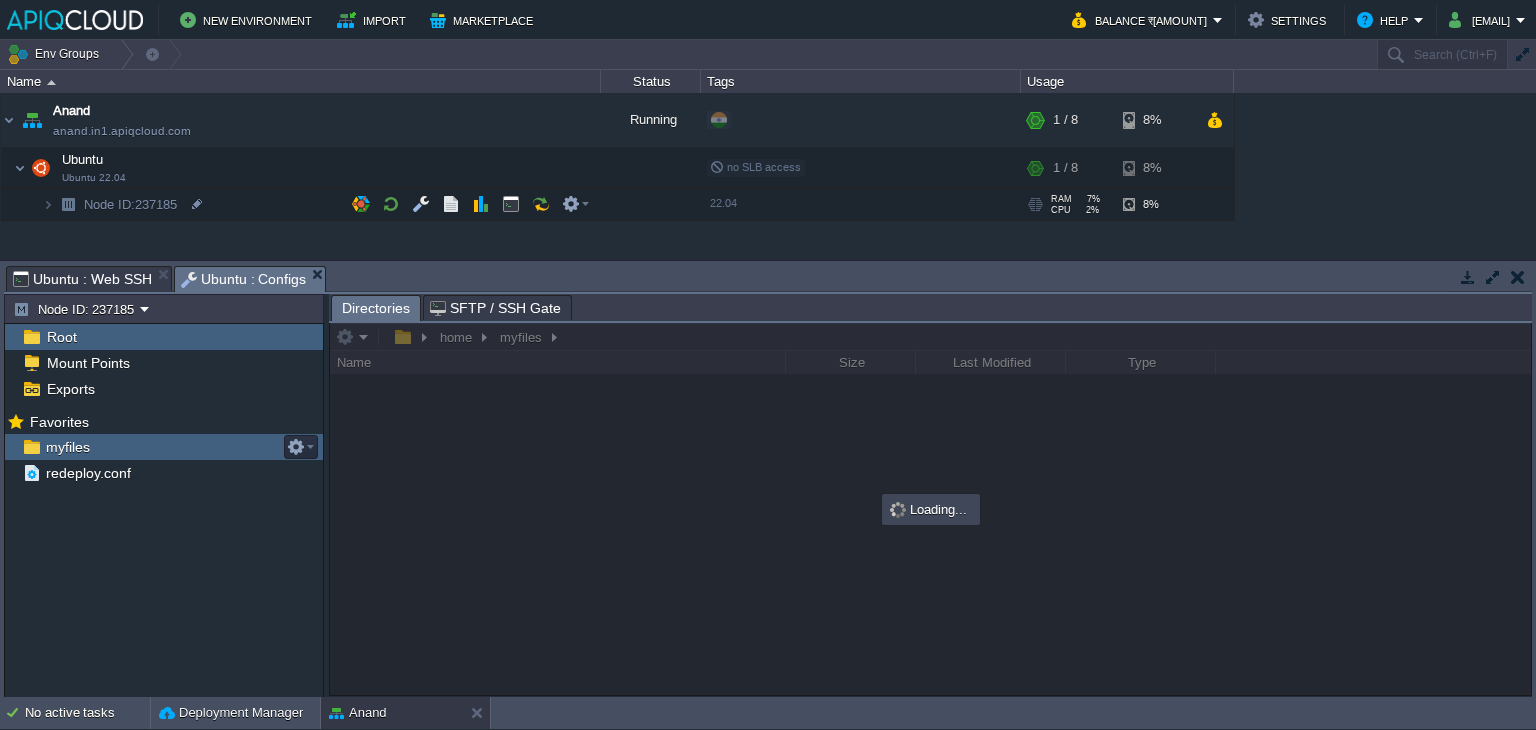 click on "myfiles" at bounding box center [164, 447] 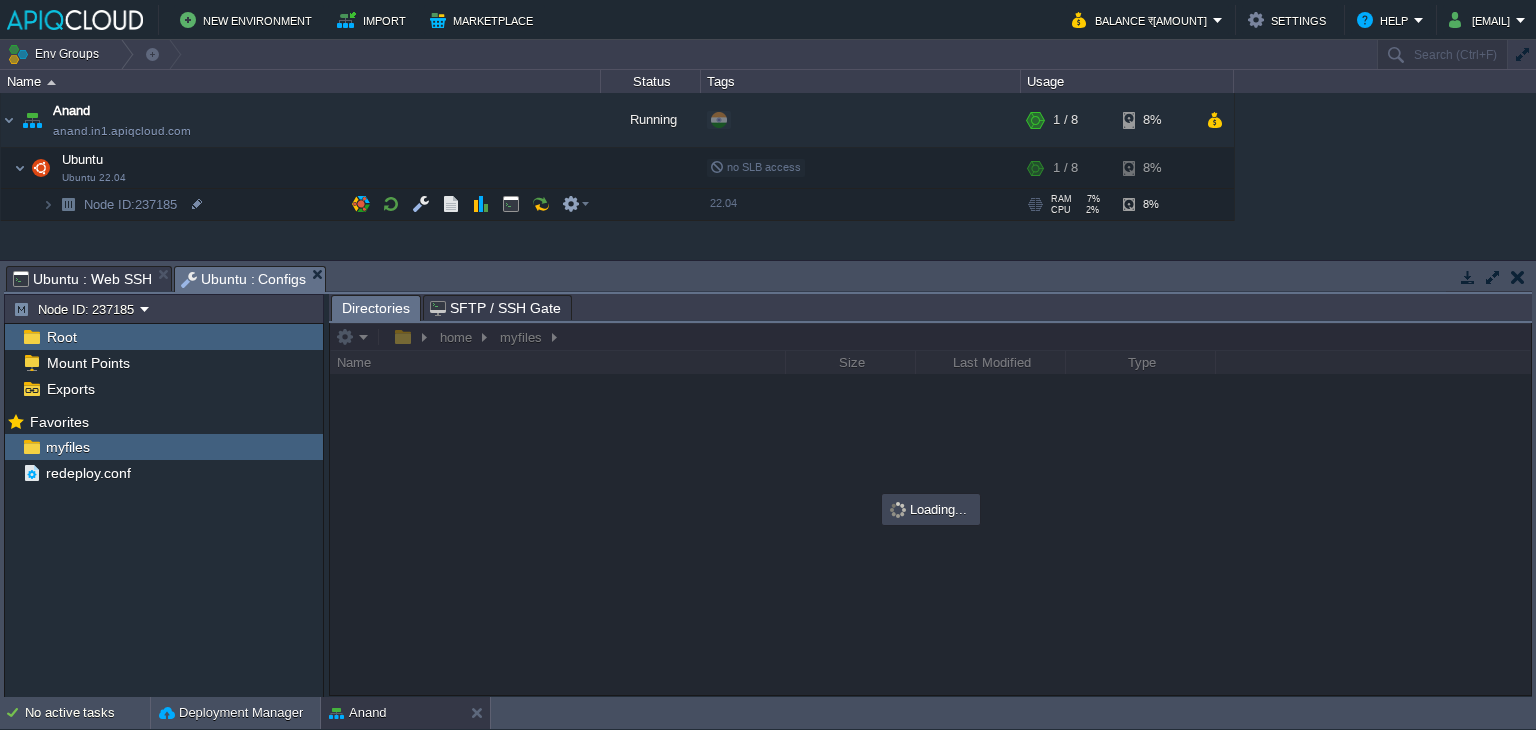 click on "[NAME] the most frequently used files and directories as Favorites to easily access them within this panel. Favorites myfiles redeploy.conf" at bounding box center [164, 555] 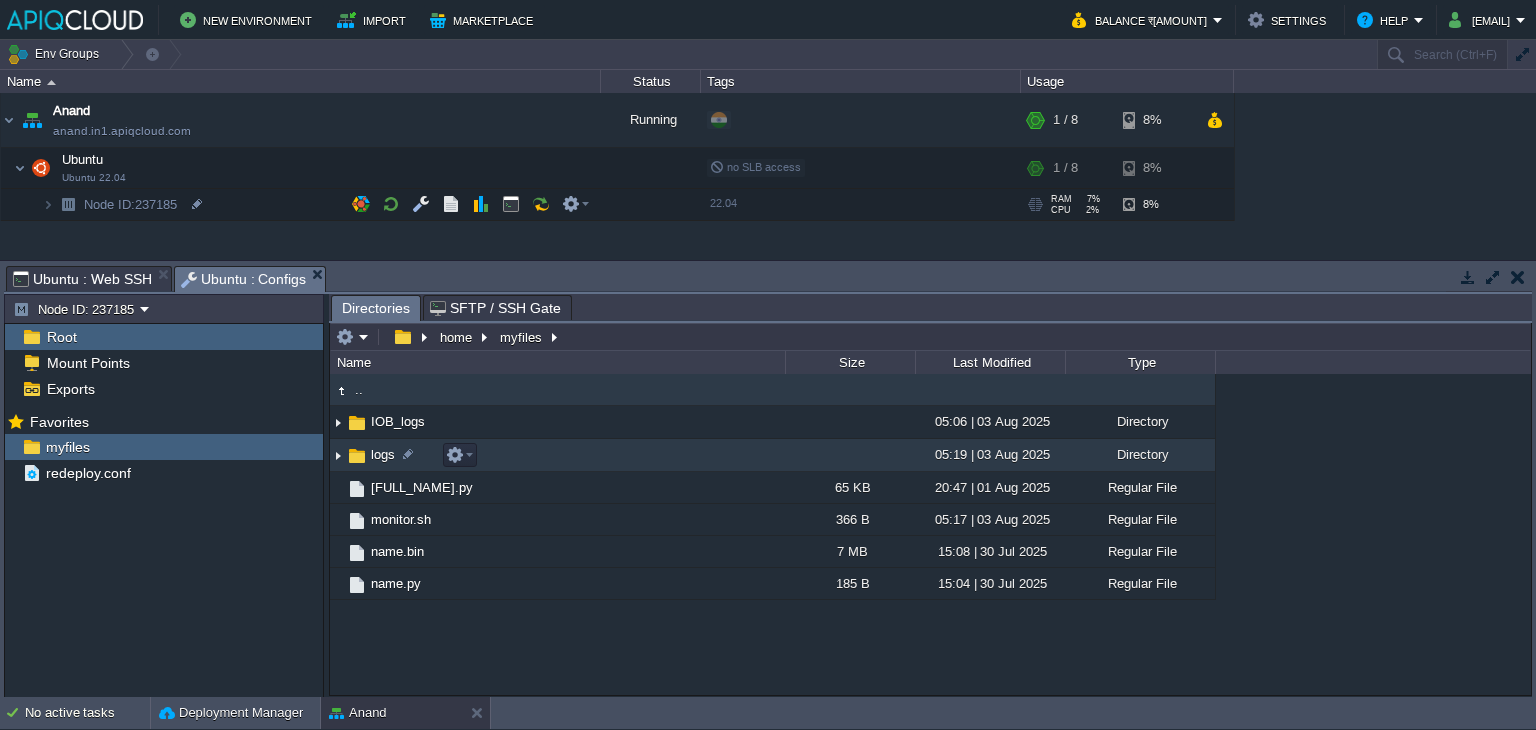click at bounding box center [338, 455] 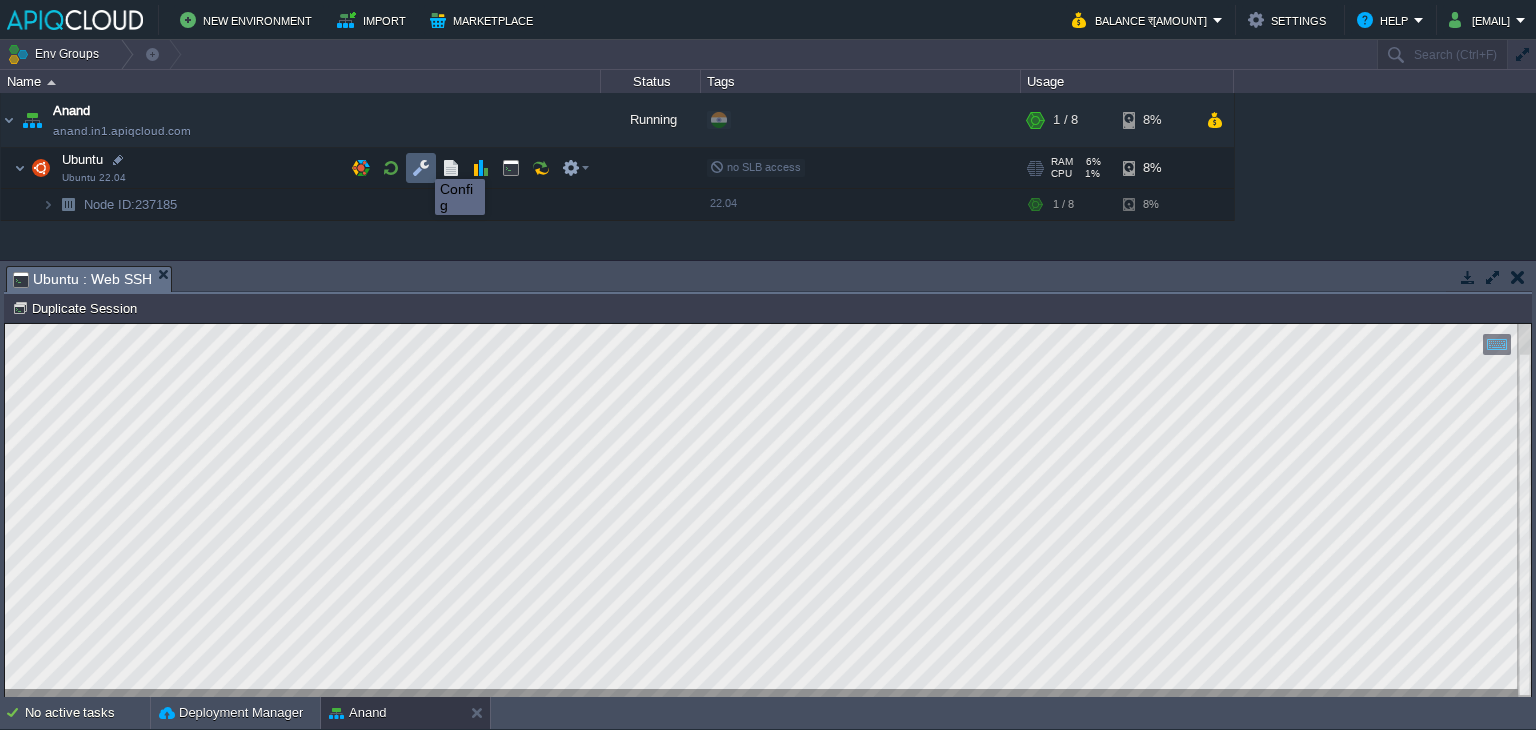 click at bounding box center (421, 168) 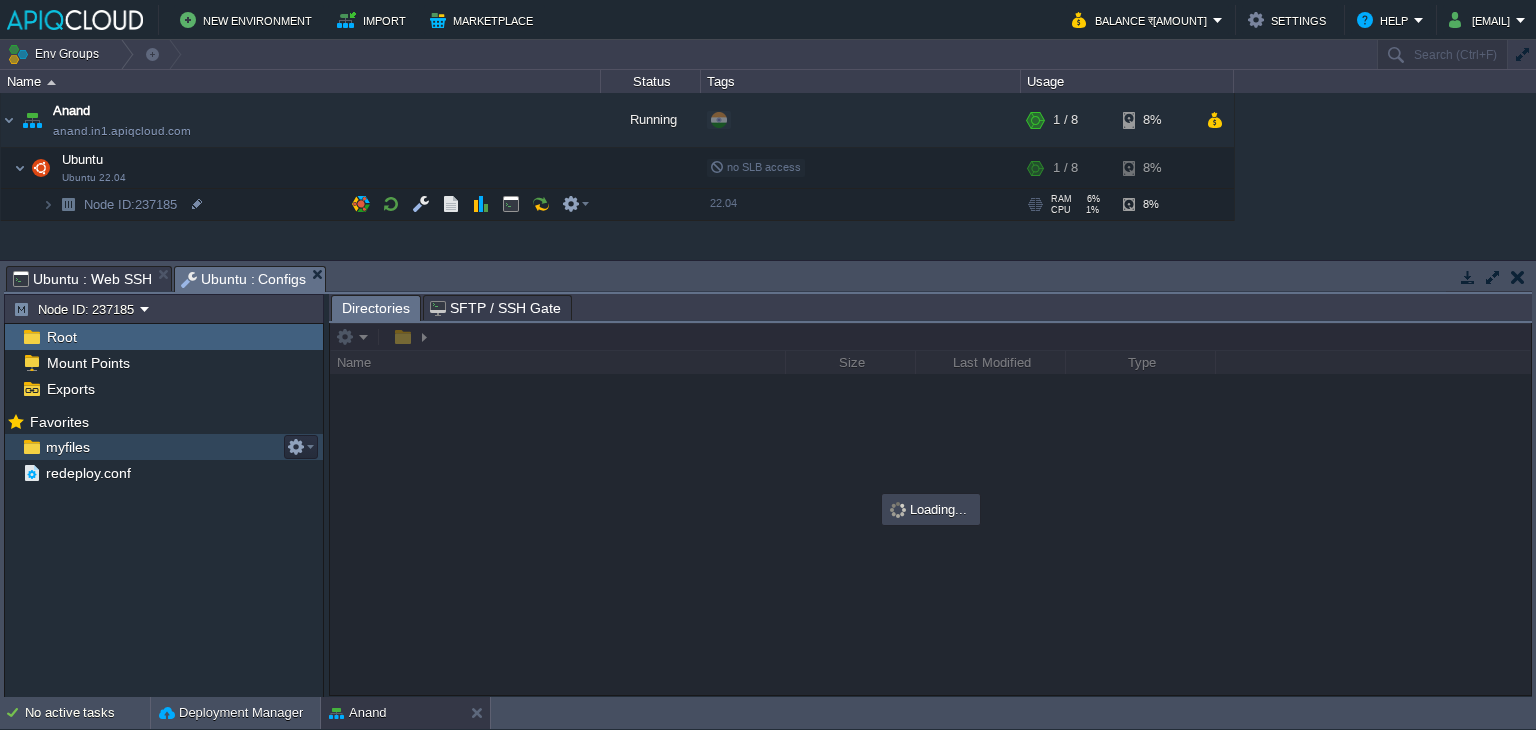 click on "myfiles" at bounding box center [67, 447] 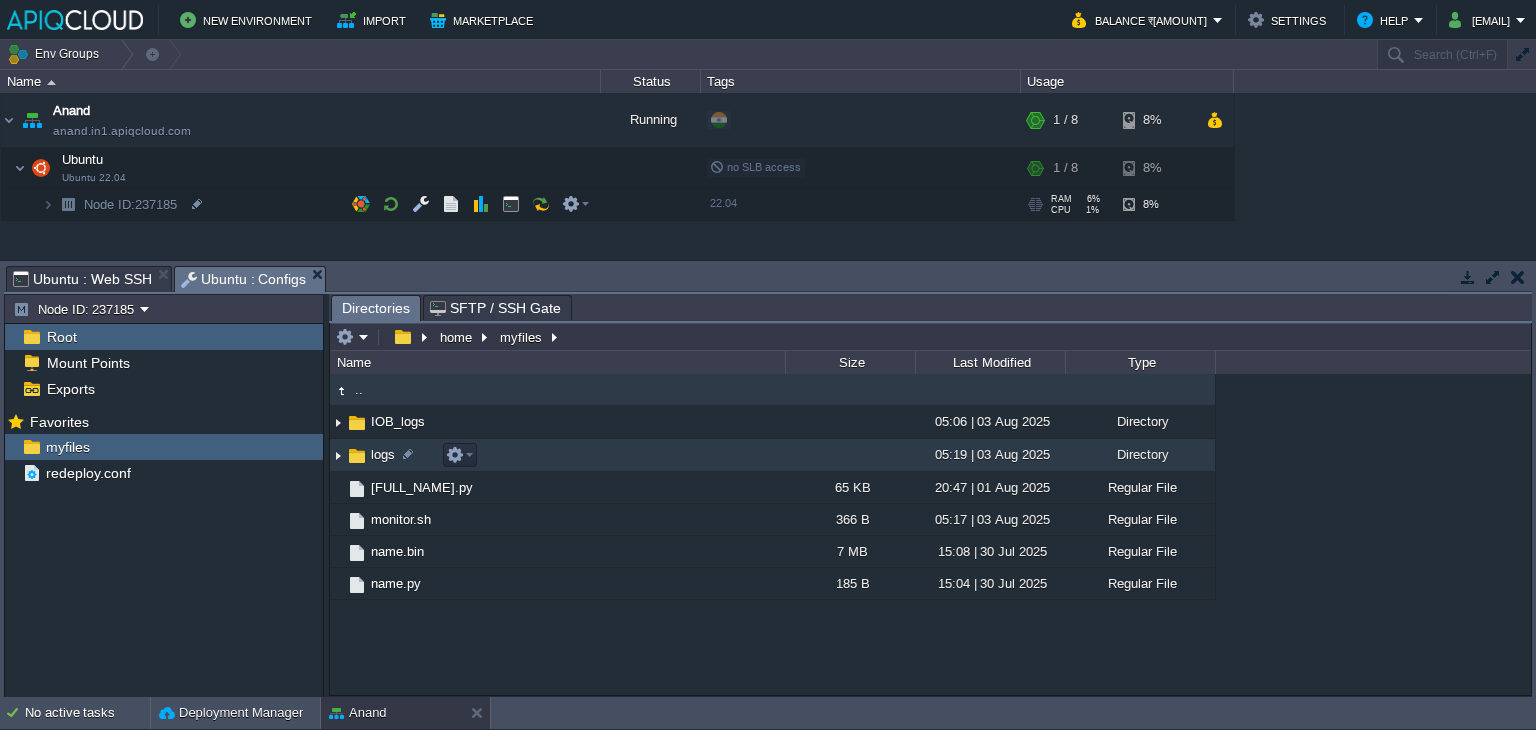 click at bounding box center [338, 455] 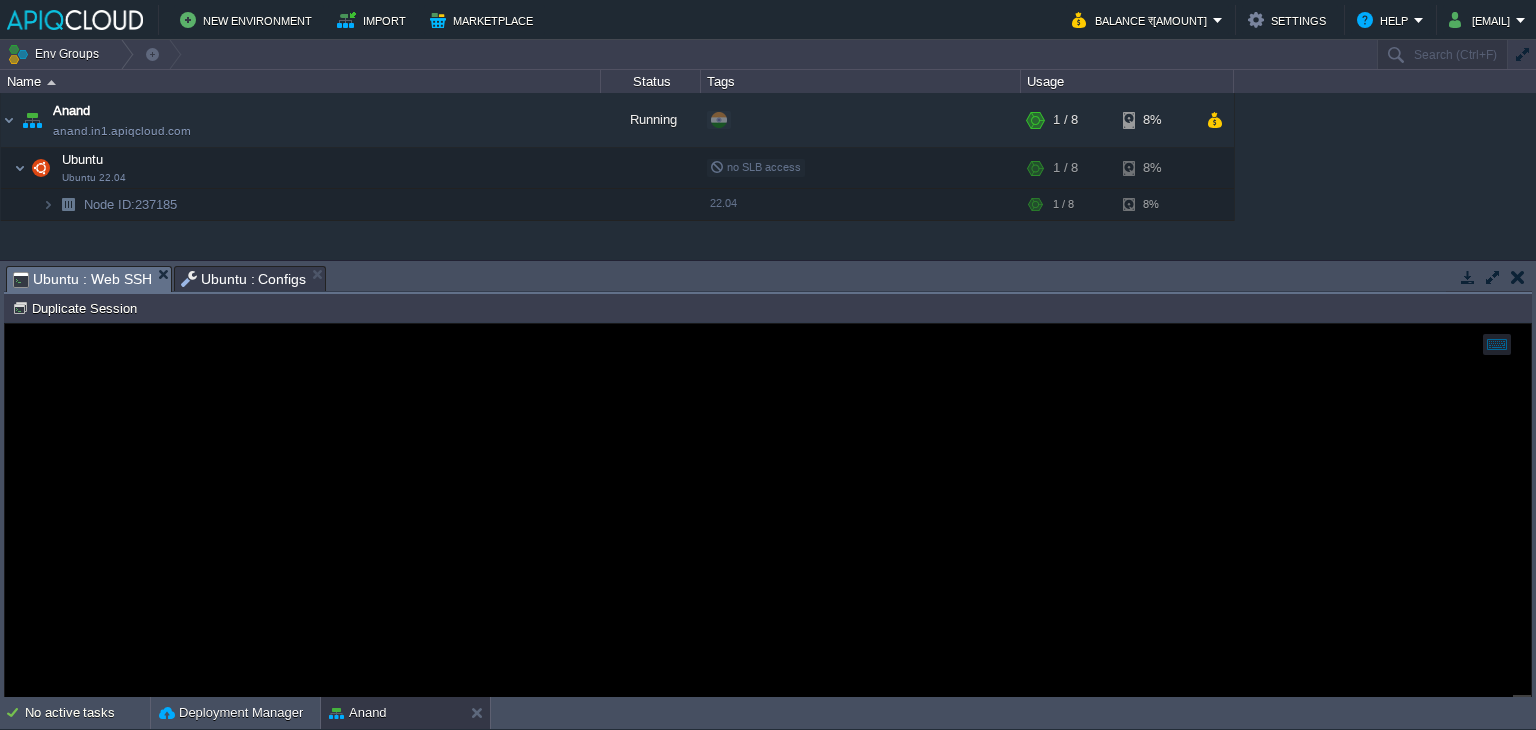 click on "Ubuntu : Web SSH" at bounding box center (82, 279) 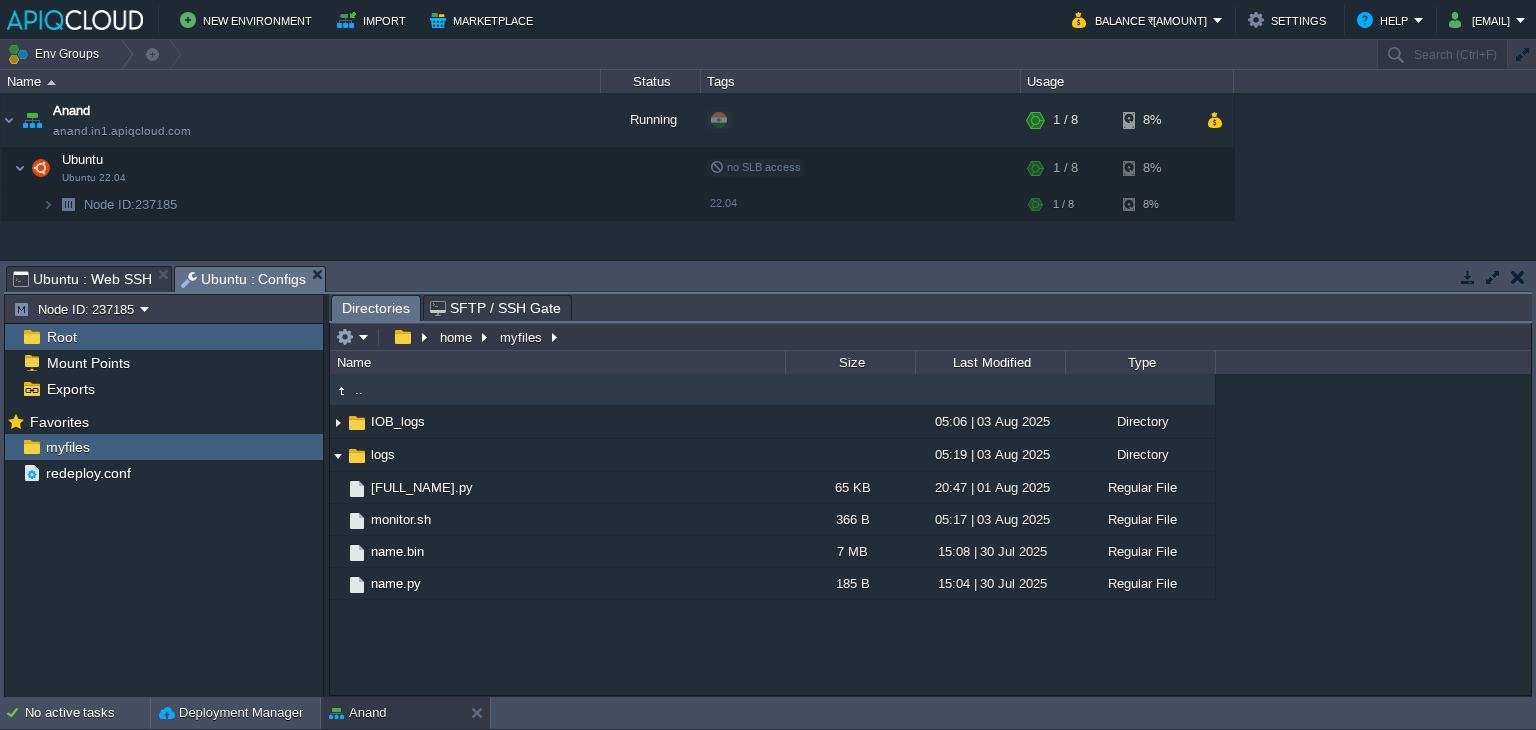 click on "Ubuntu : Configs" at bounding box center (244, 279) 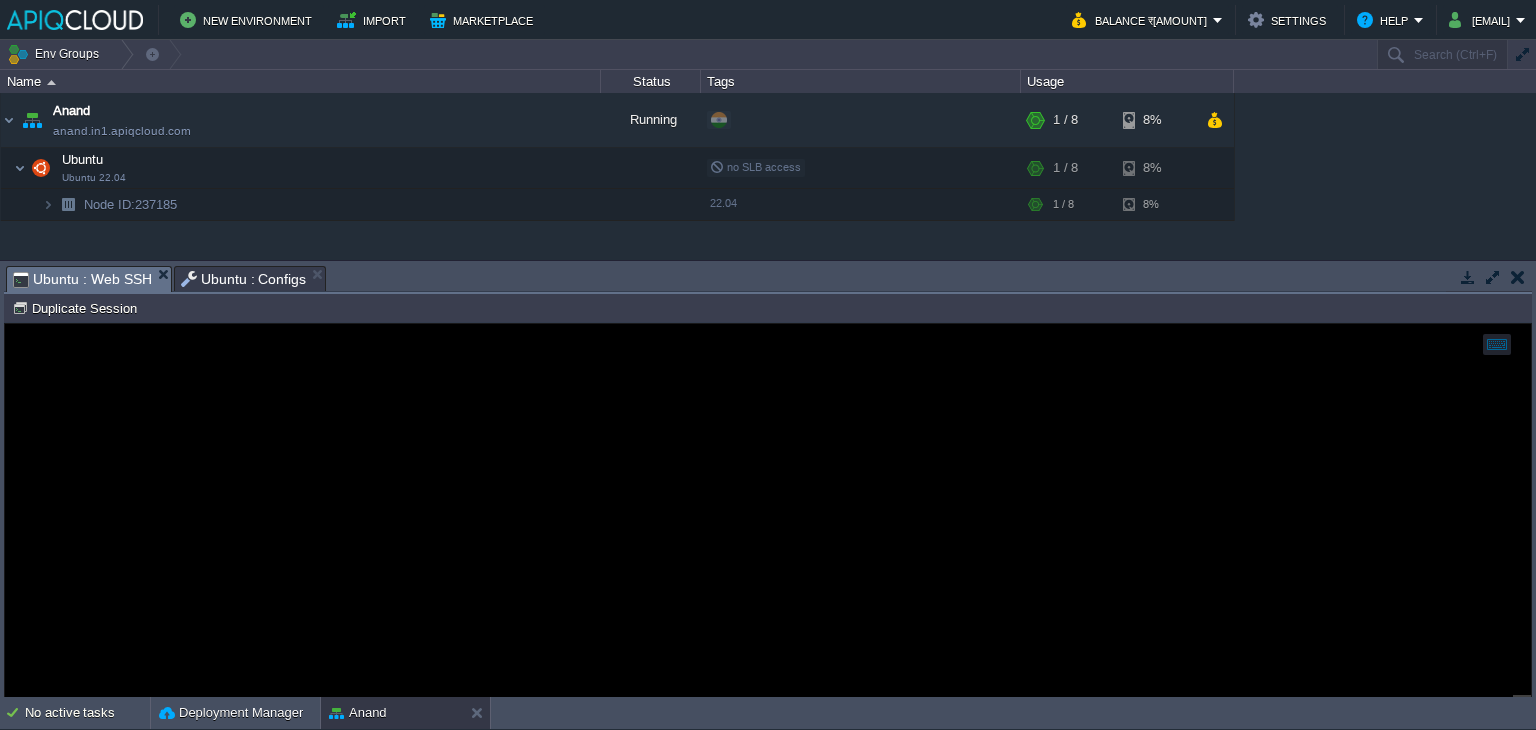 click on "Ubuntu : Web SSH" at bounding box center [82, 279] 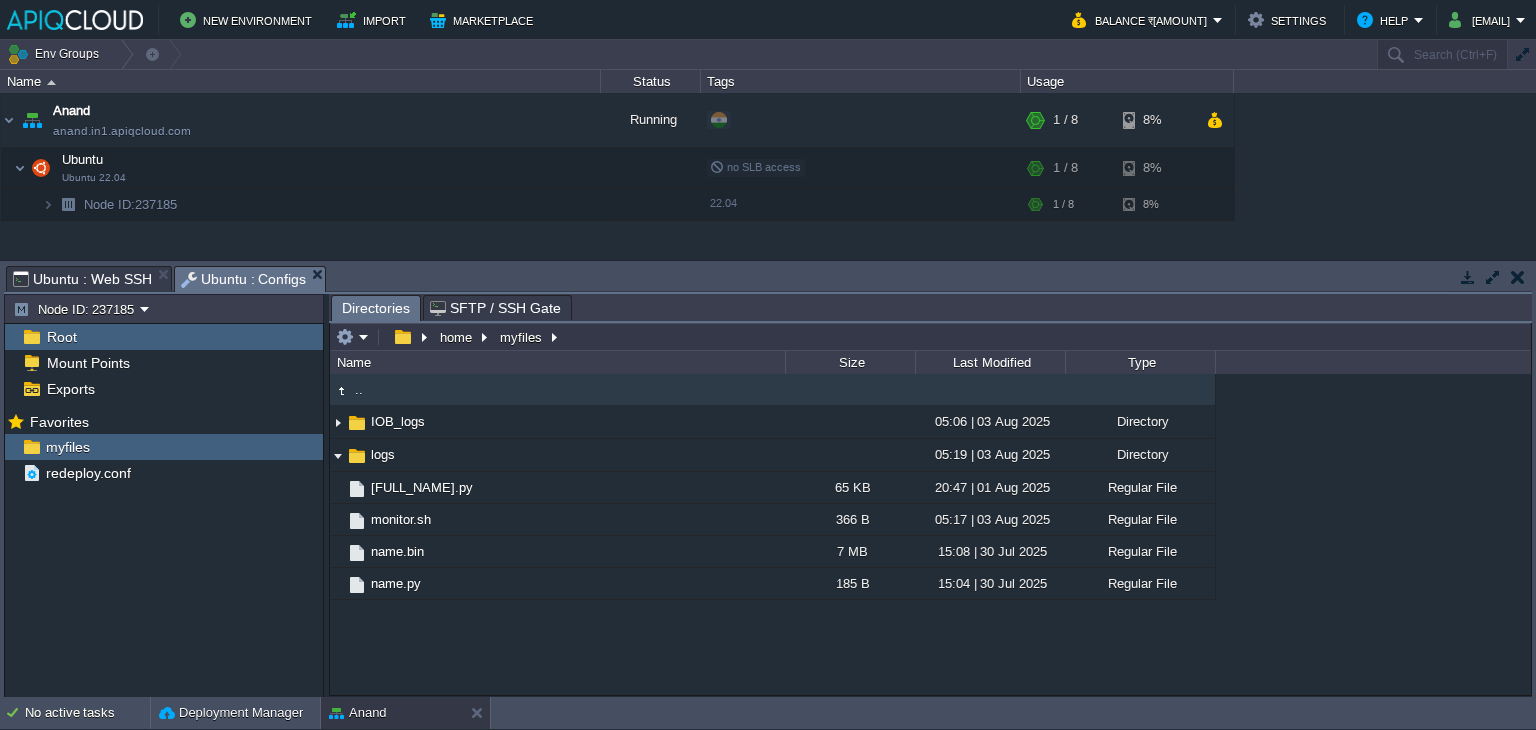 click on "Ubuntu : Configs" at bounding box center (244, 279) 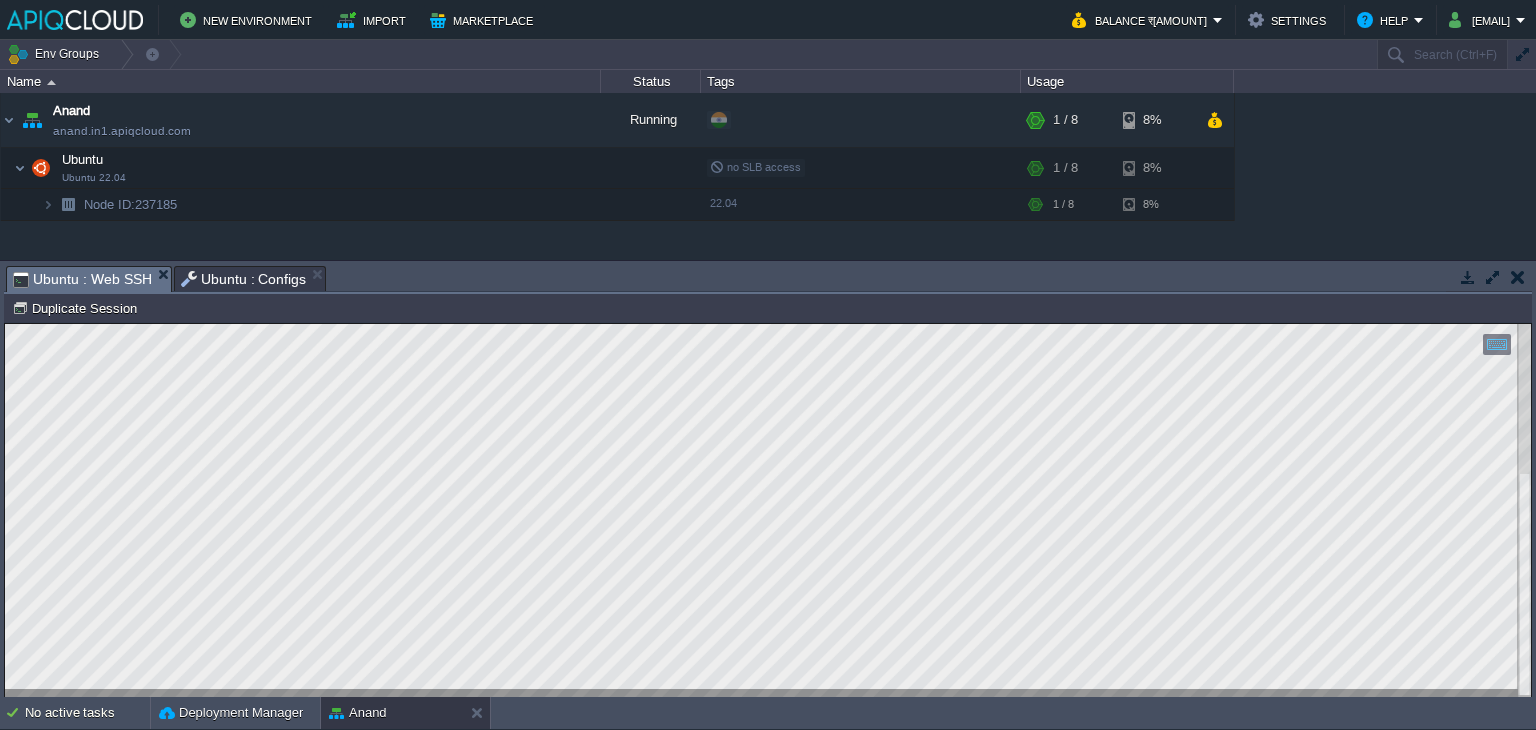 click on "Ubuntu : Configs" at bounding box center [244, 279] 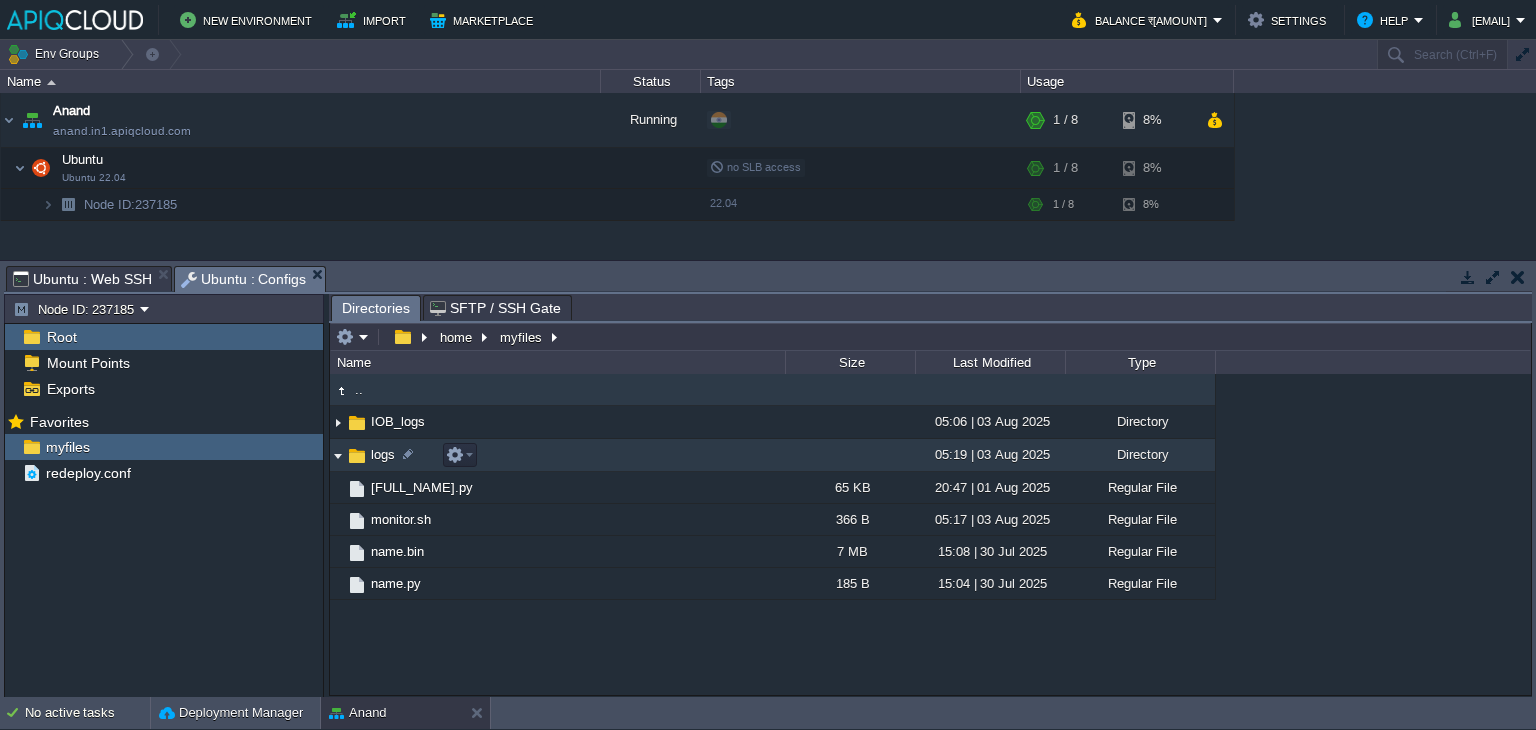 click at bounding box center (338, 455) 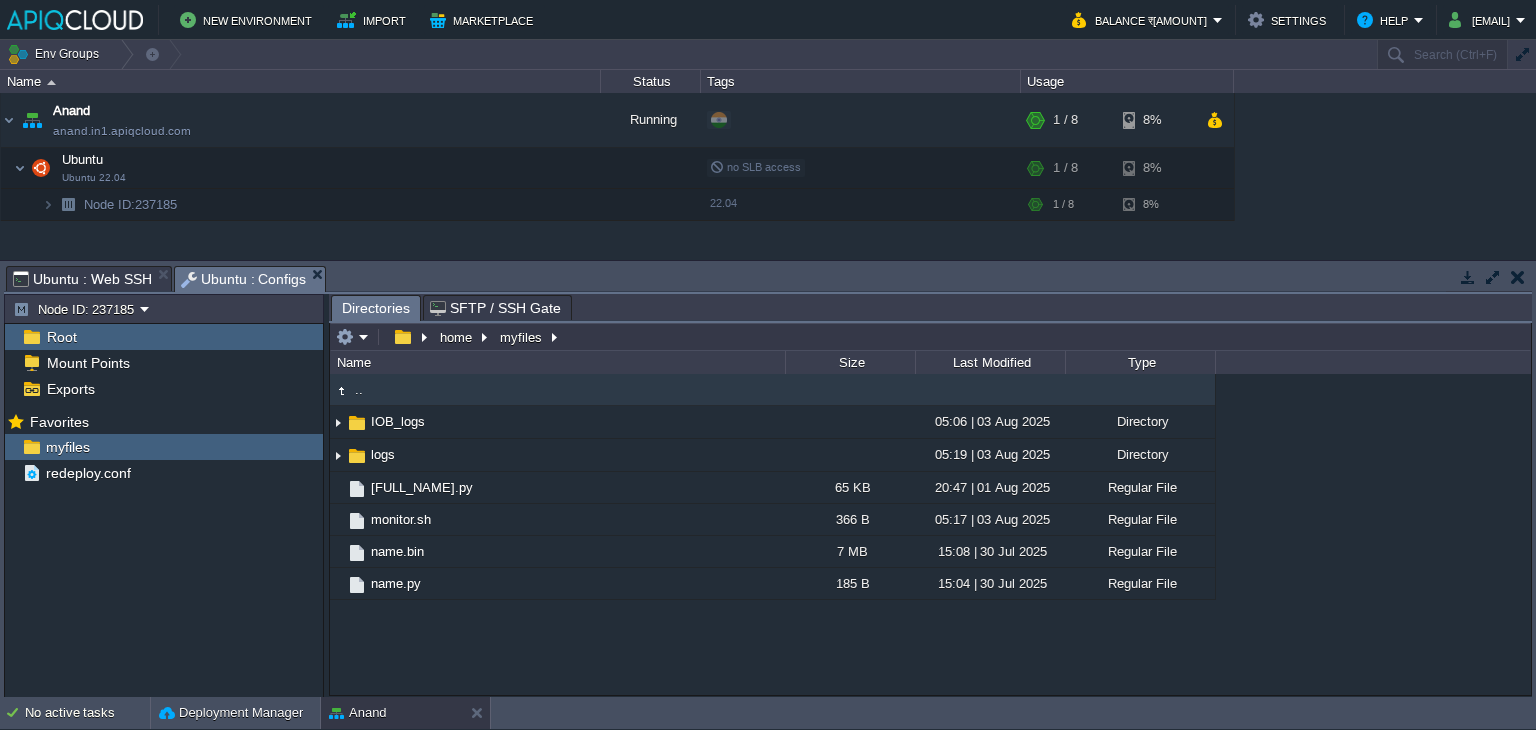 click on "Ubuntu : Configs" at bounding box center [253, 279] 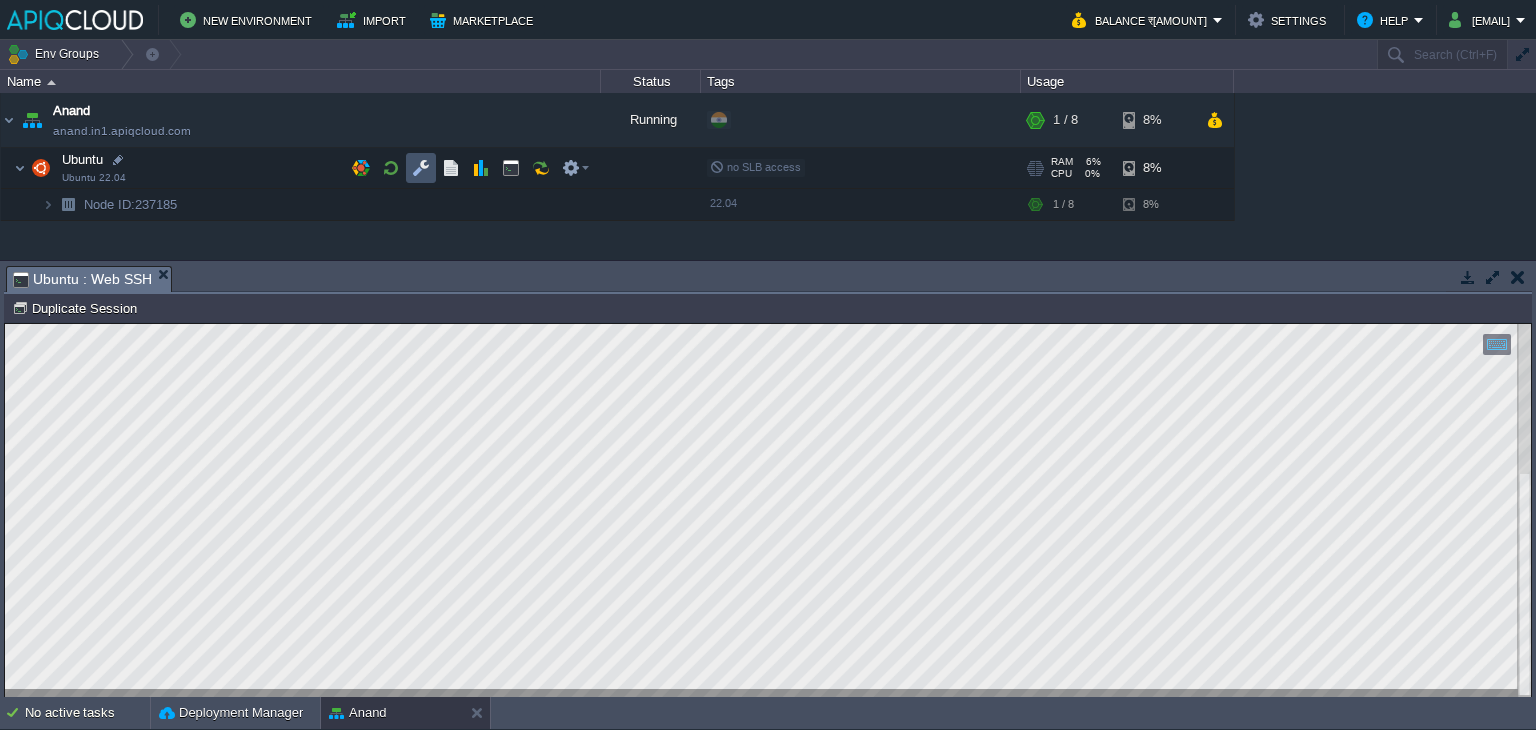 click at bounding box center (421, 168) 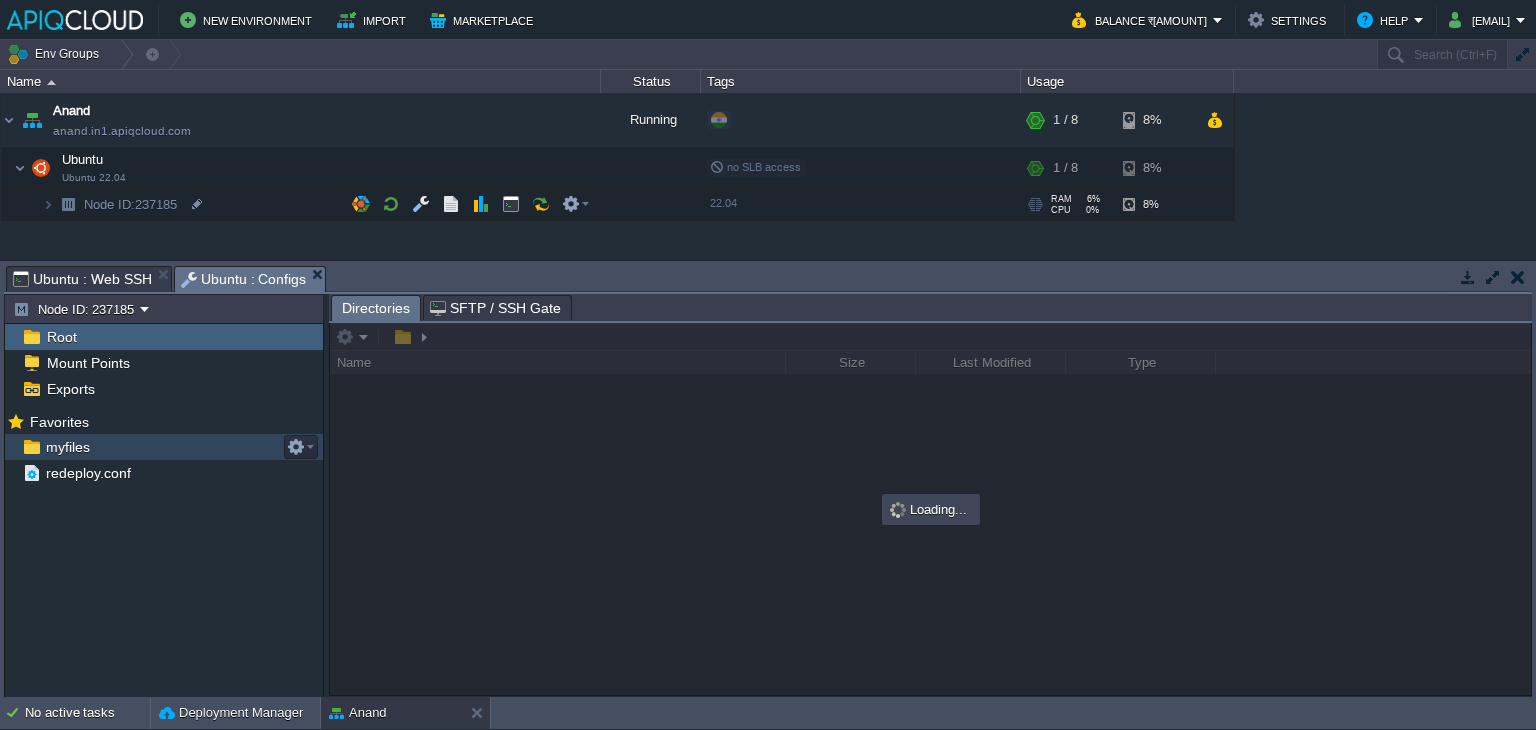 click on "myfiles" at bounding box center (67, 447) 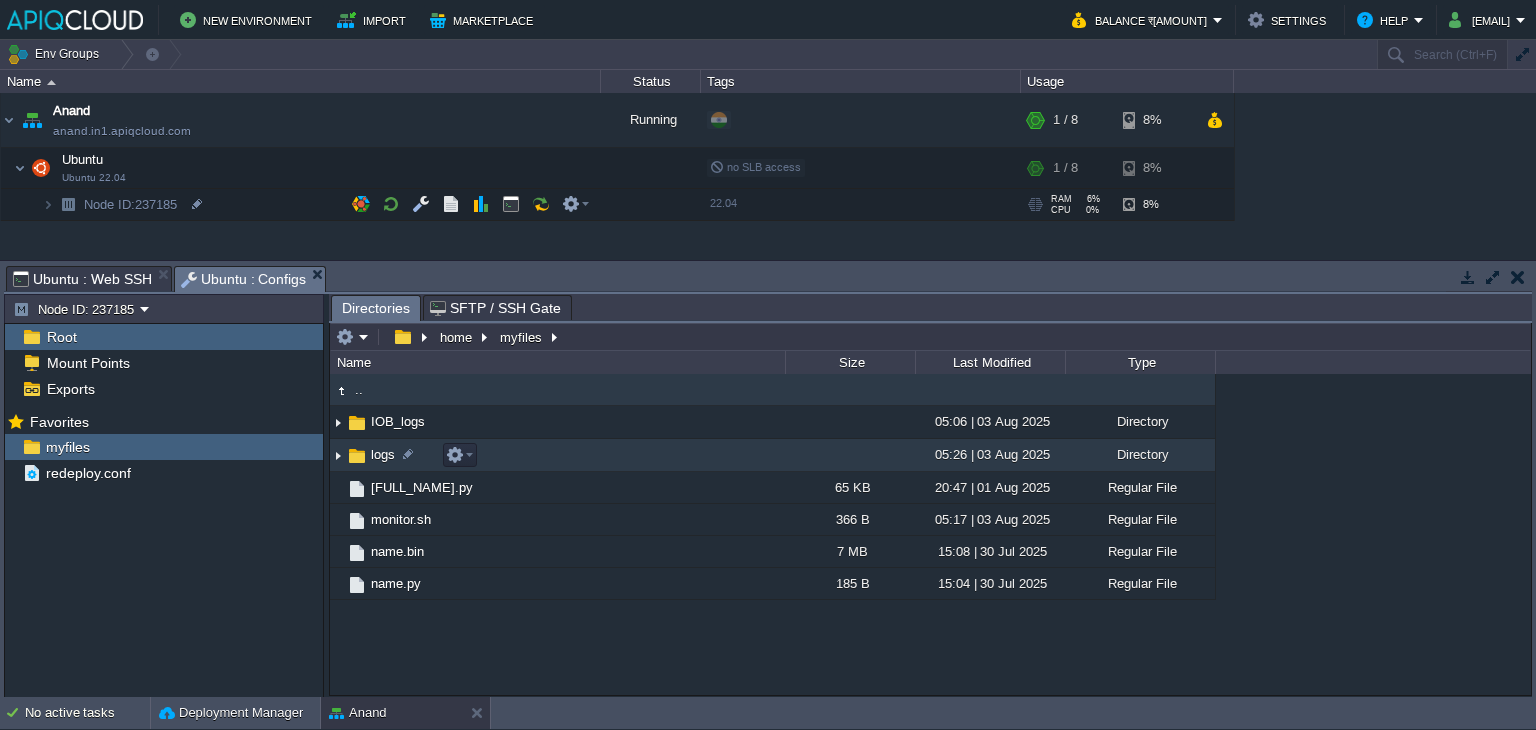 click at bounding box center (338, 455) 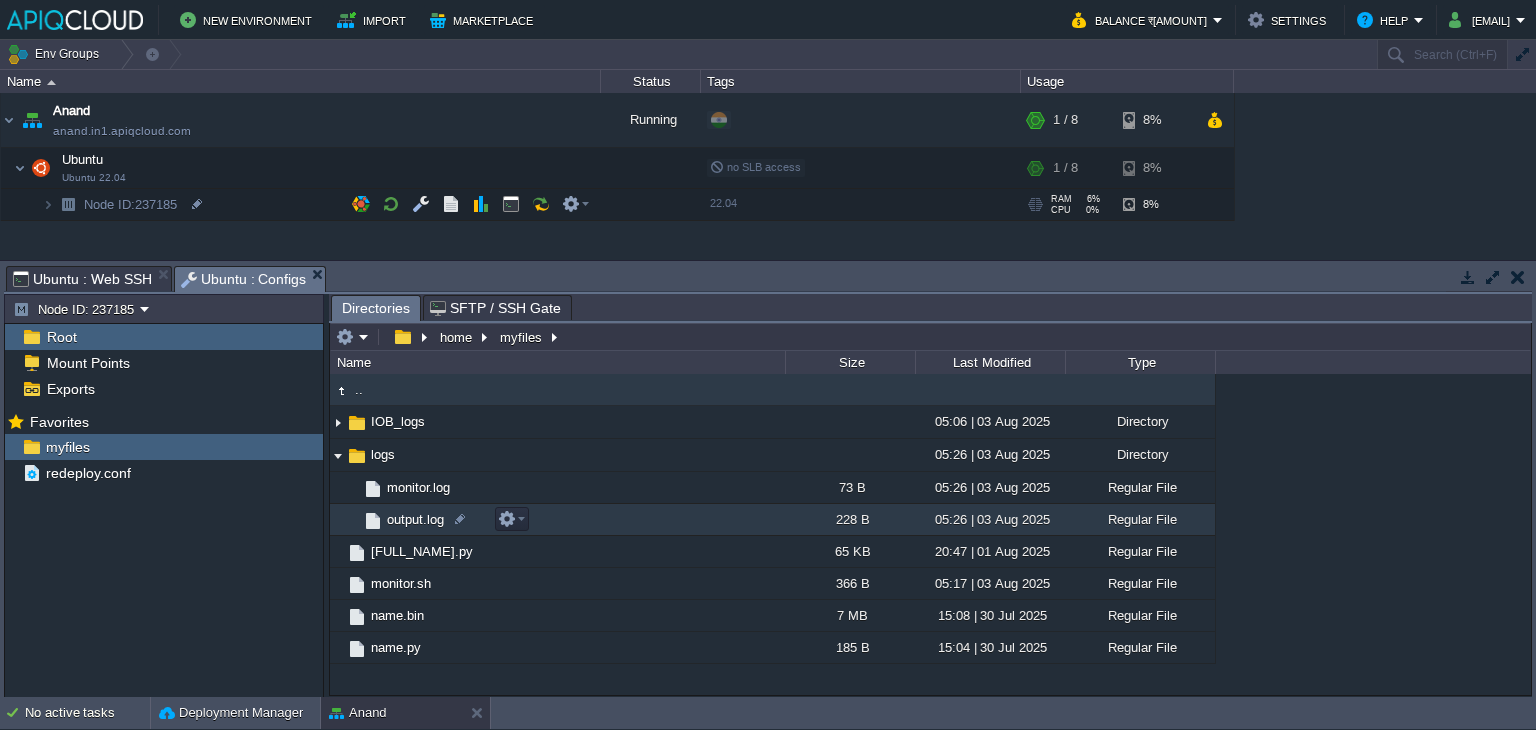 click on "output.log" at bounding box center (415, 519) 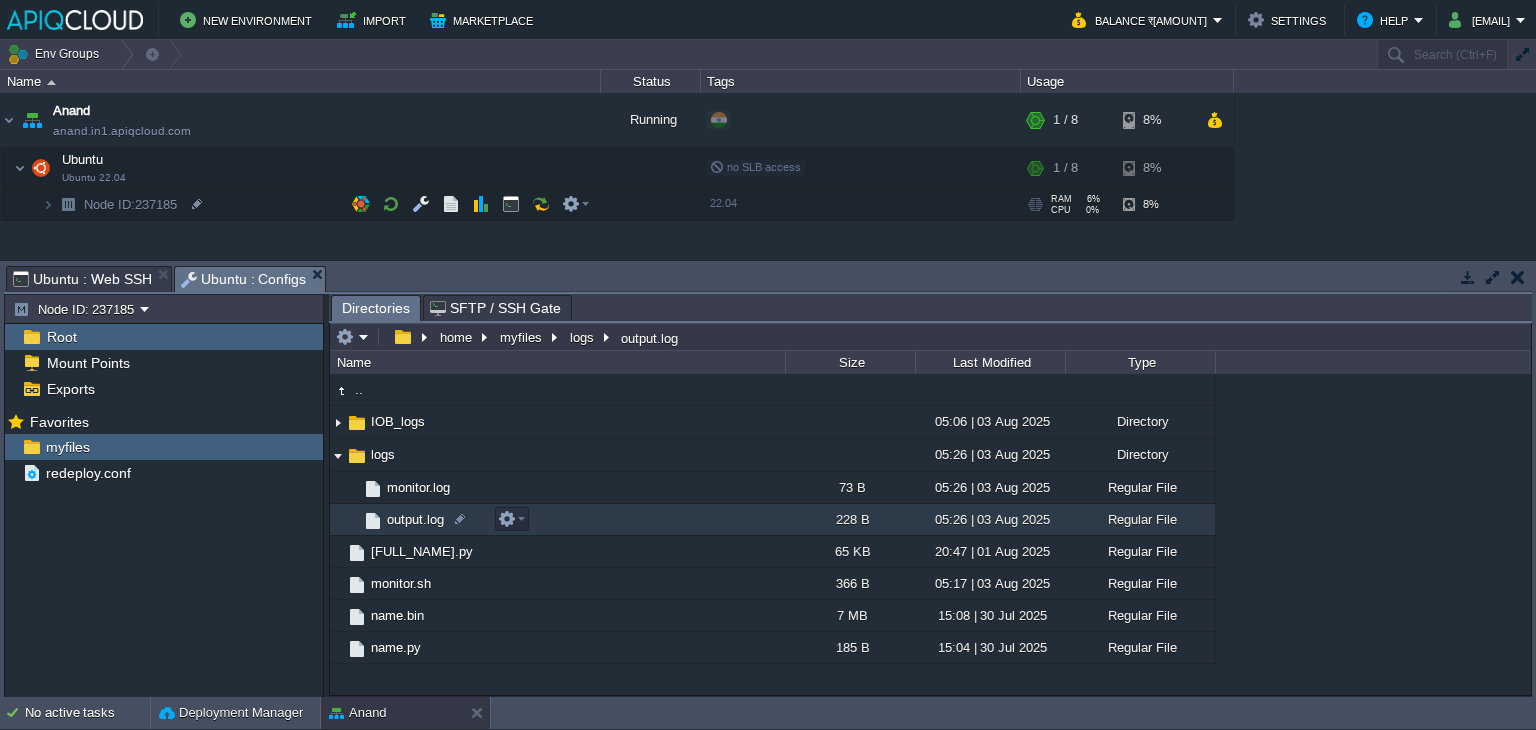 click on "output.log" at bounding box center (415, 519) 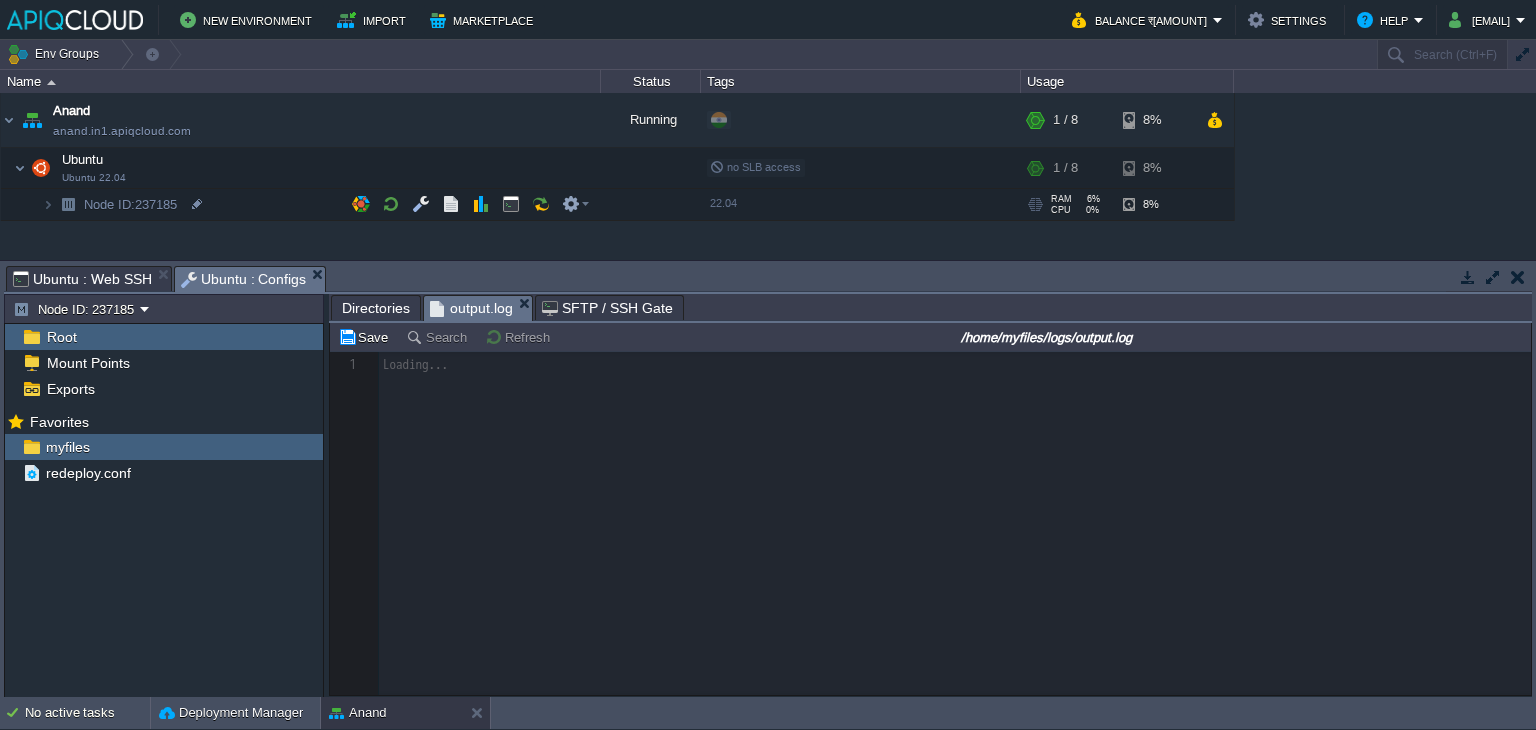 click on "Directories" at bounding box center [376, 308] 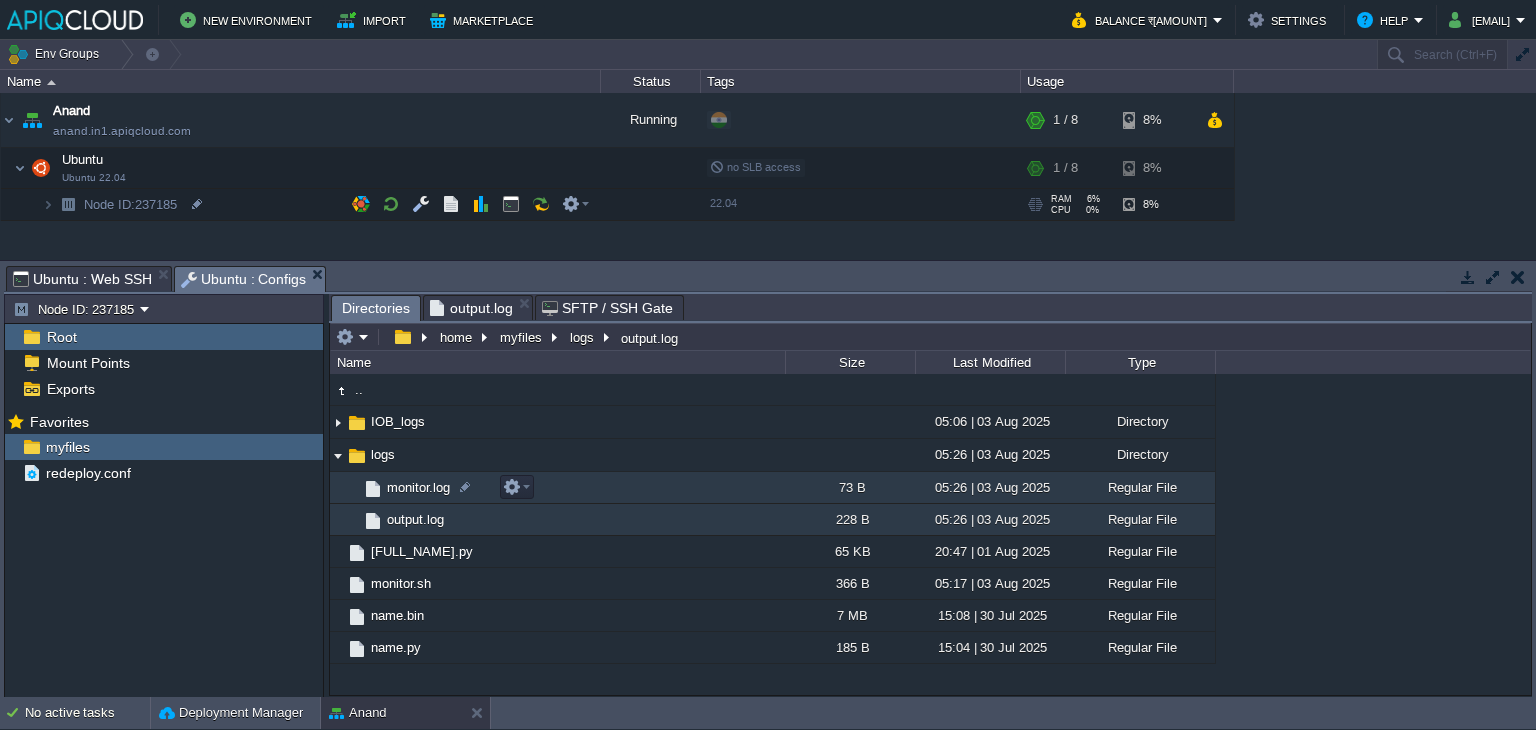 click on "monitor.log" at bounding box center (418, 487) 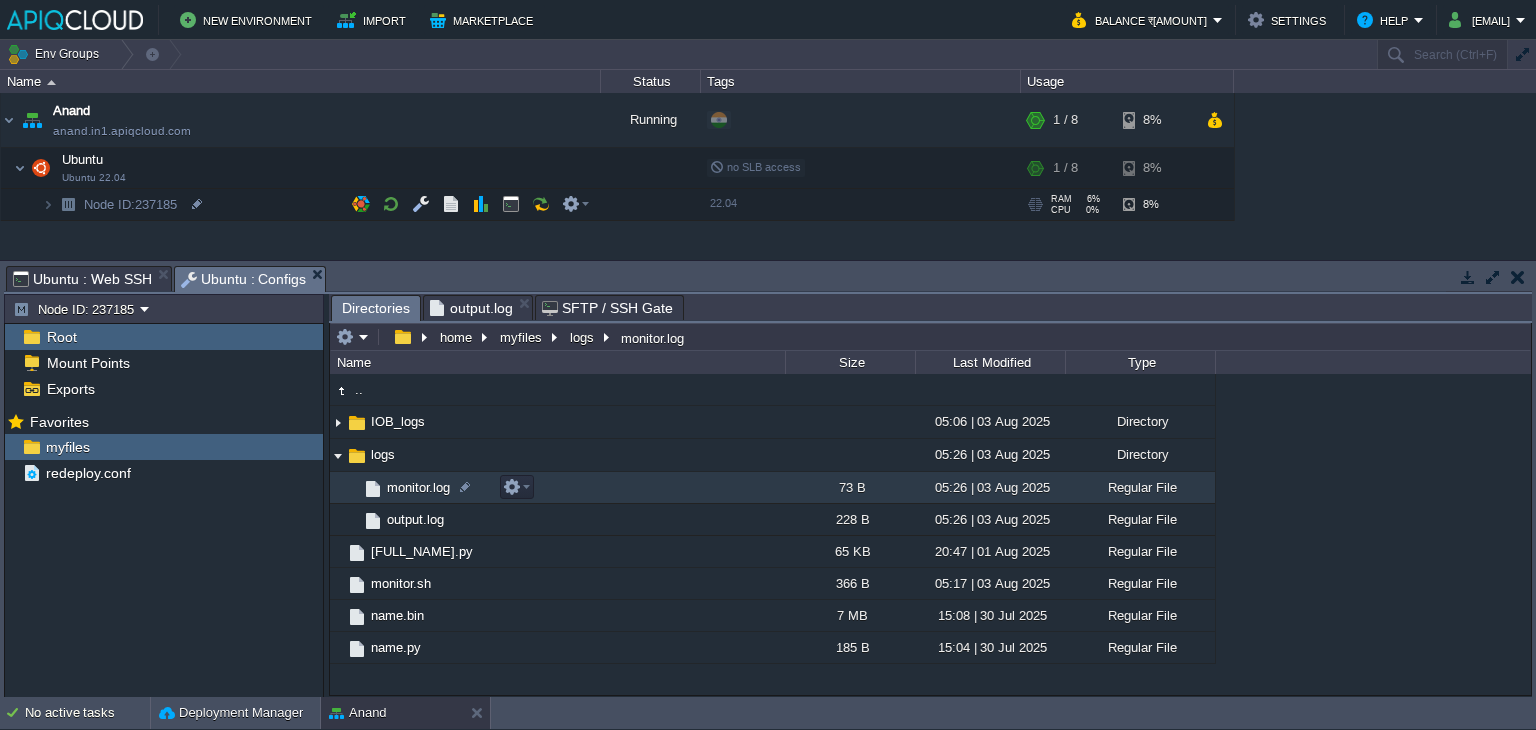 click on "monitor.log" at bounding box center (418, 487) 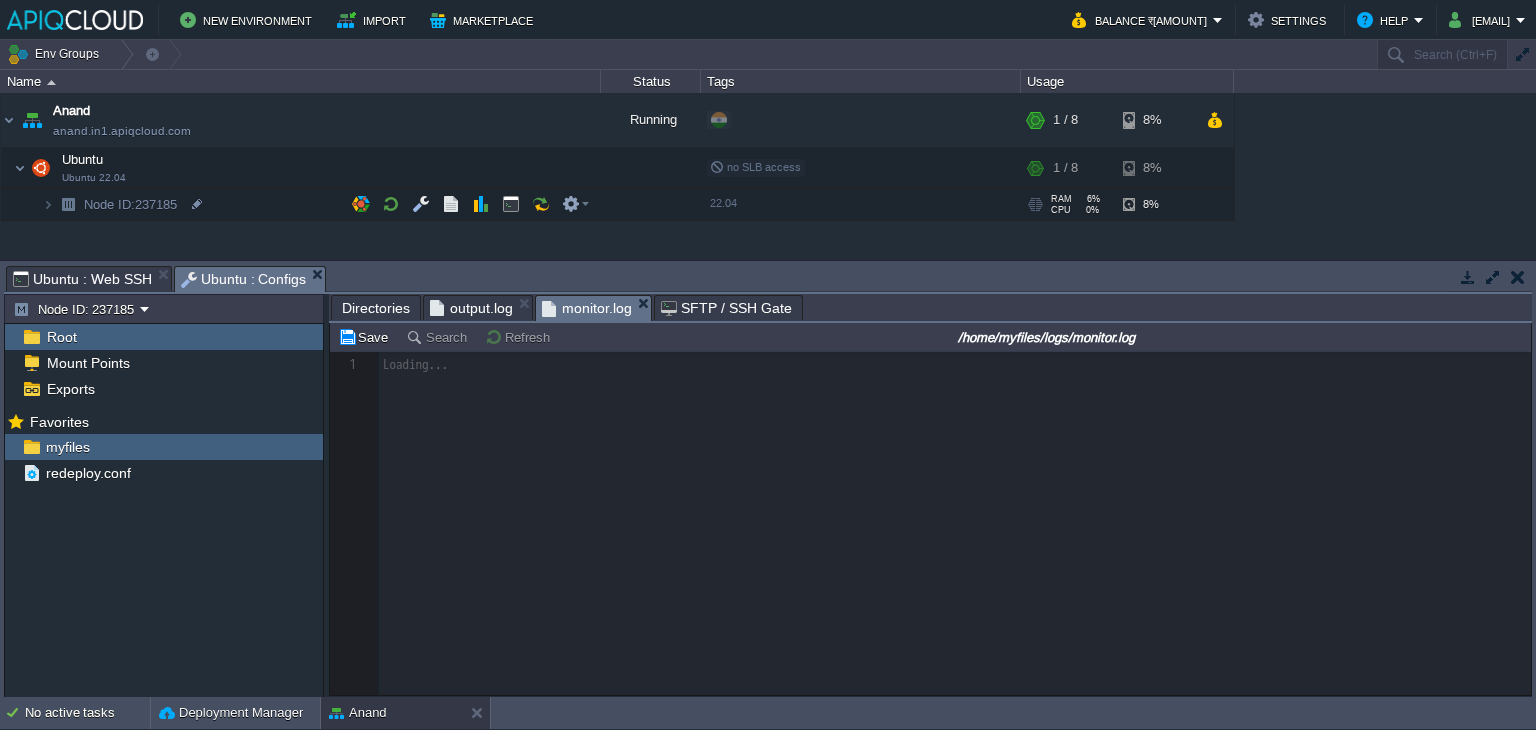 click on "output.log" at bounding box center (471, 308) 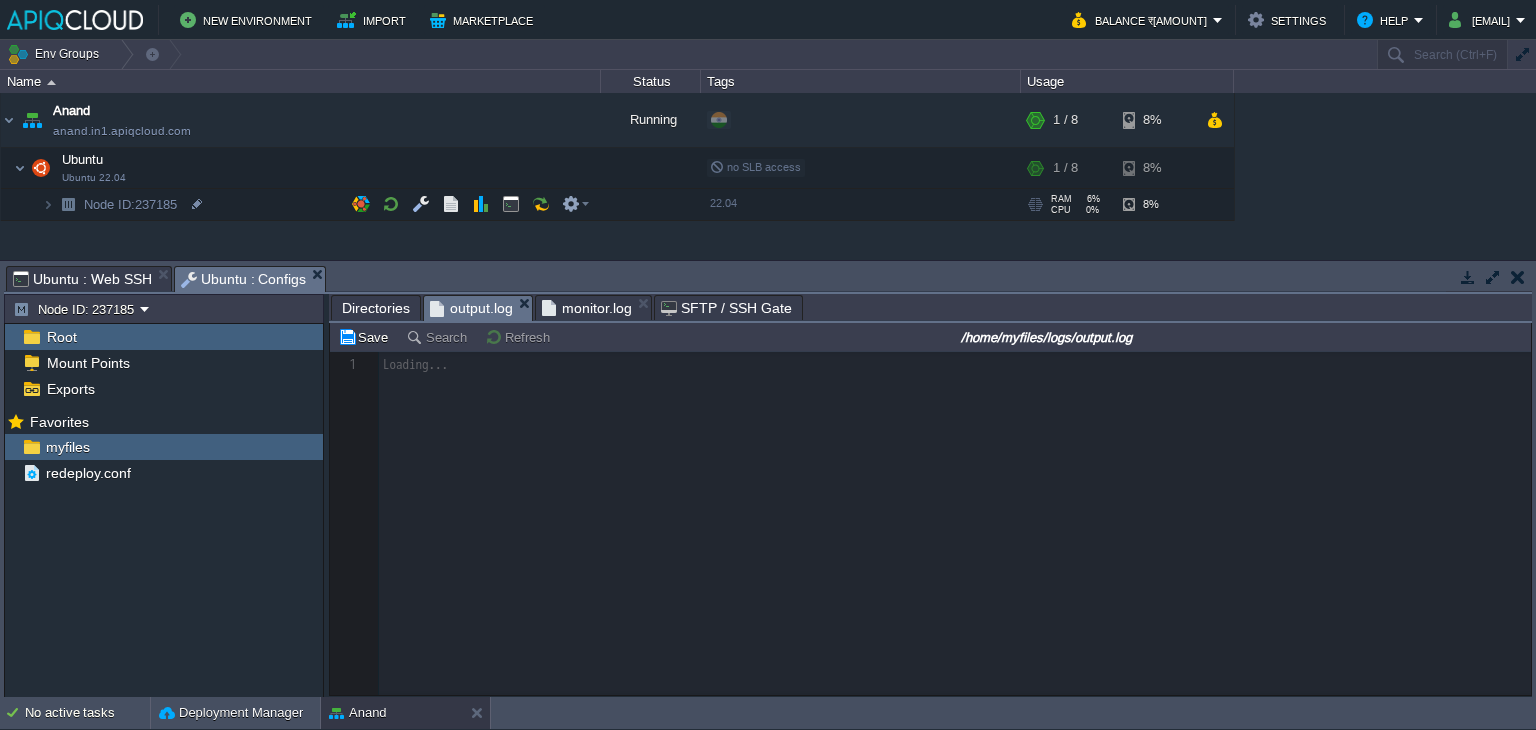 scroll, scrollTop: 6, scrollLeft: 0, axis: vertical 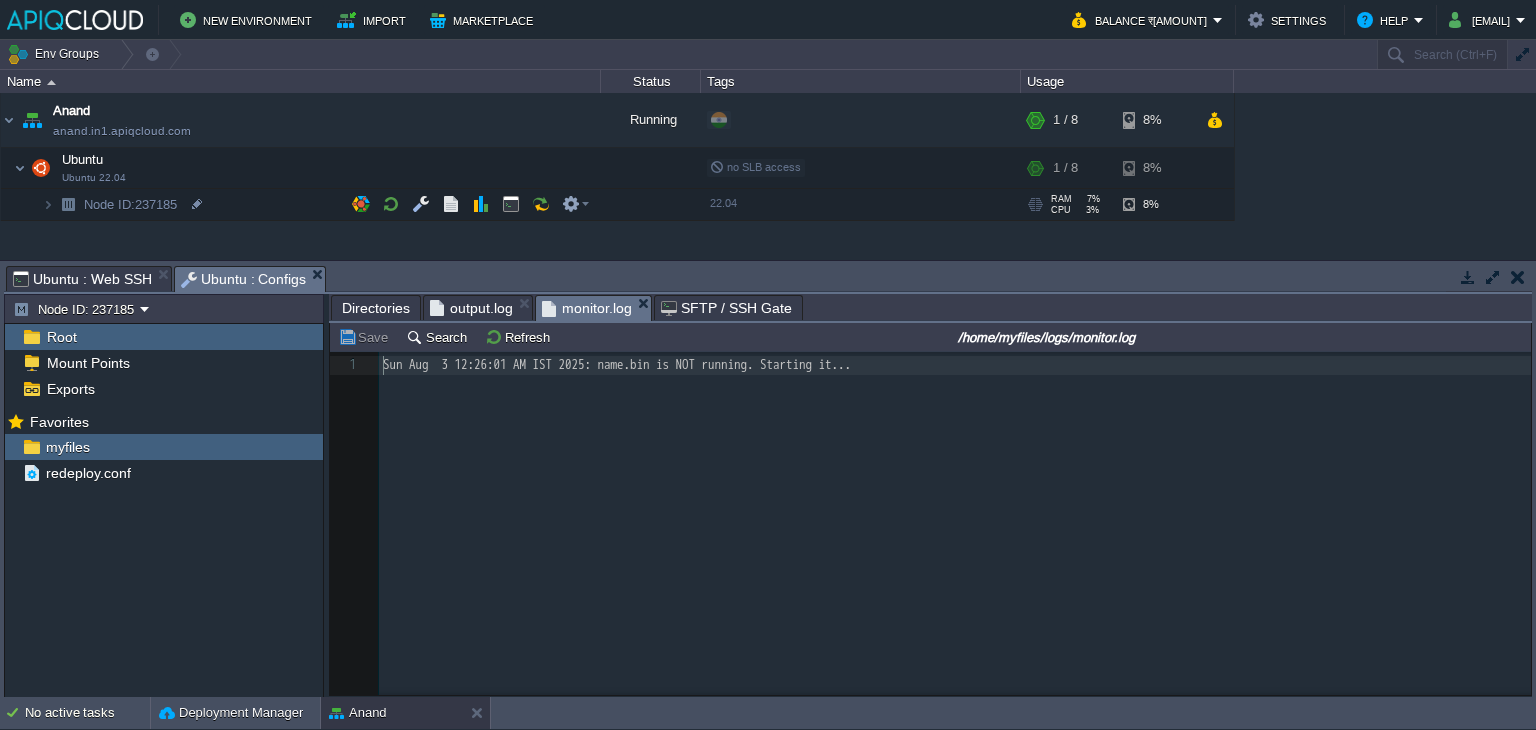 click on "monitor.log" at bounding box center (587, 308) 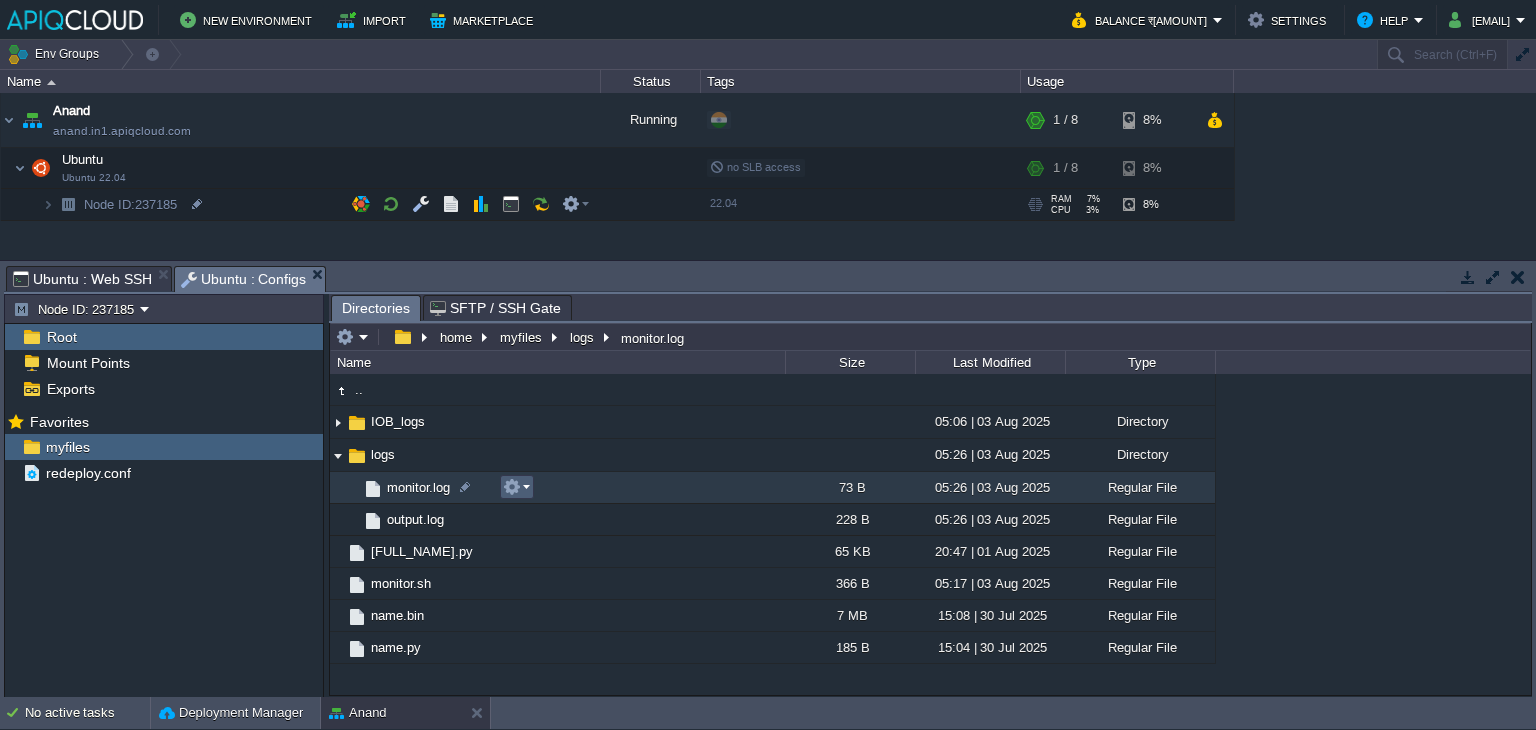 click at bounding box center [516, 487] 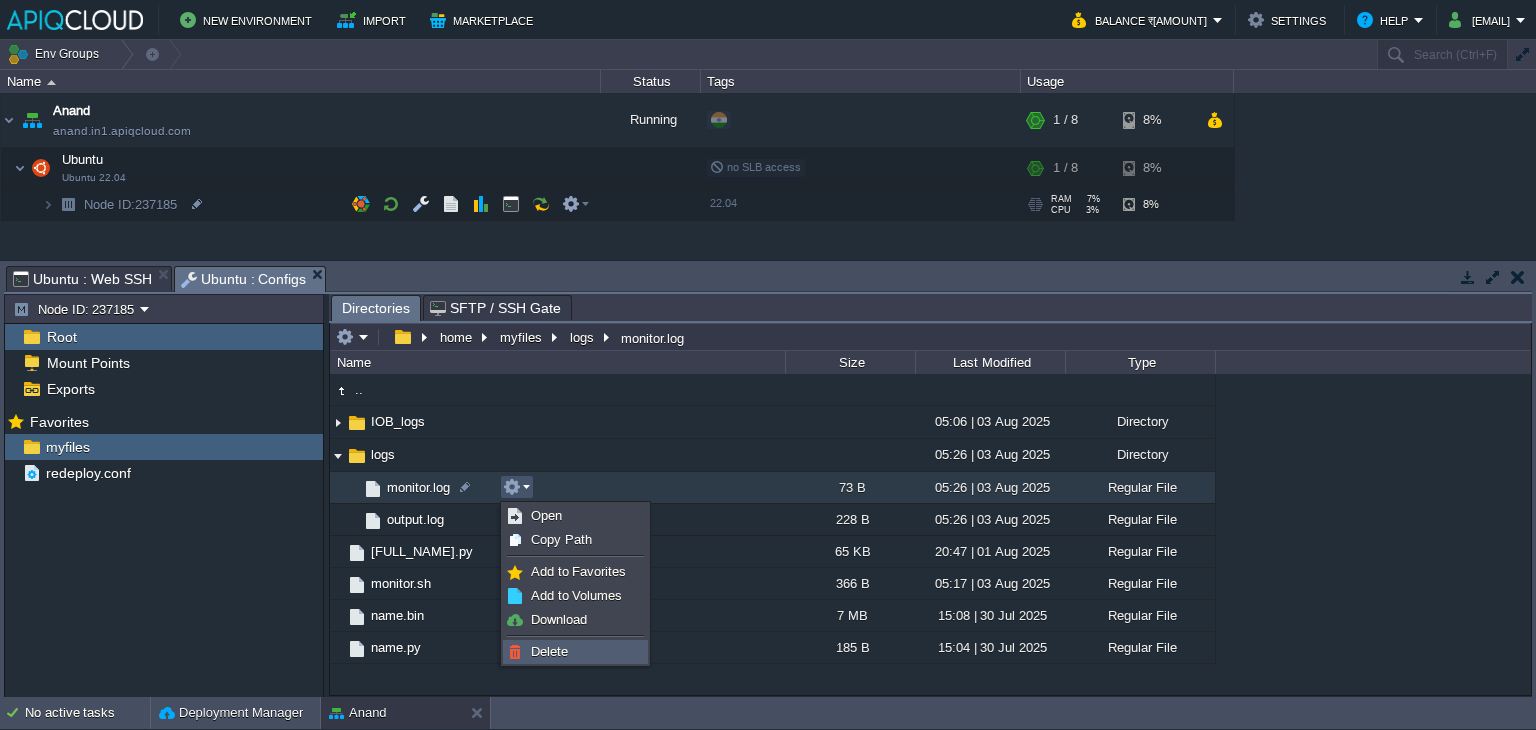 click on "Delete" at bounding box center (549, 651) 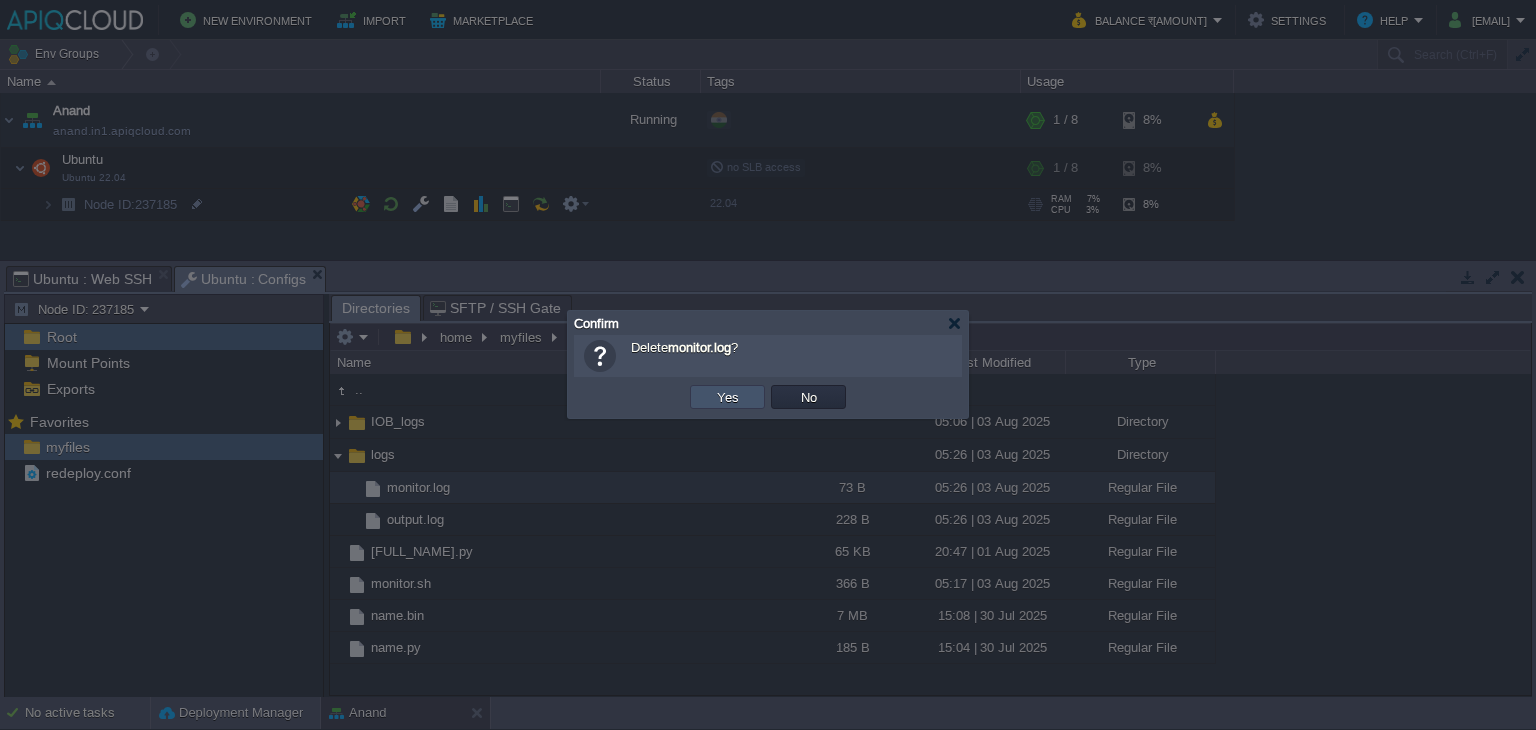 click on "Yes" at bounding box center (728, 397) 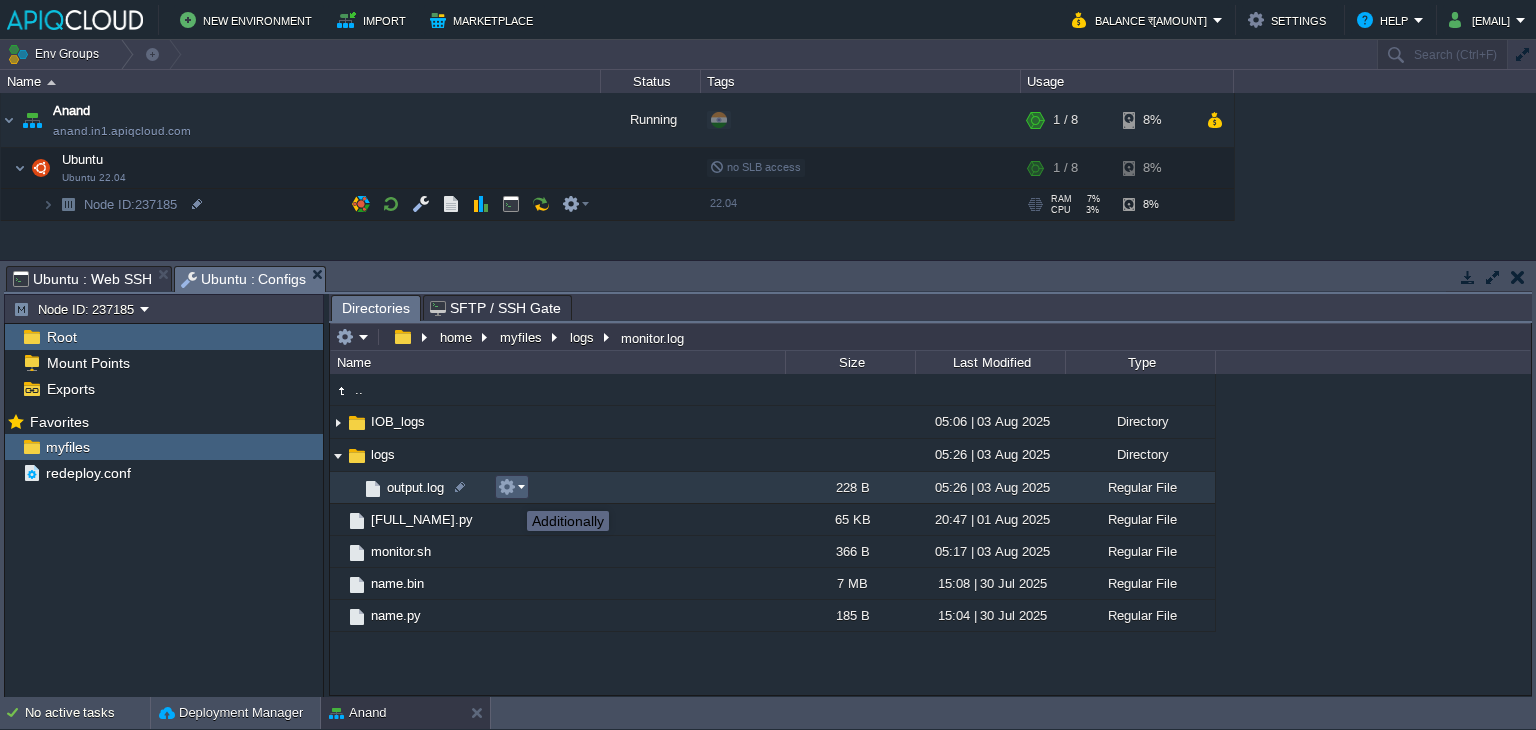 click at bounding box center (507, 487) 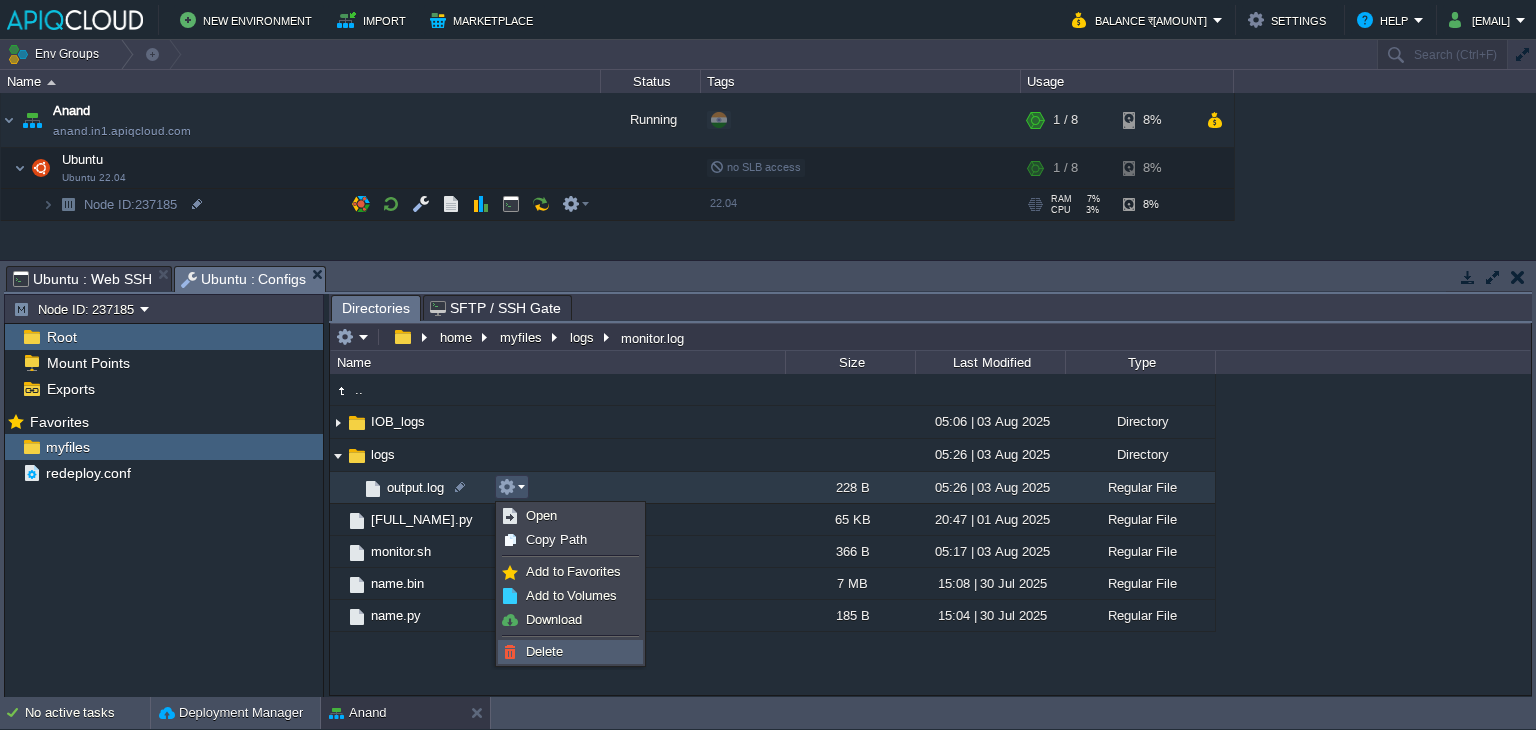 click on "Delete" at bounding box center [544, 651] 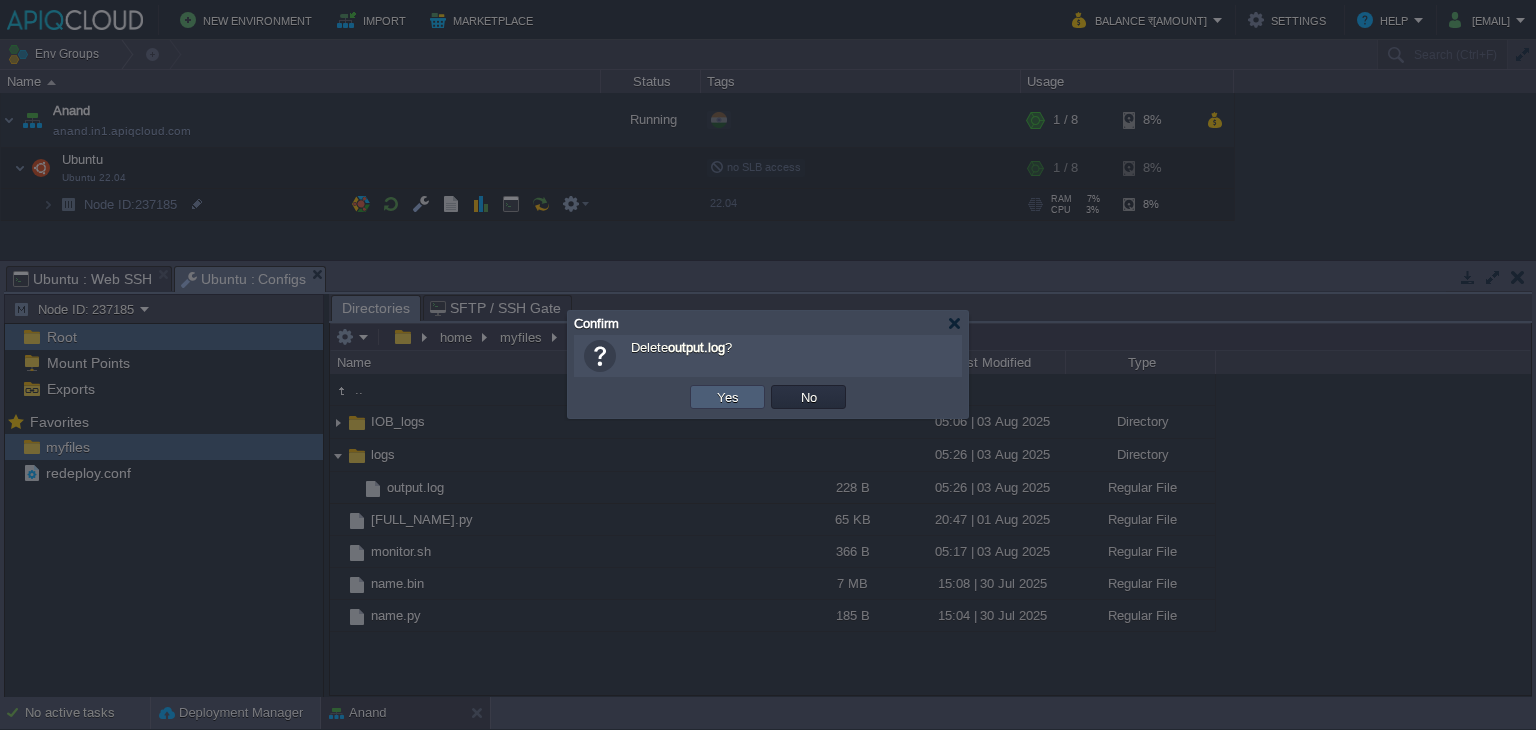 click on "Yes" at bounding box center (728, 397) 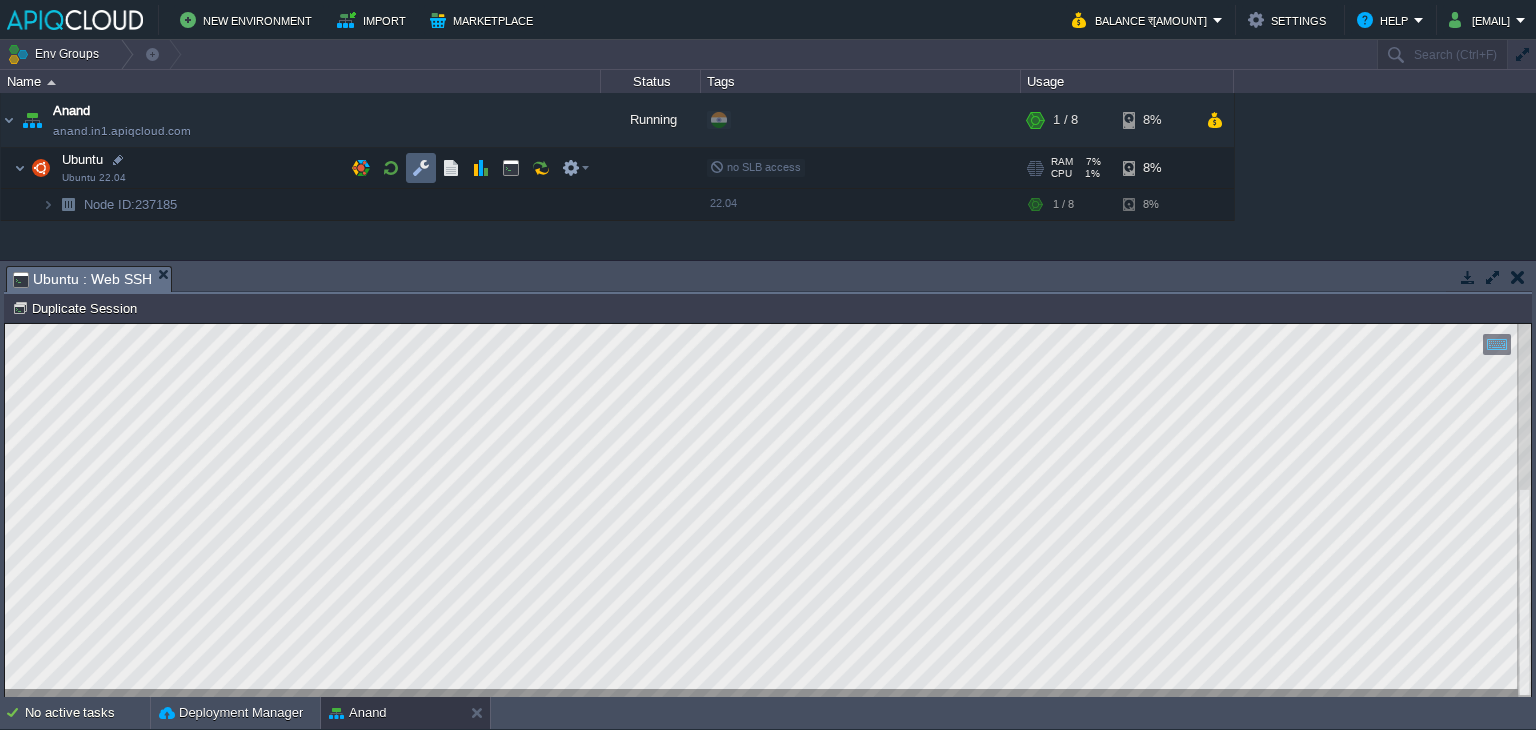 click at bounding box center [421, 168] 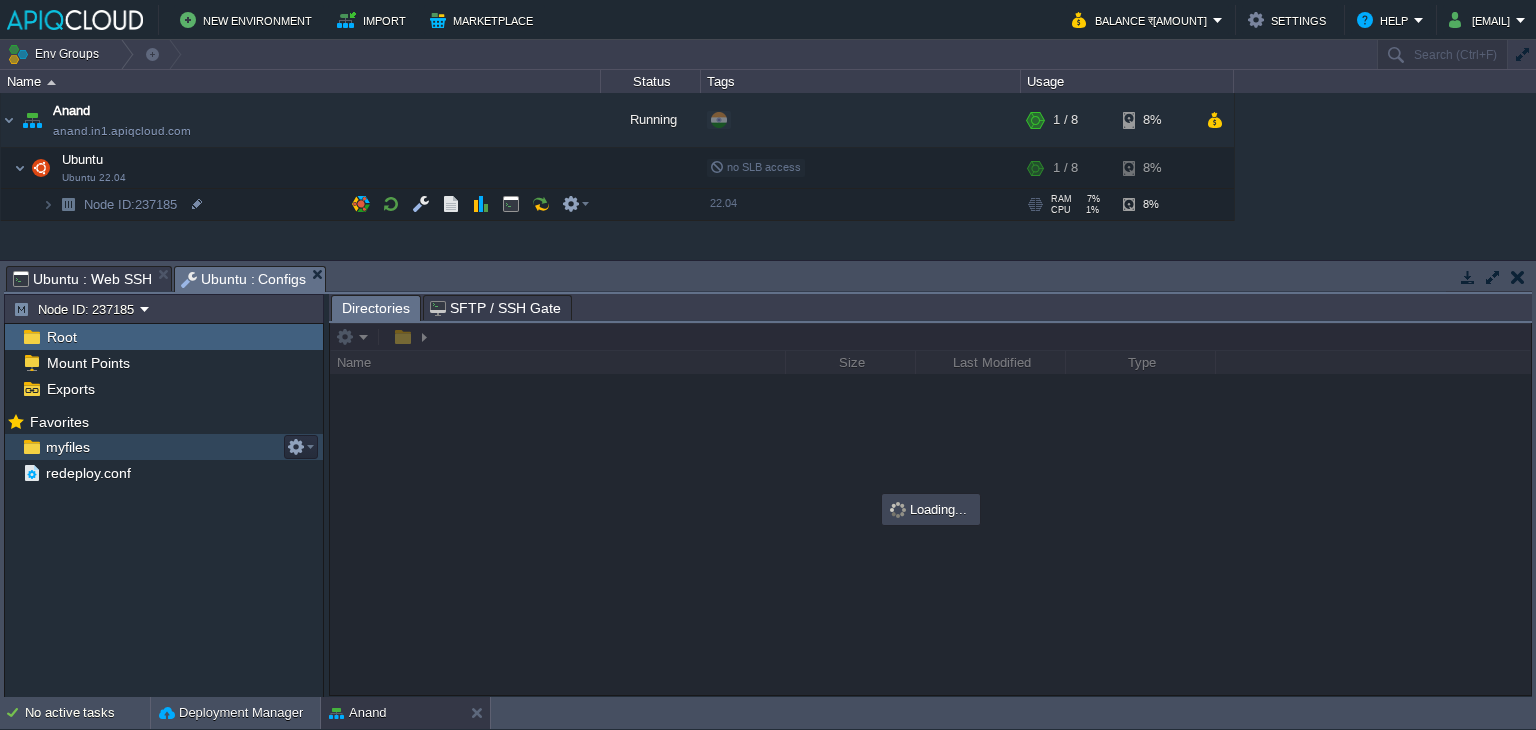 click on "myfiles" at bounding box center (67, 447) 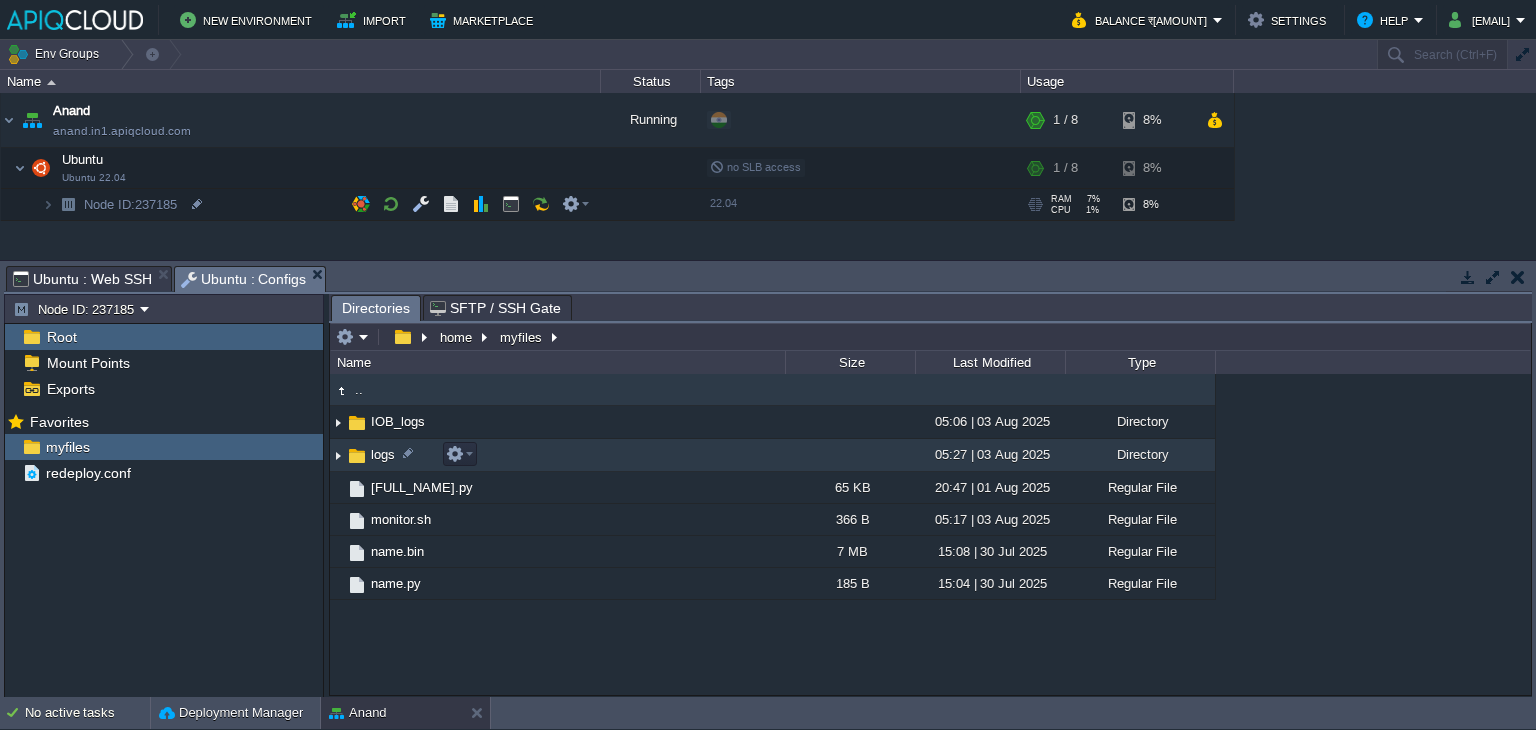 click at bounding box center (338, 455) 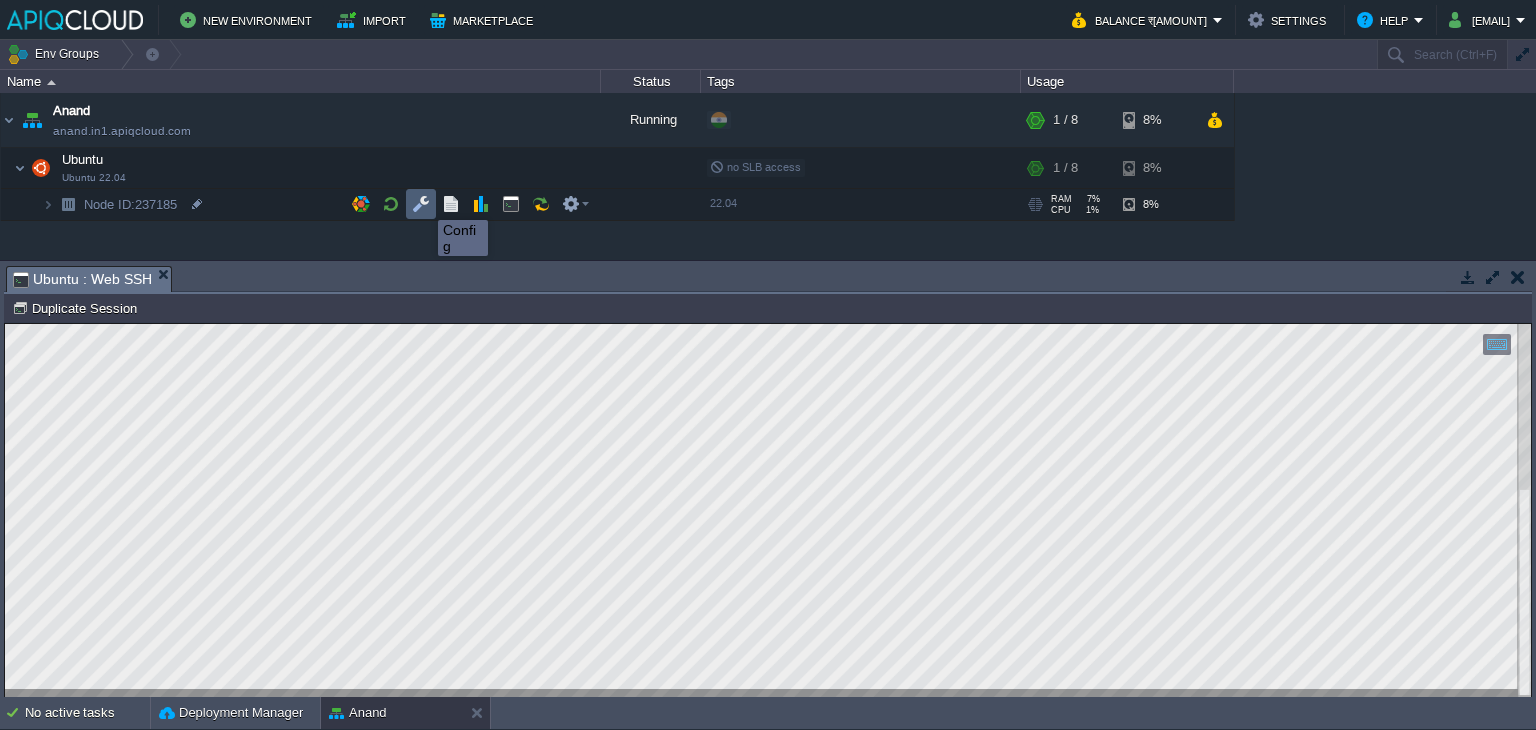 click at bounding box center (421, 204) 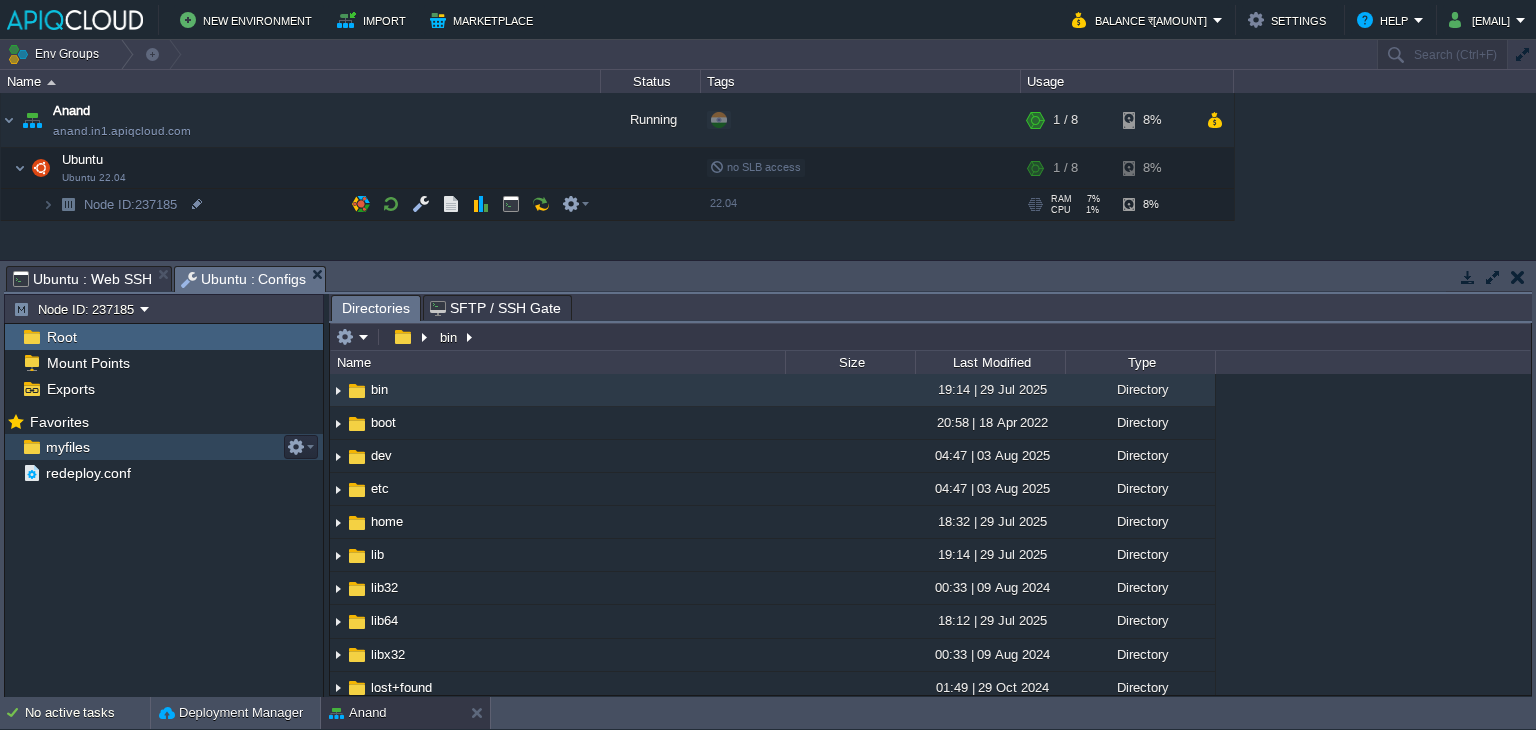 click on "myfiles" at bounding box center (67, 447) 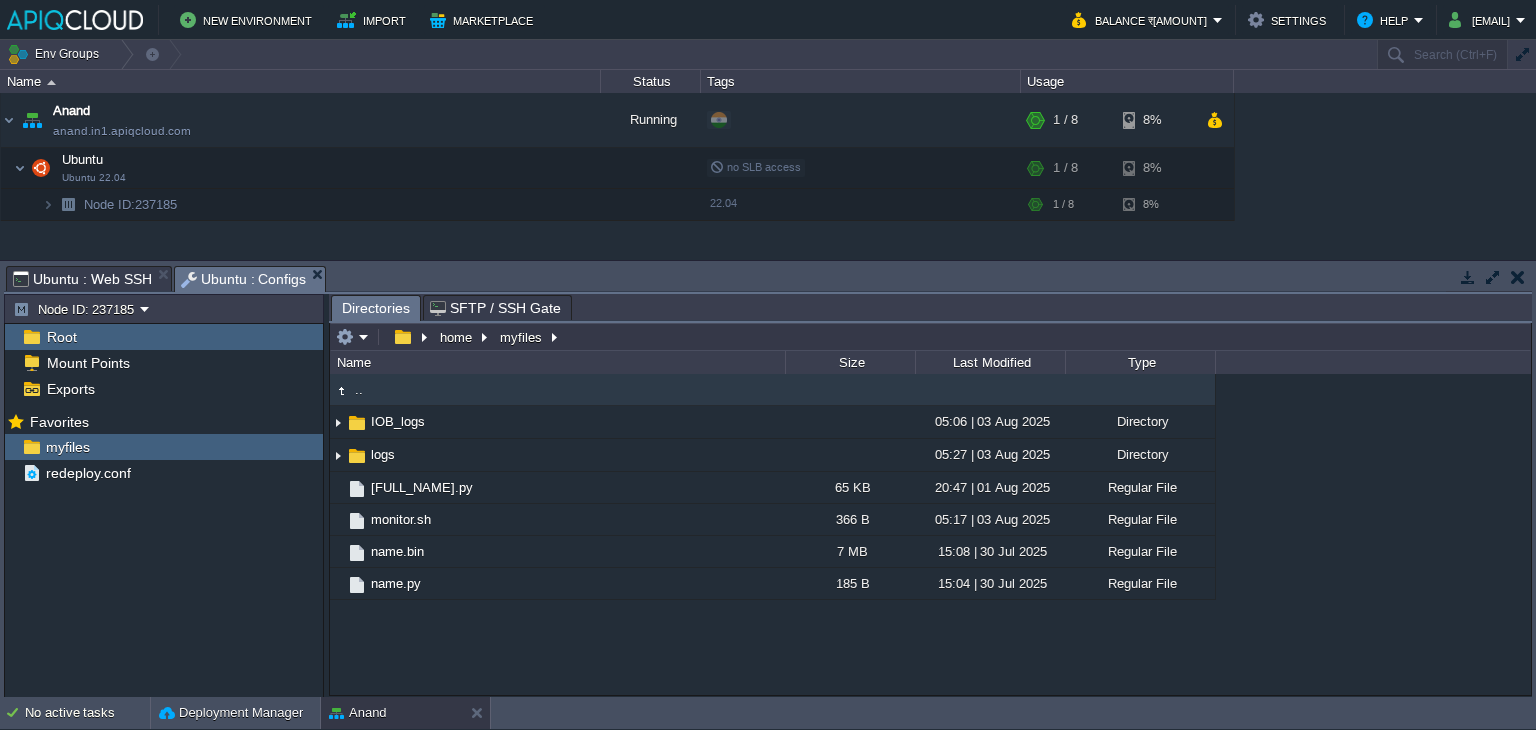 click on "Ubuntu : Web SSH" at bounding box center (82, 279) 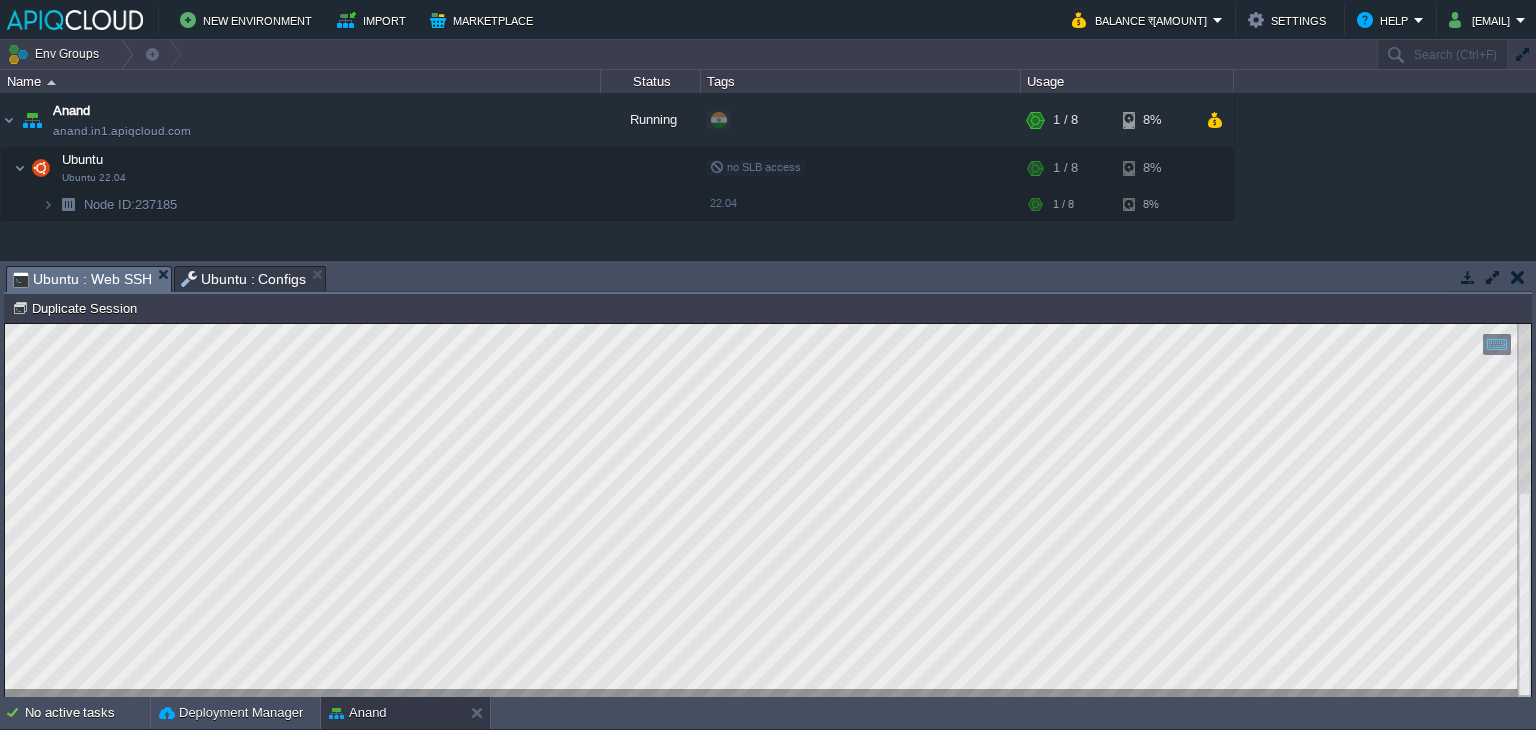 click on "Ubuntu : Configs" at bounding box center [244, 279] 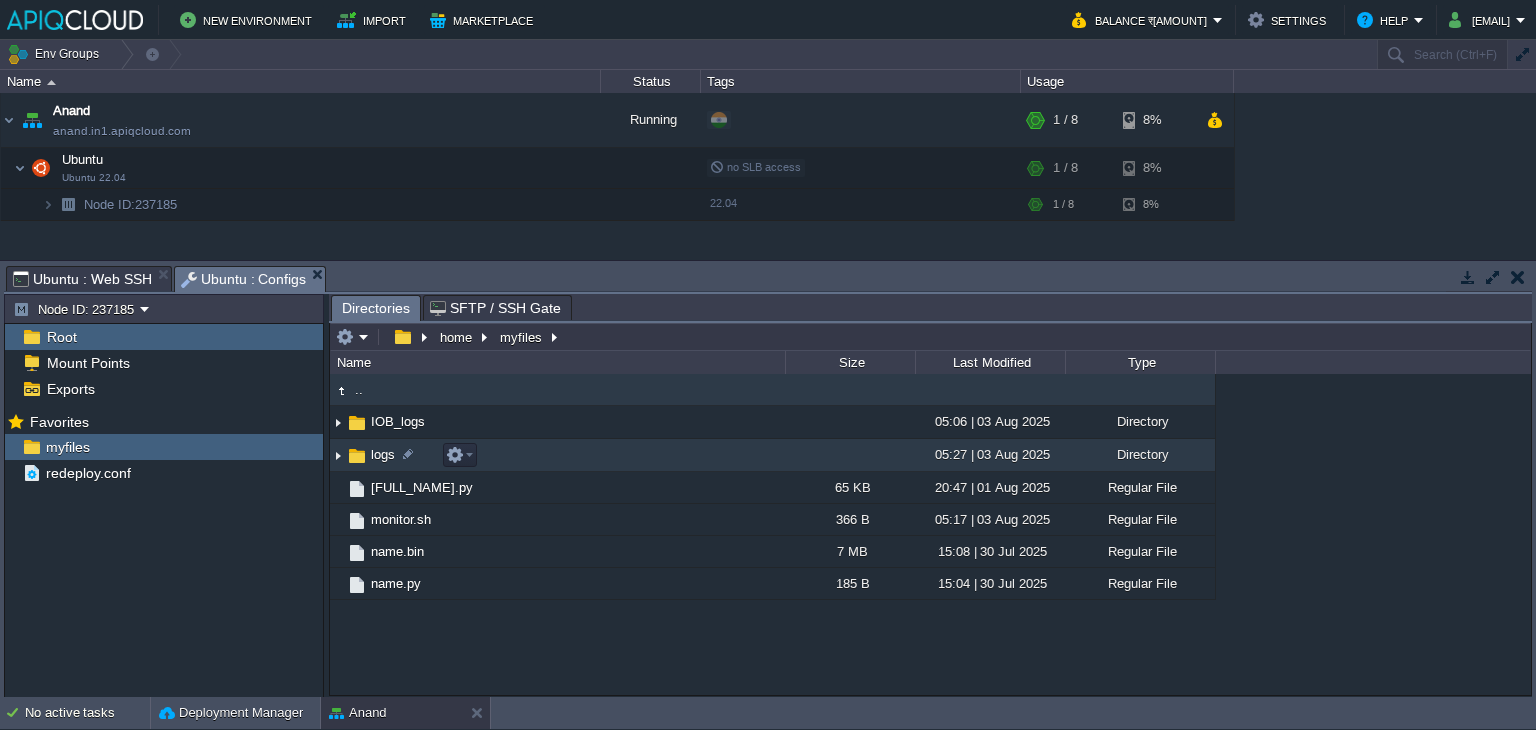 click at bounding box center [338, 455] 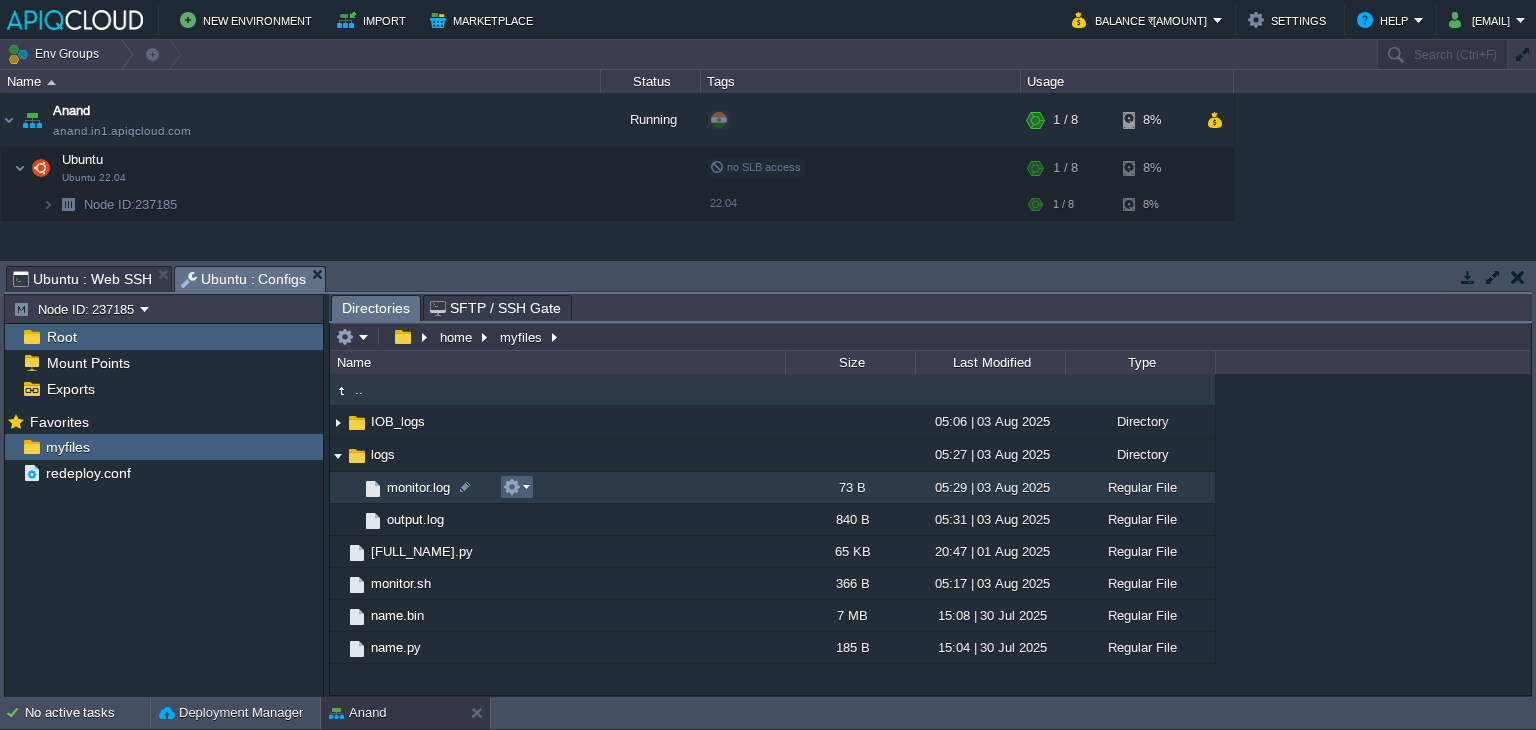 click at bounding box center (516, 487) 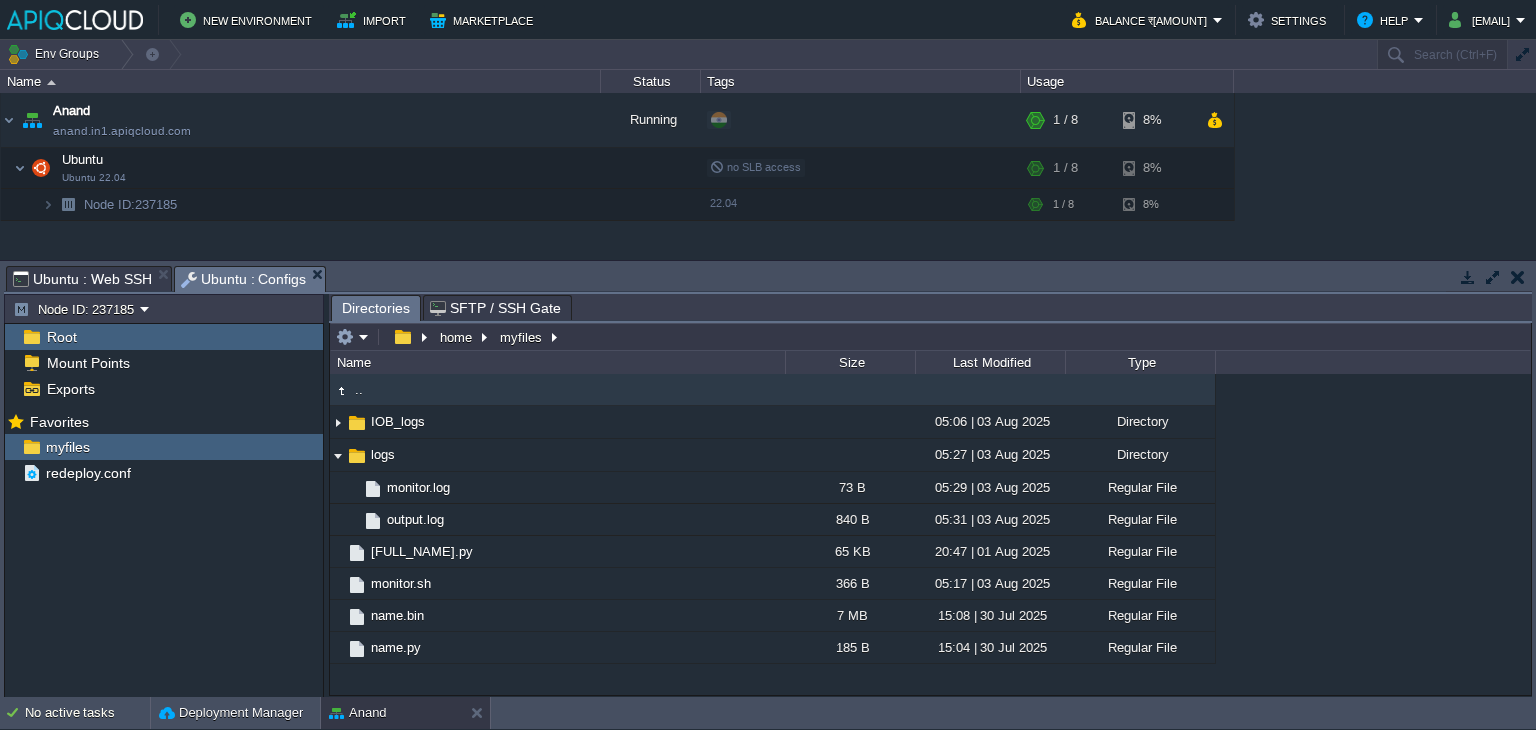 click on ".. IOB_logs 05:06   |   03 Aug 2025 Directory logs 05:27   |   03 Aug 2025 Directory .. monitor.log 73 B 05:29   |   03 Aug 2025 Regular File output.log 840 B 05:31   |   03 Aug 2025 Regular File [FULL_NAME].py 65 KB 20:47   |   01 Aug 2025 Regular File monitor.sh 366 B 05:17   |   03 Aug 2025 Regular File name.bin 7 MB 15:08   |   30 Jul 2025 Regular File name.py 185 B 15:04   |   30 Jul 2025 Regular File" at bounding box center [930, 534] 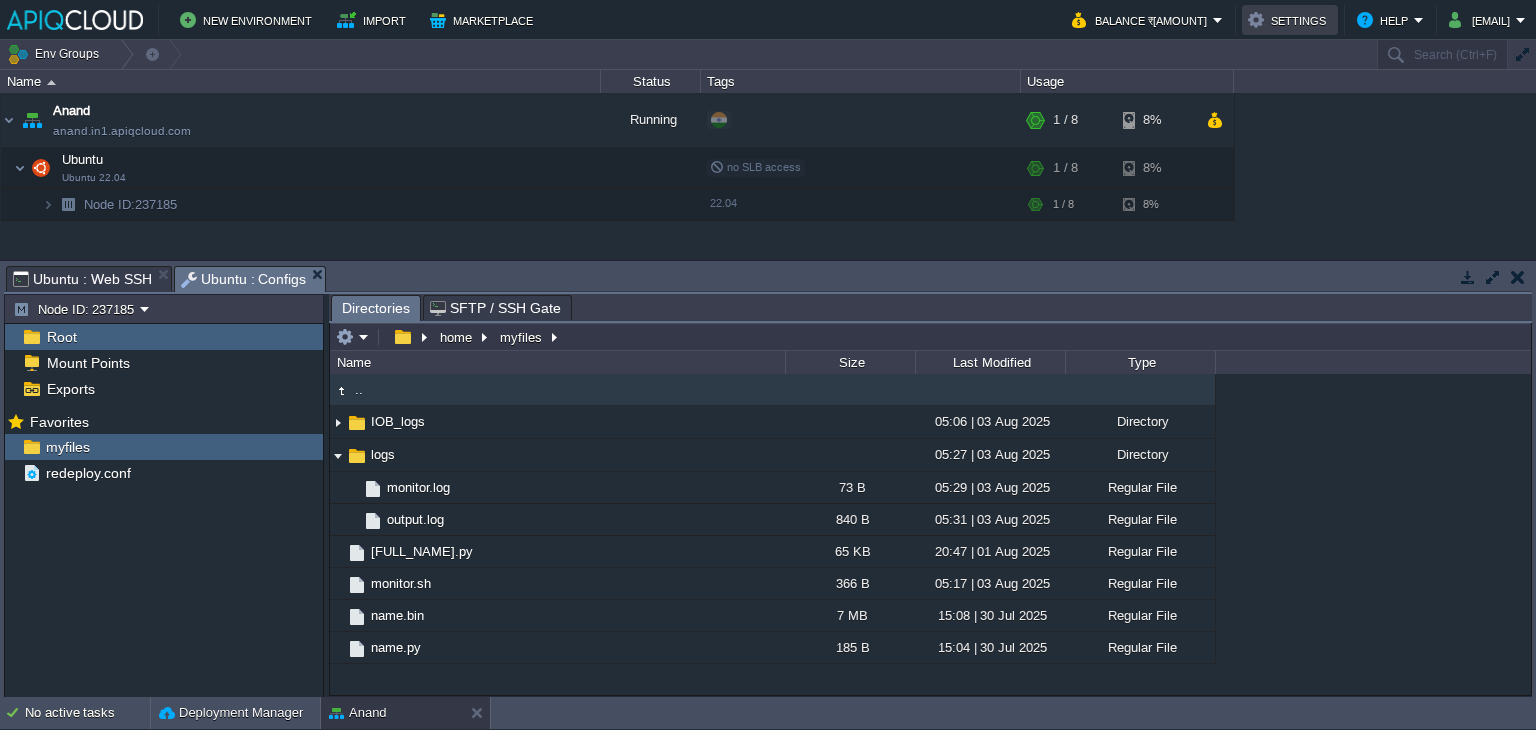 click on "Settings" at bounding box center [1290, 20] 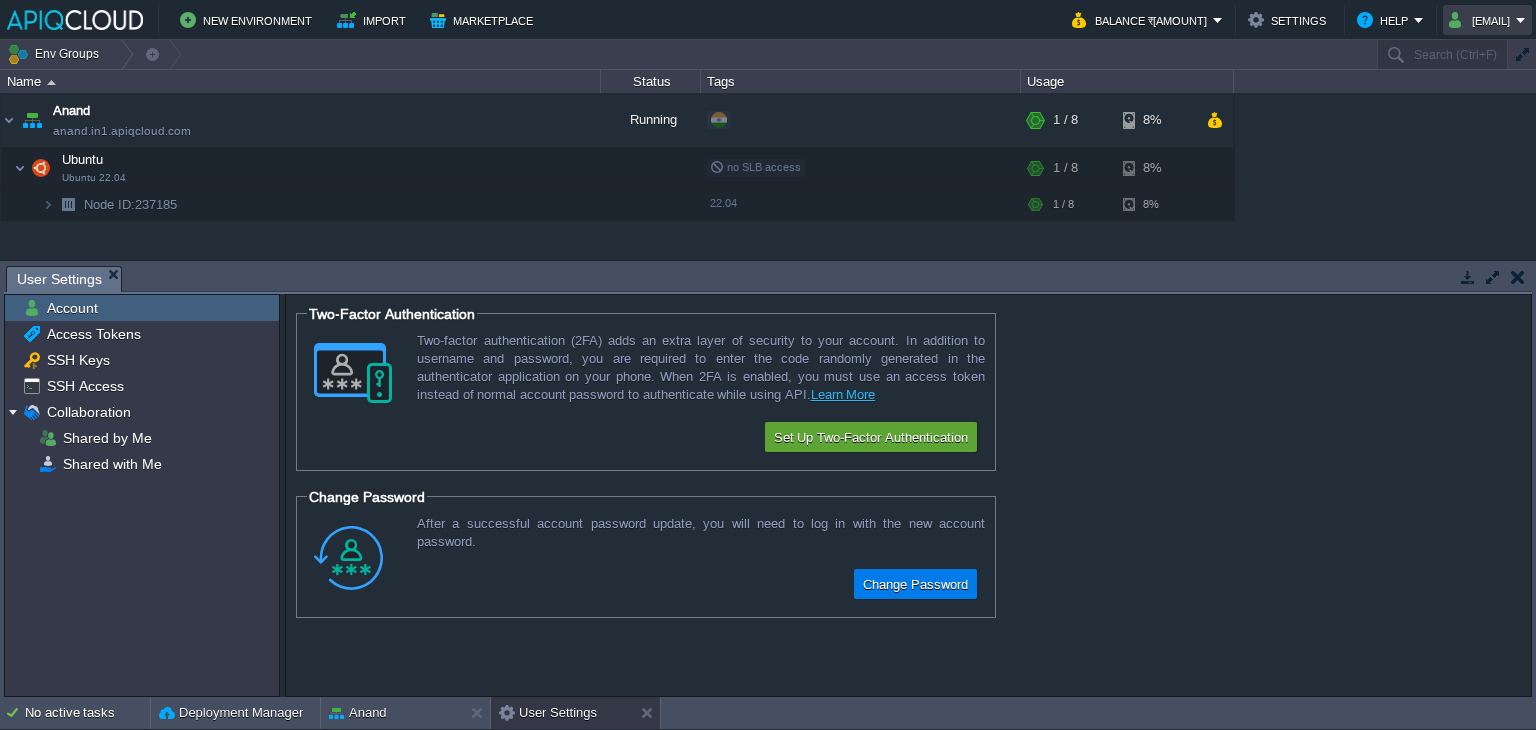 click on "[EMAIL]" at bounding box center (1482, 20) 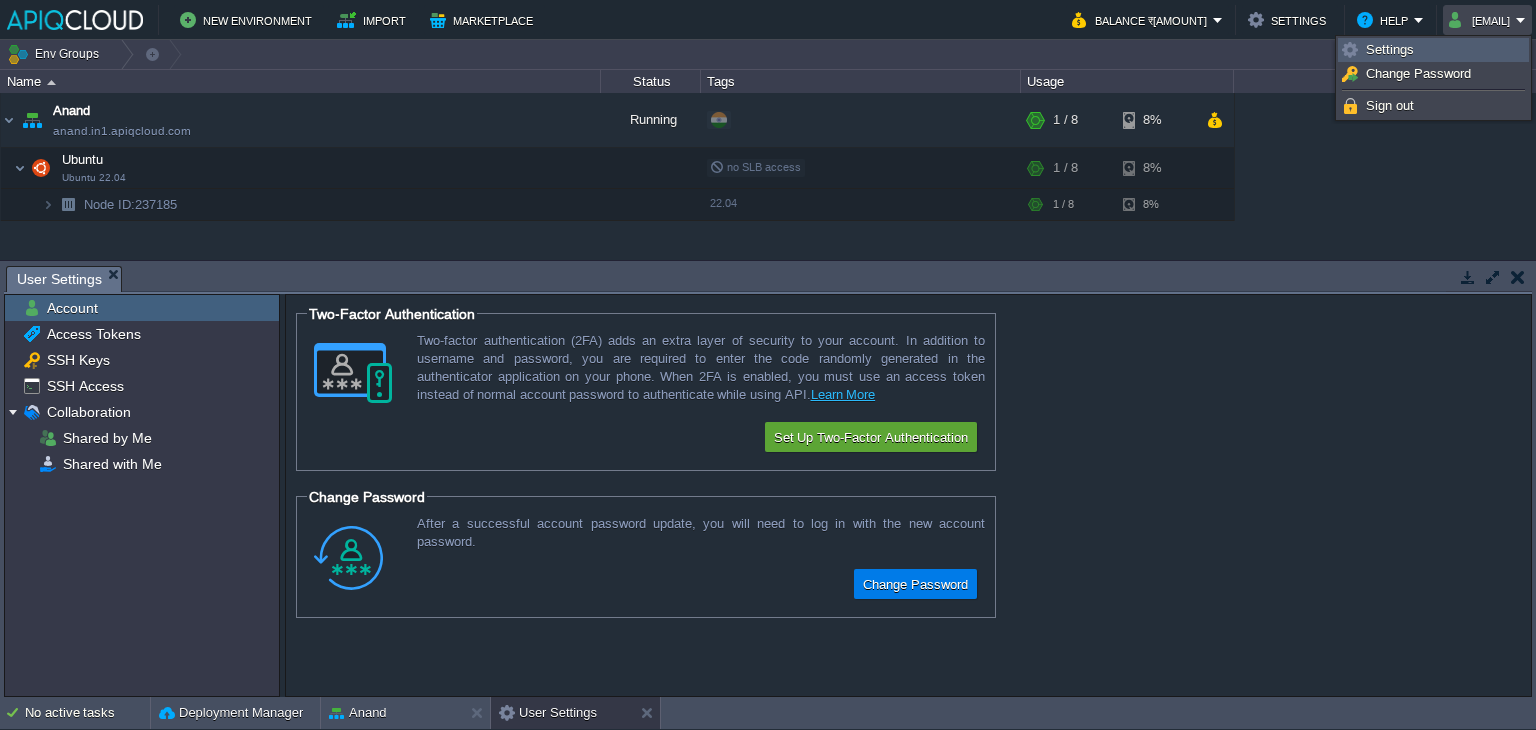 click on "Settings" at bounding box center (1390, 49) 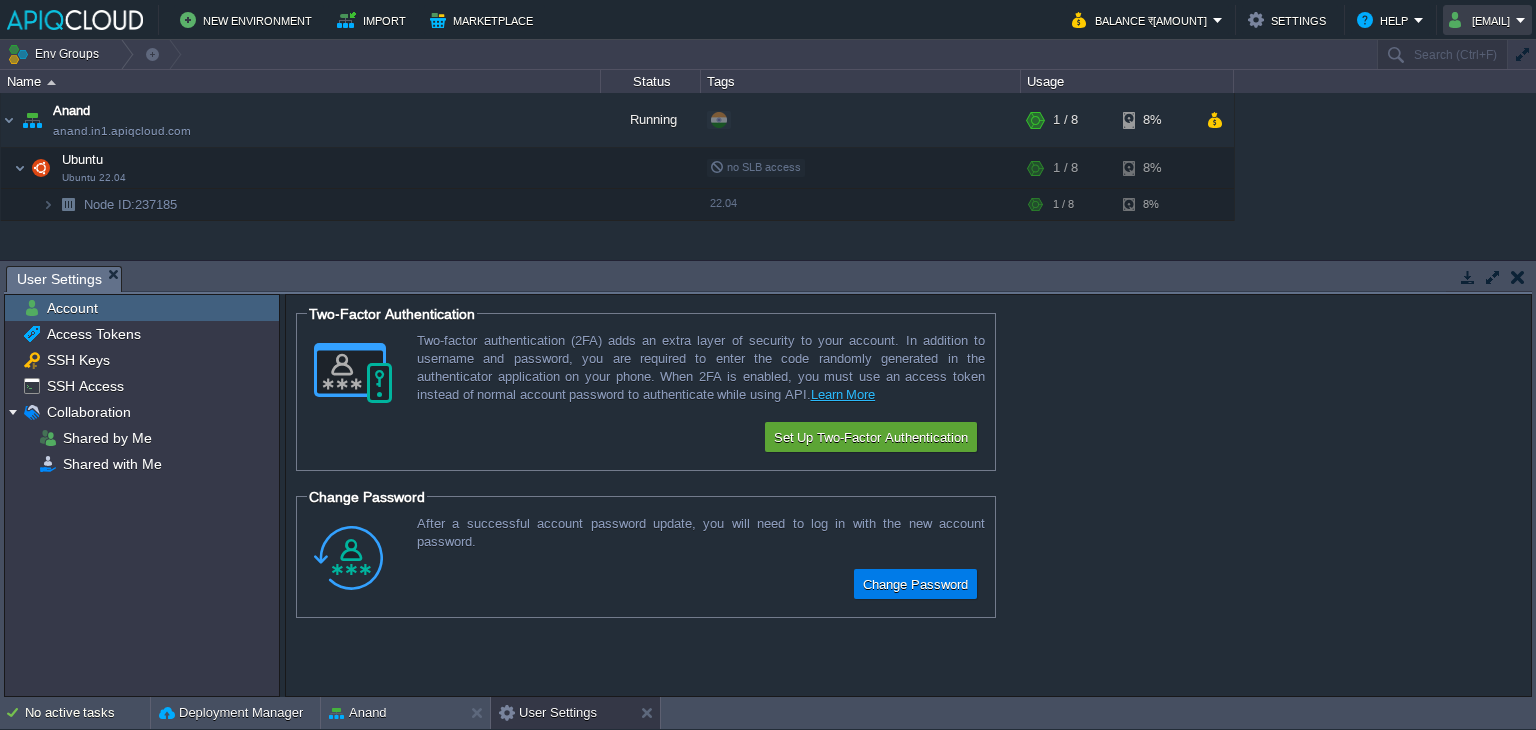 click on "[EMAIL]" at bounding box center (1482, 20) 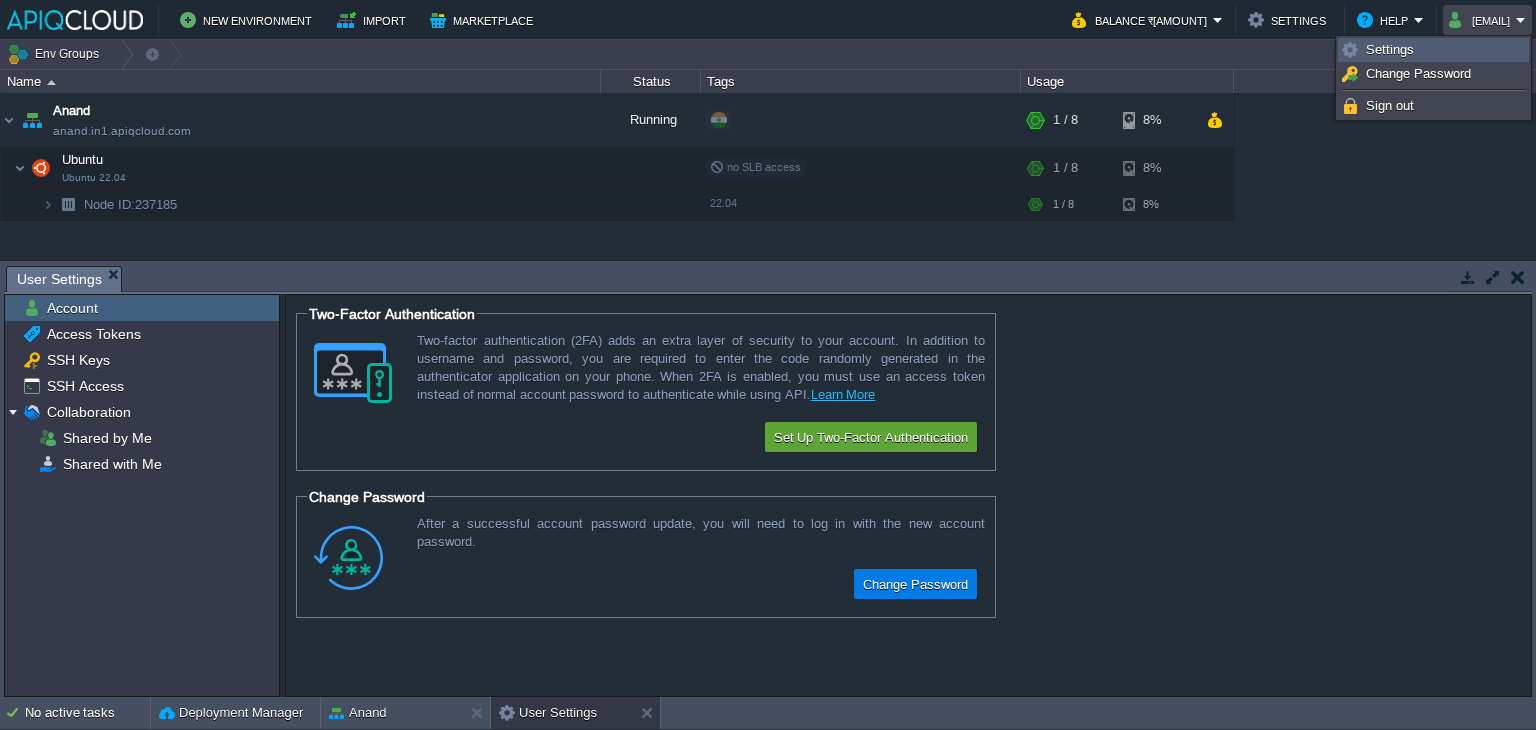 click on "Settings" at bounding box center (1390, 49) 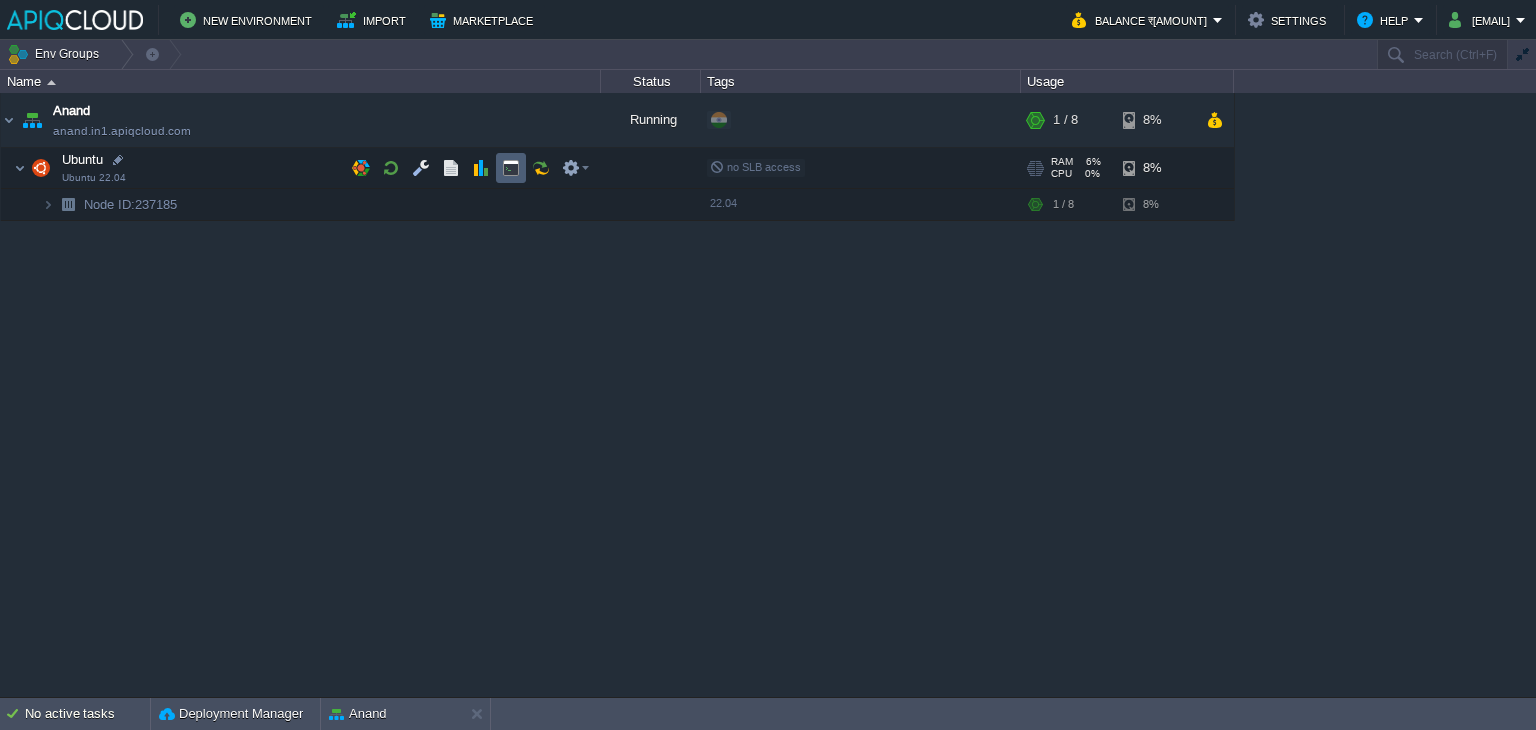 click at bounding box center [511, 168] 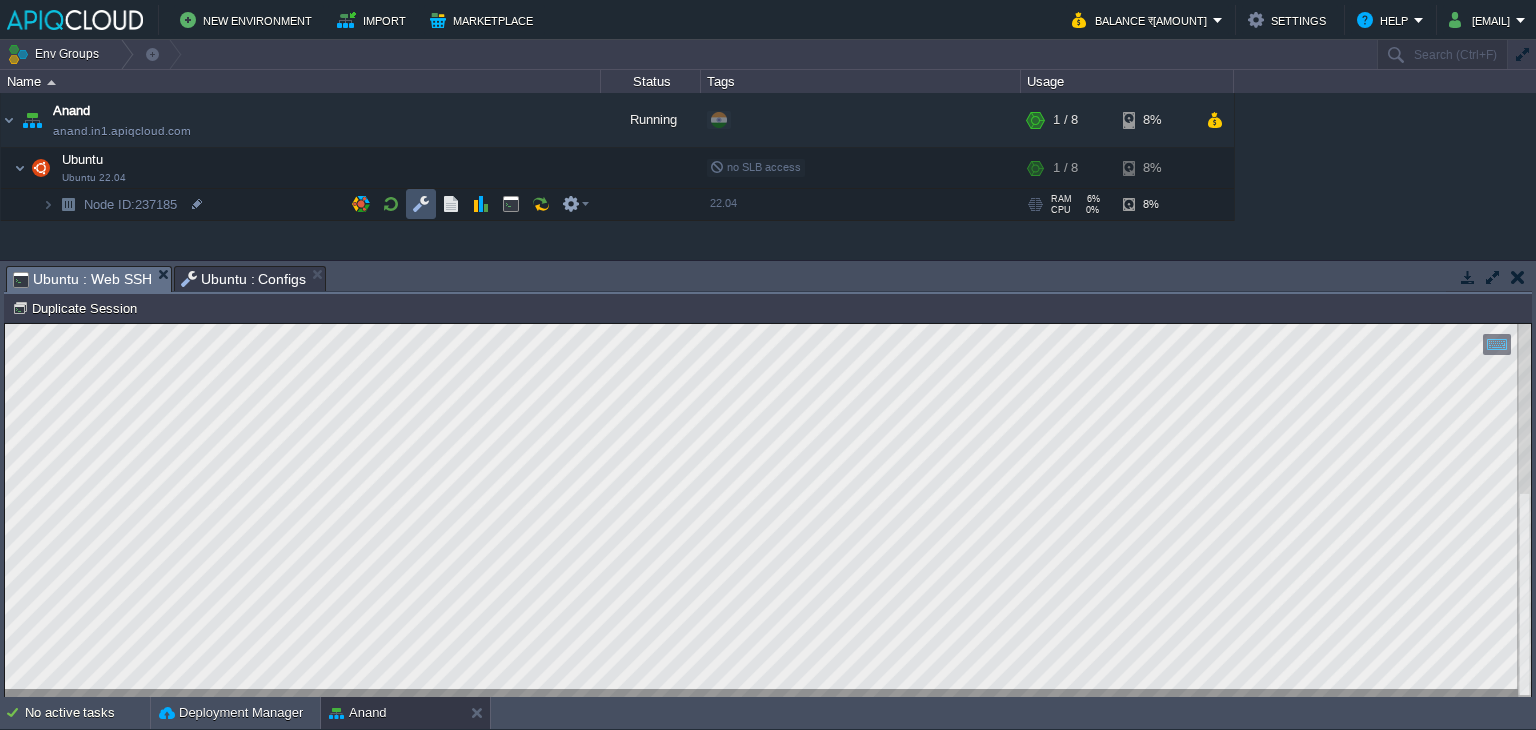 click at bounding box center (421, 204) 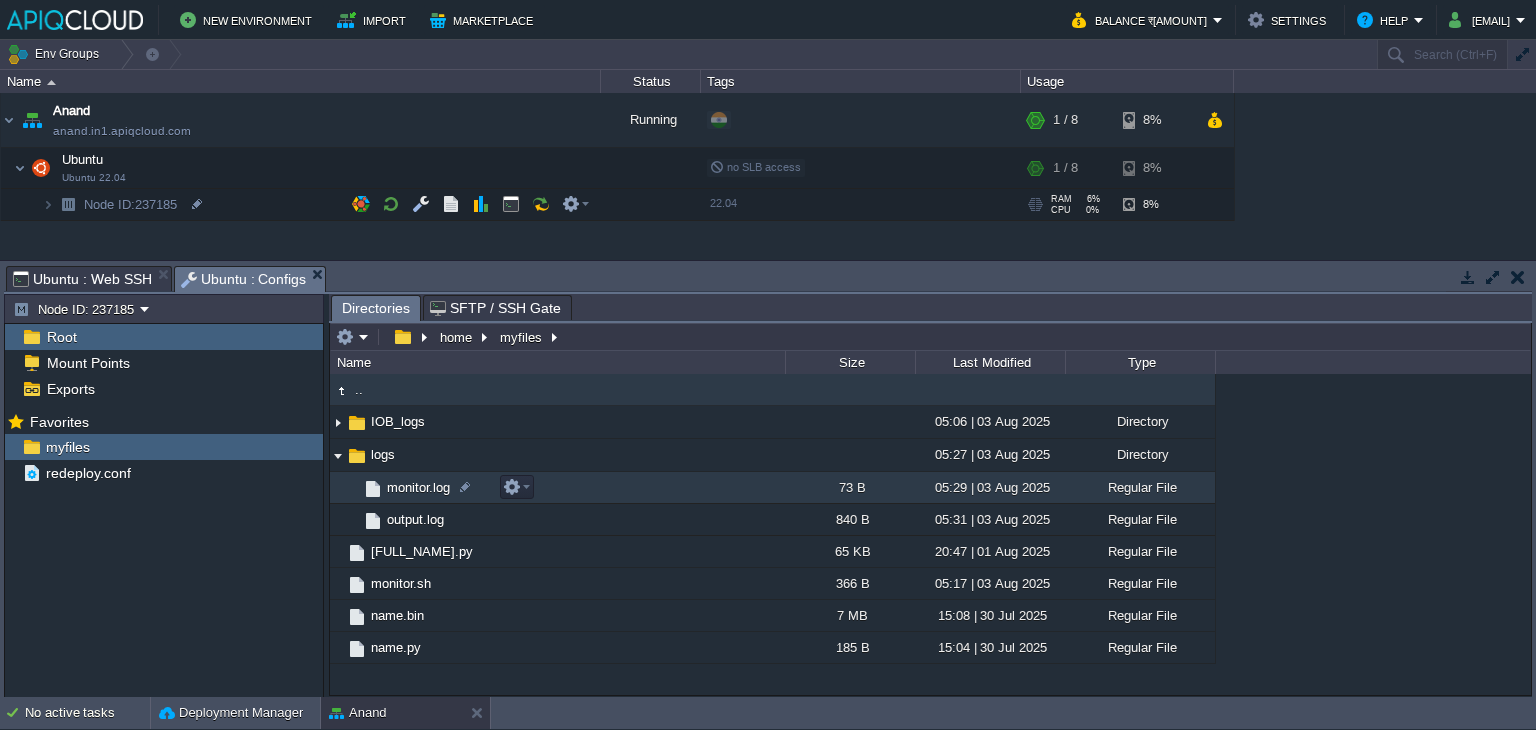 click on "monitor.log" at bounding box center (418, 487) 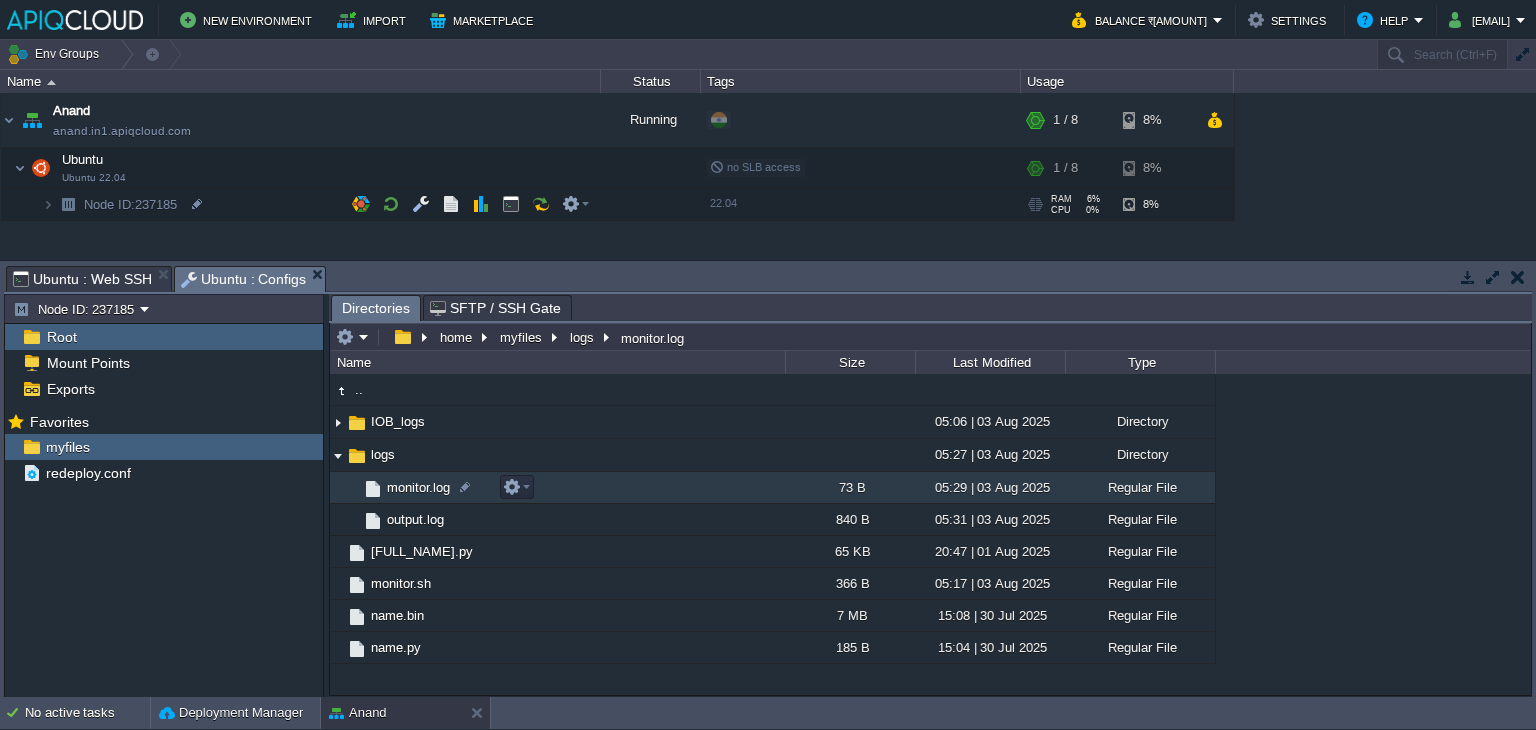 click on "monitor.log" at bounding box center [418, 487] 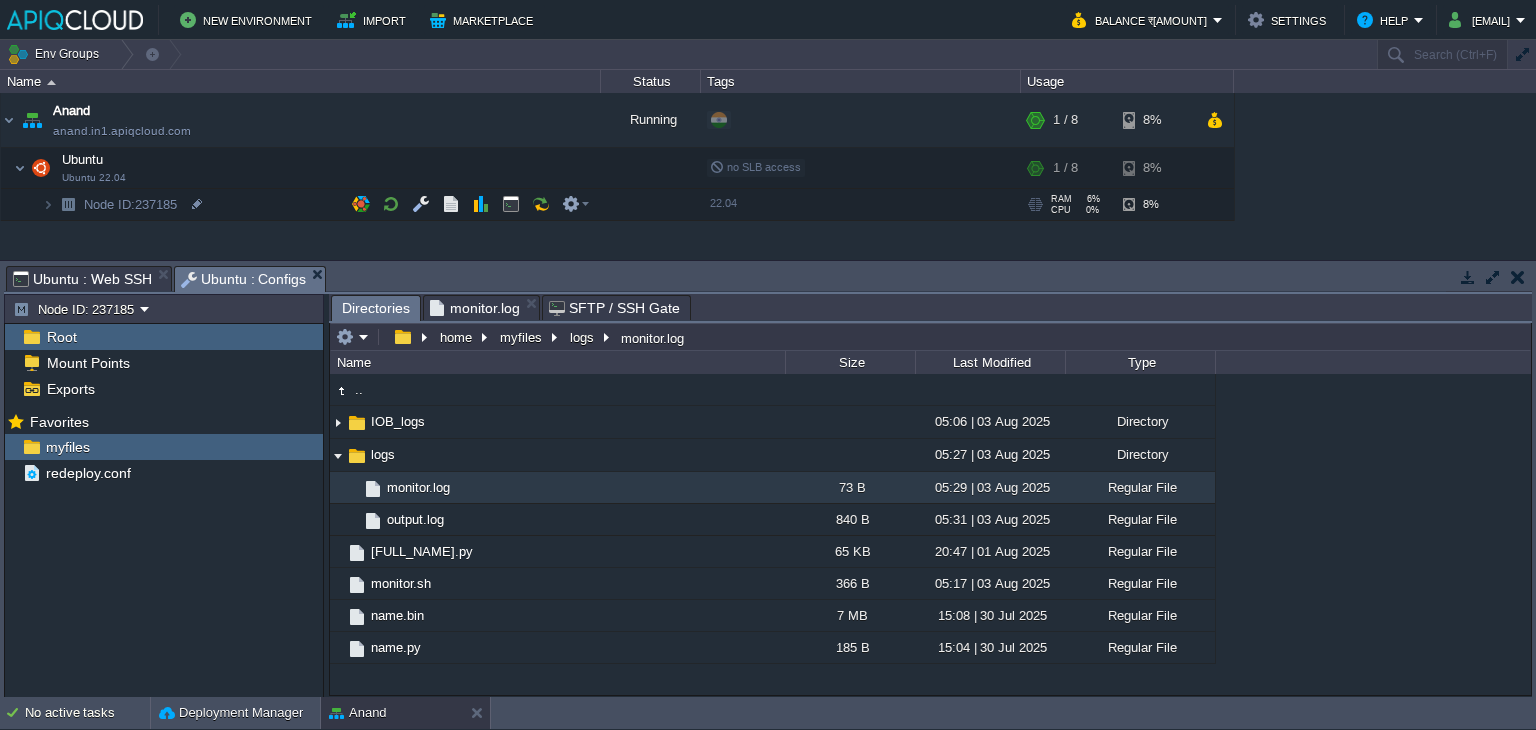 click on "Directories" at bounding box center (376, 308) 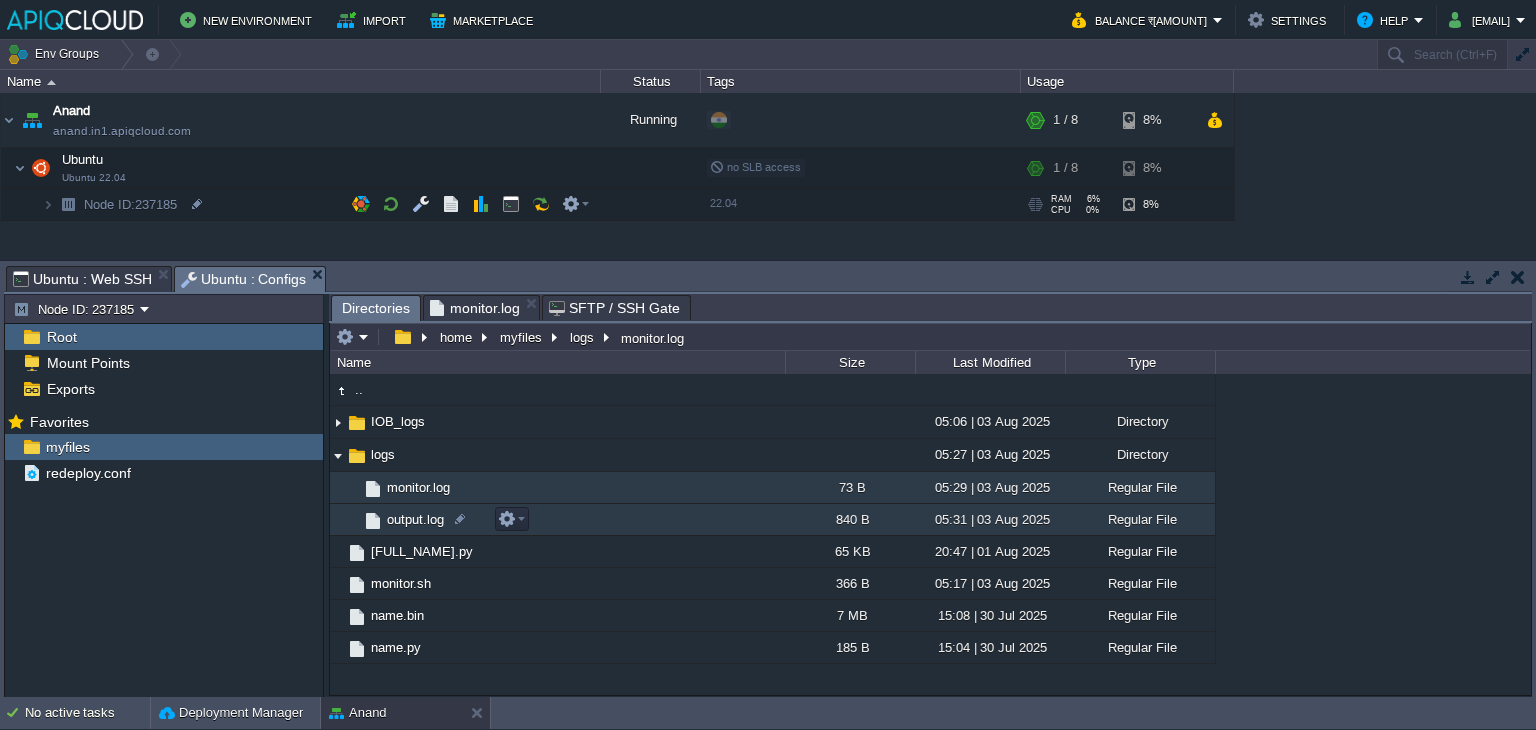 click on "output.log" at bounding box center [415, 519] 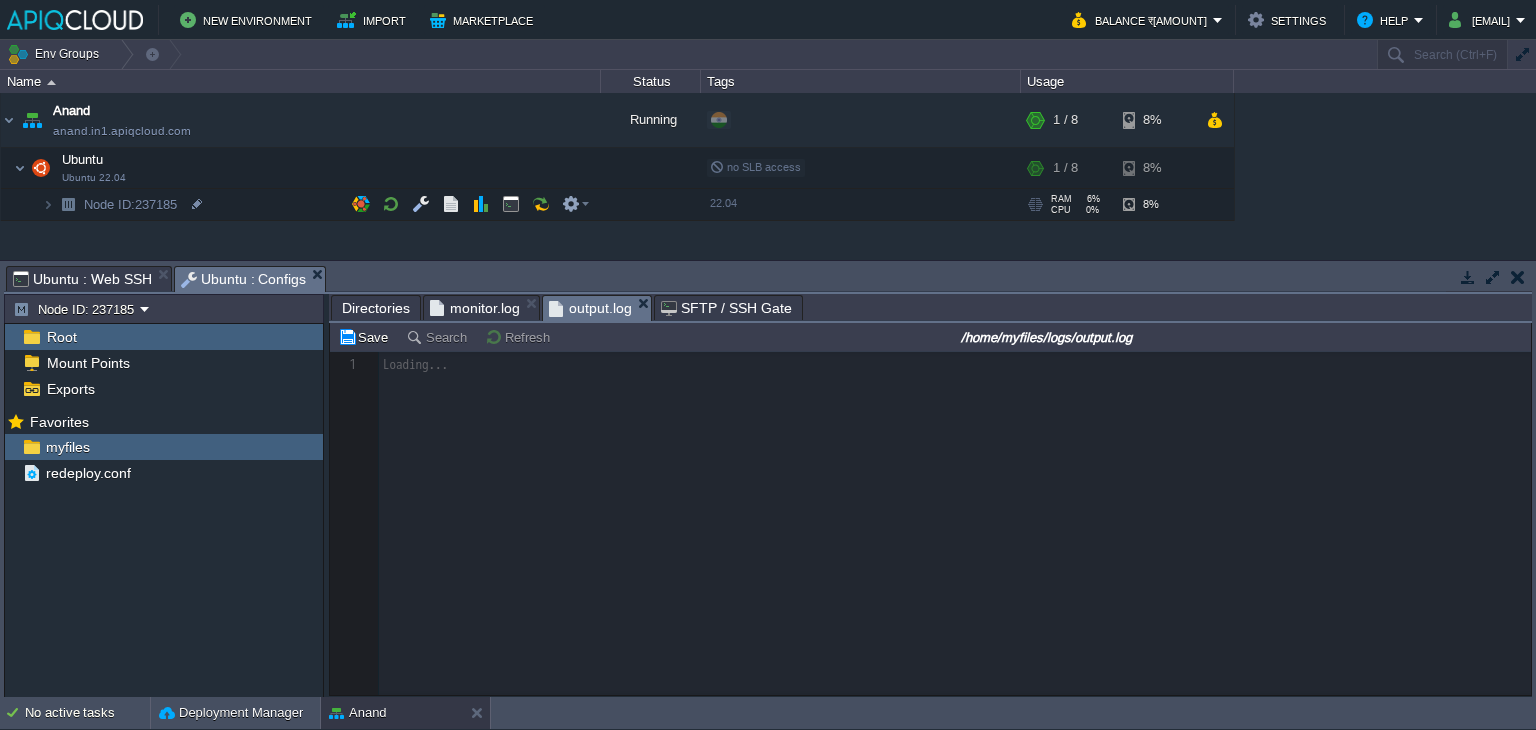 click on "monitor.log" at bounding box center [475, 308] 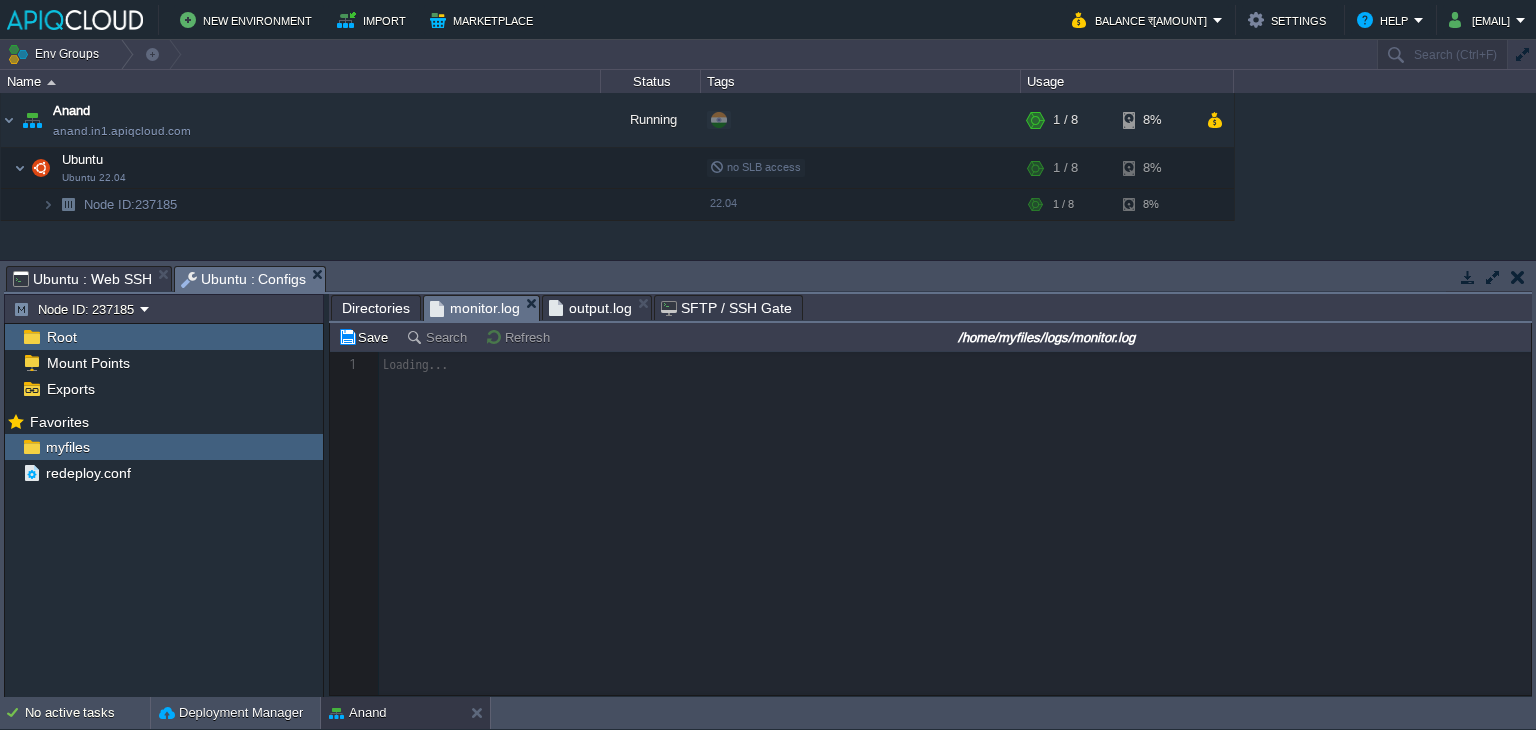 scroll, scrollTop: 6, scrollLeft: 0, axis: vertical 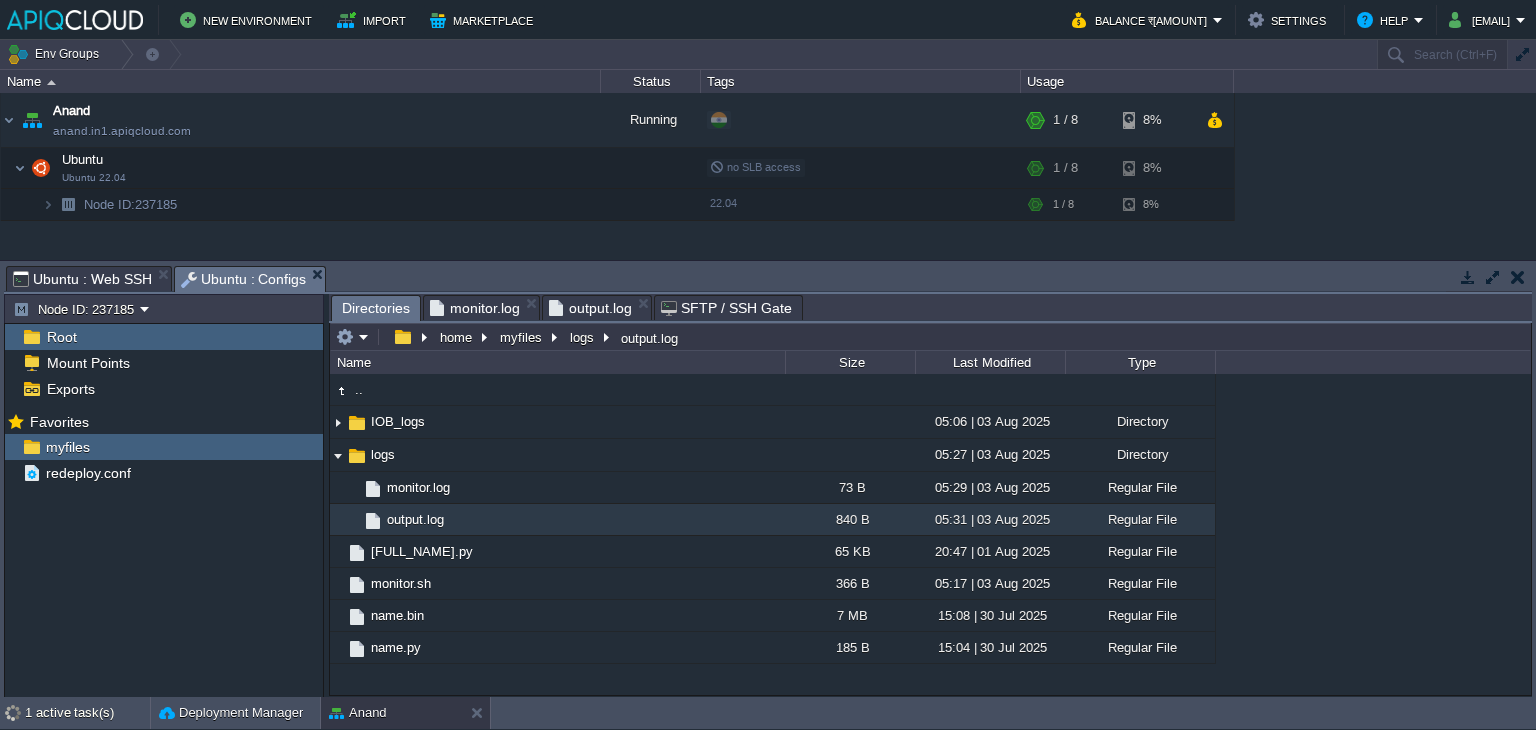 click on "Directories" at bounding box center (376, 308) 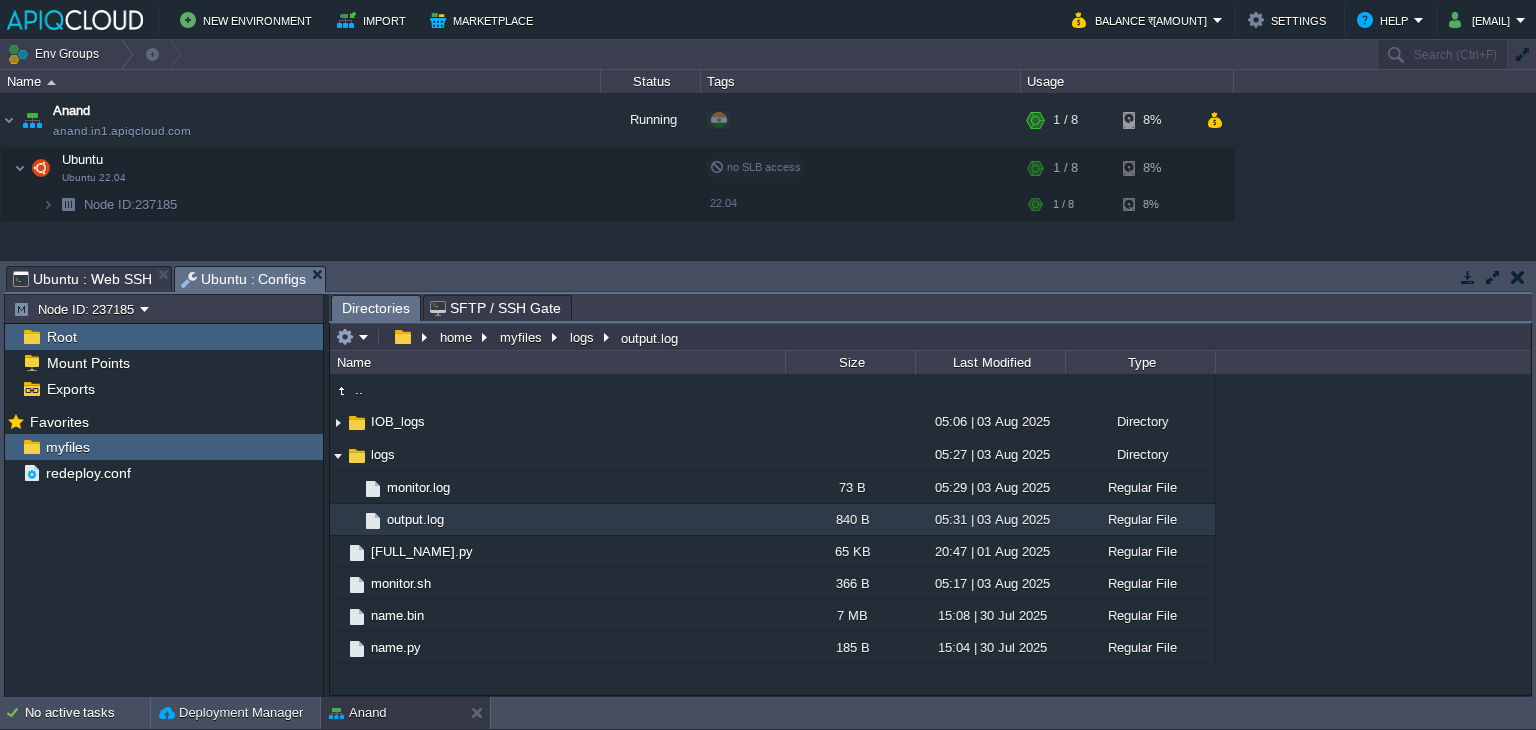 click on "Ubuntu : Web SSH" at bounding box center [82, 279] 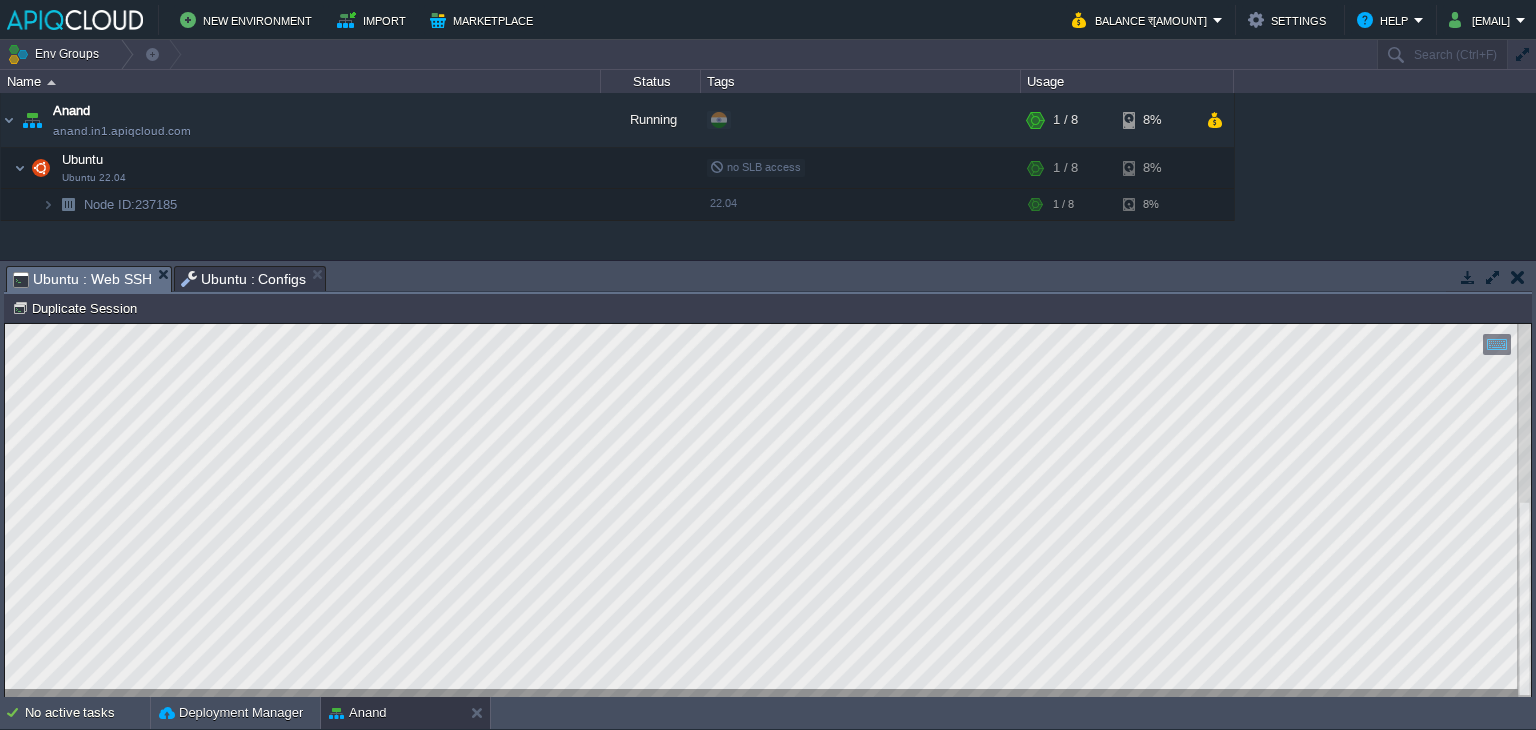 scroll, scrollTop: 16, scrollLeft: 171, axis: both 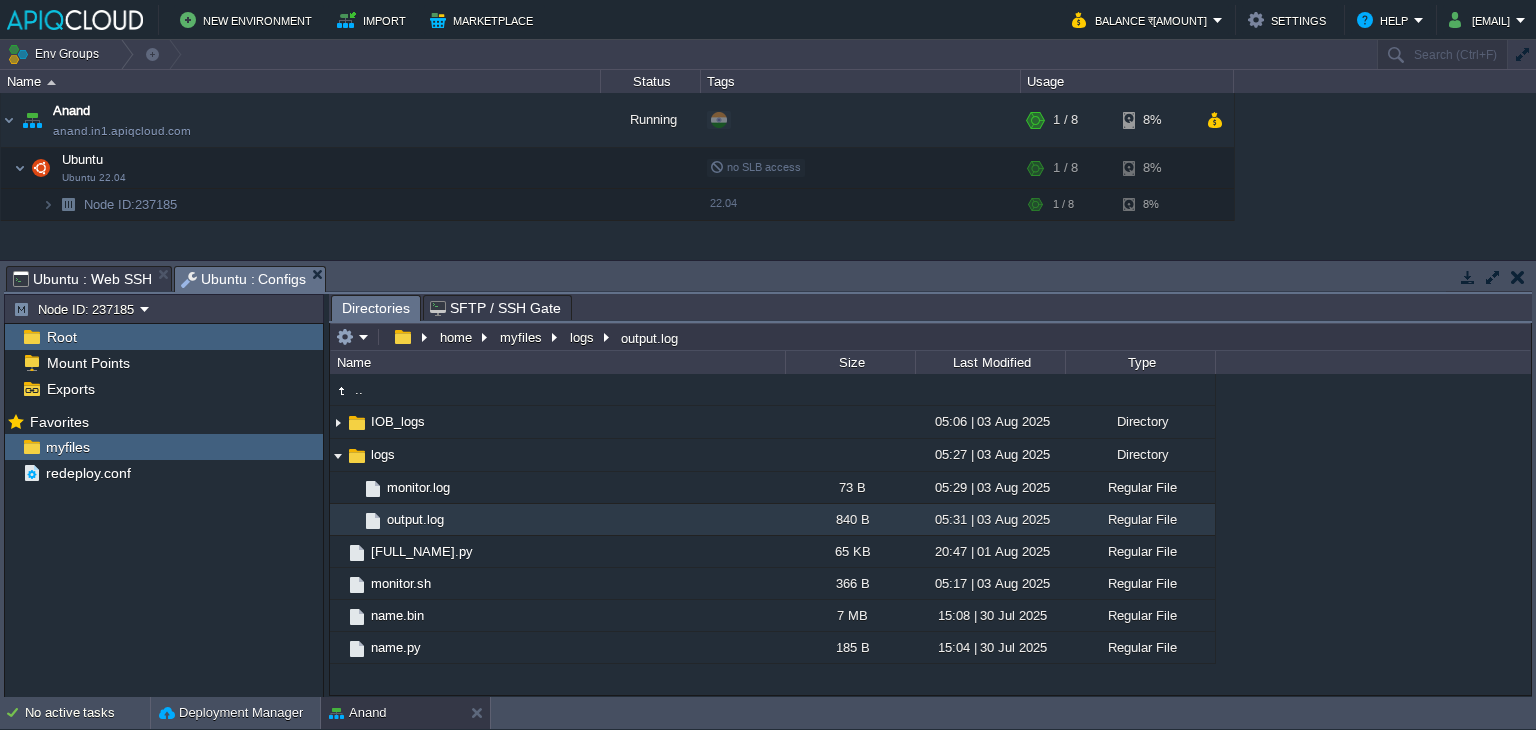 click on "Ubuntu : Configs" at bounding box center (244, 279) 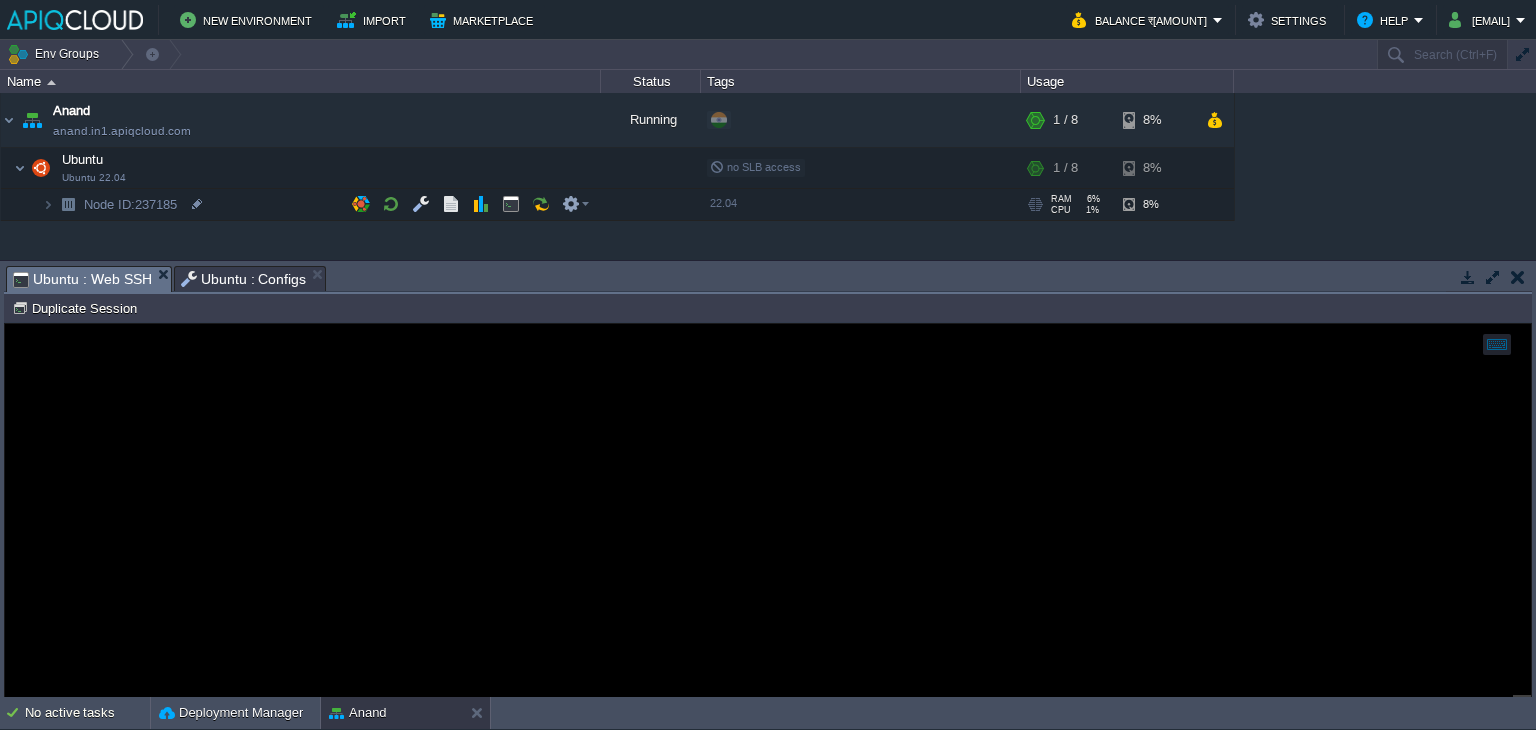 click on "Ubuntu : Web SSH" at bounding box center (82, 279) 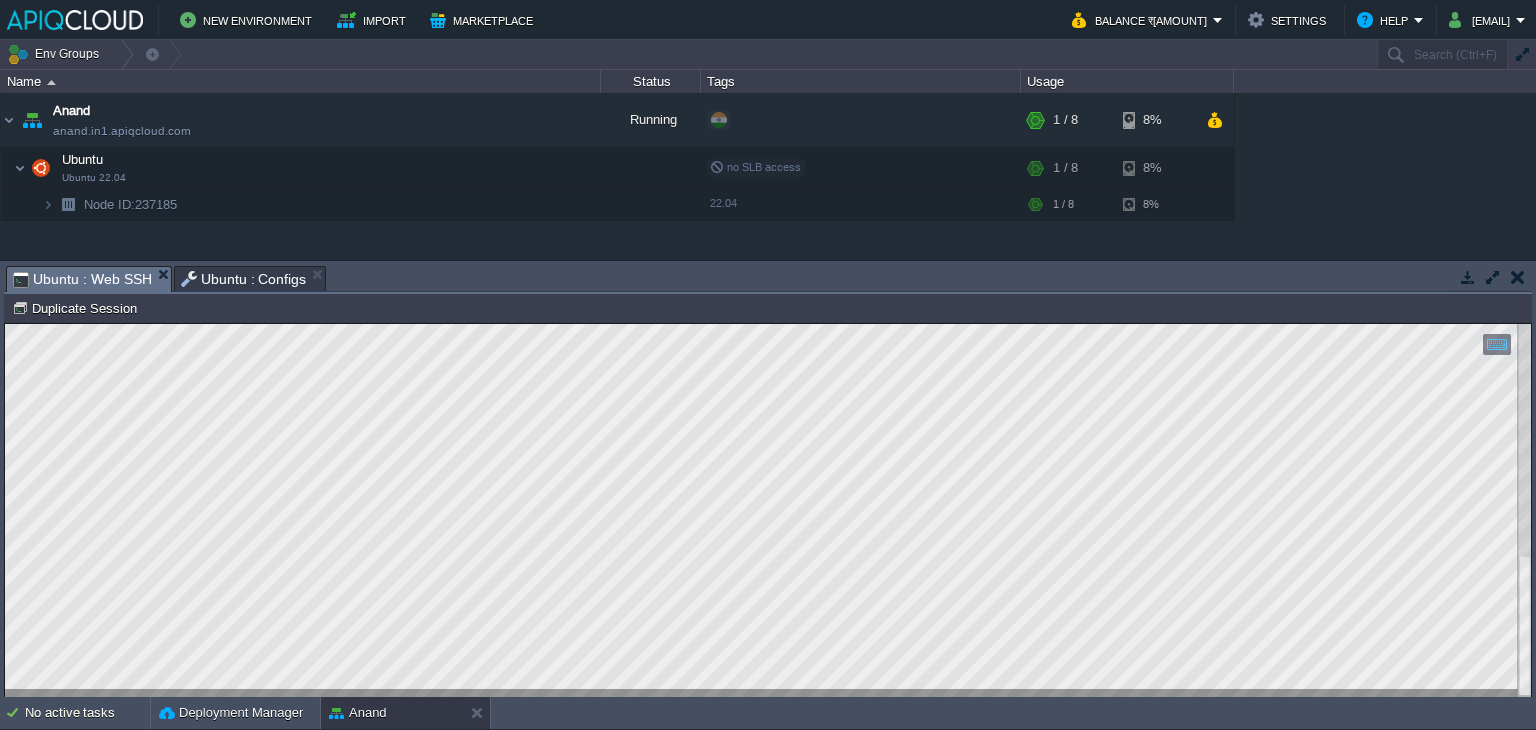 scroll, scrollTop: 40, scrollLeft: 37, axis: both 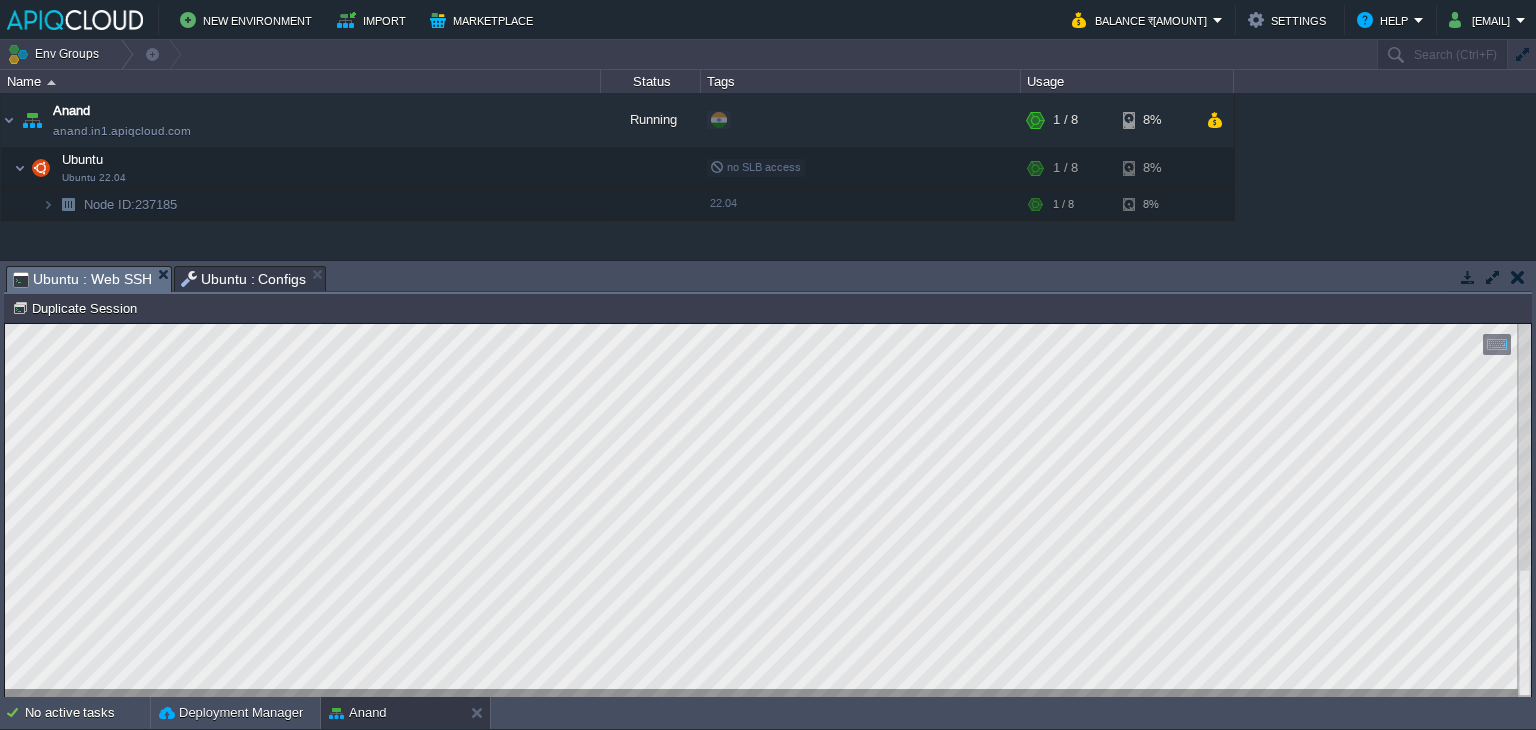 type on "root@node[NODE_ID]-[FULL_NAME]:/home/myfiles/logs# ls -l --time-style=full-iso
total 8
-rw-r--r-- 1 root root  73 2025-08-03 00:29:01.633977570 +0530 monitor.log
-rw-r--r-- 1 root root 840 2025-08-03 00:31:20.257794667 +0530 output.log" 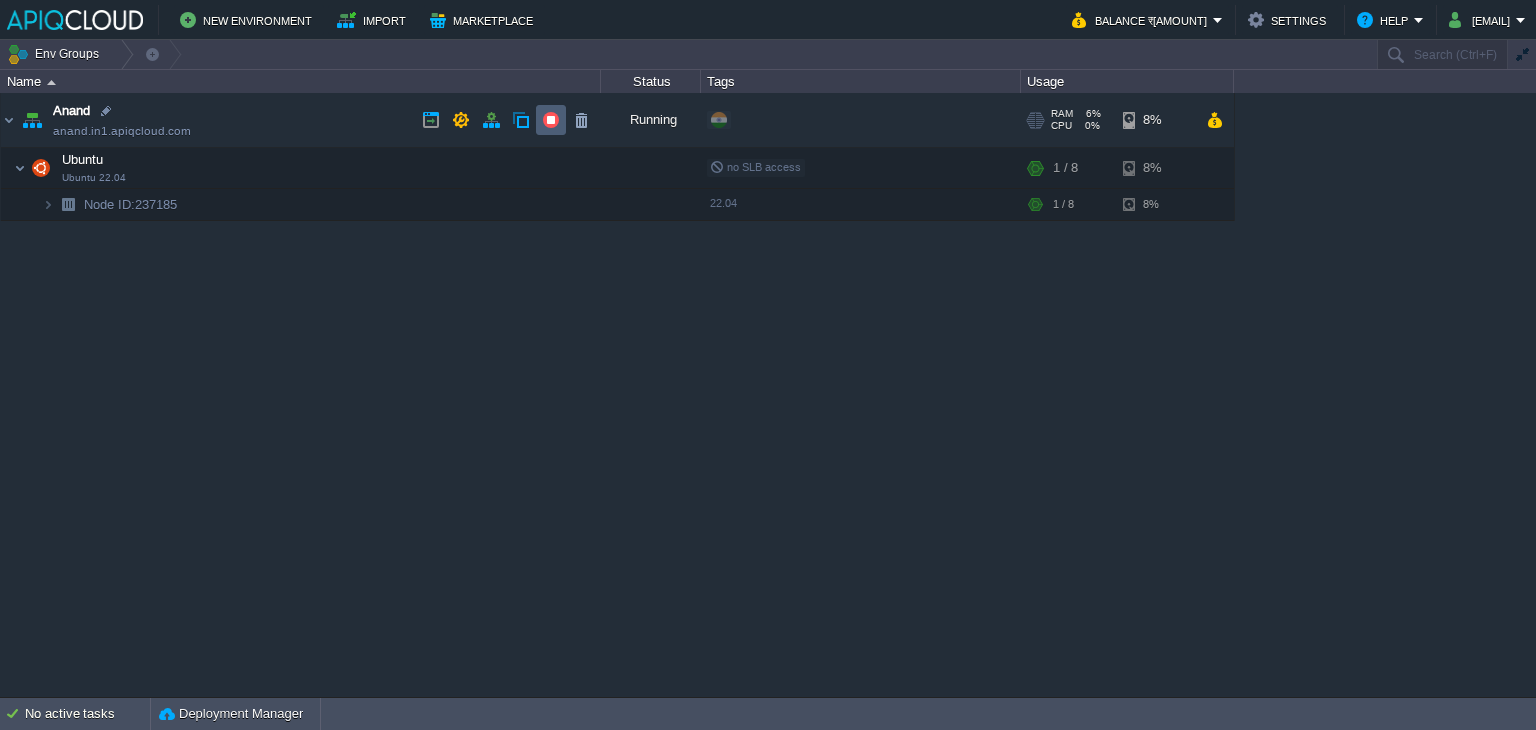 click at bounding box center (551, 120) 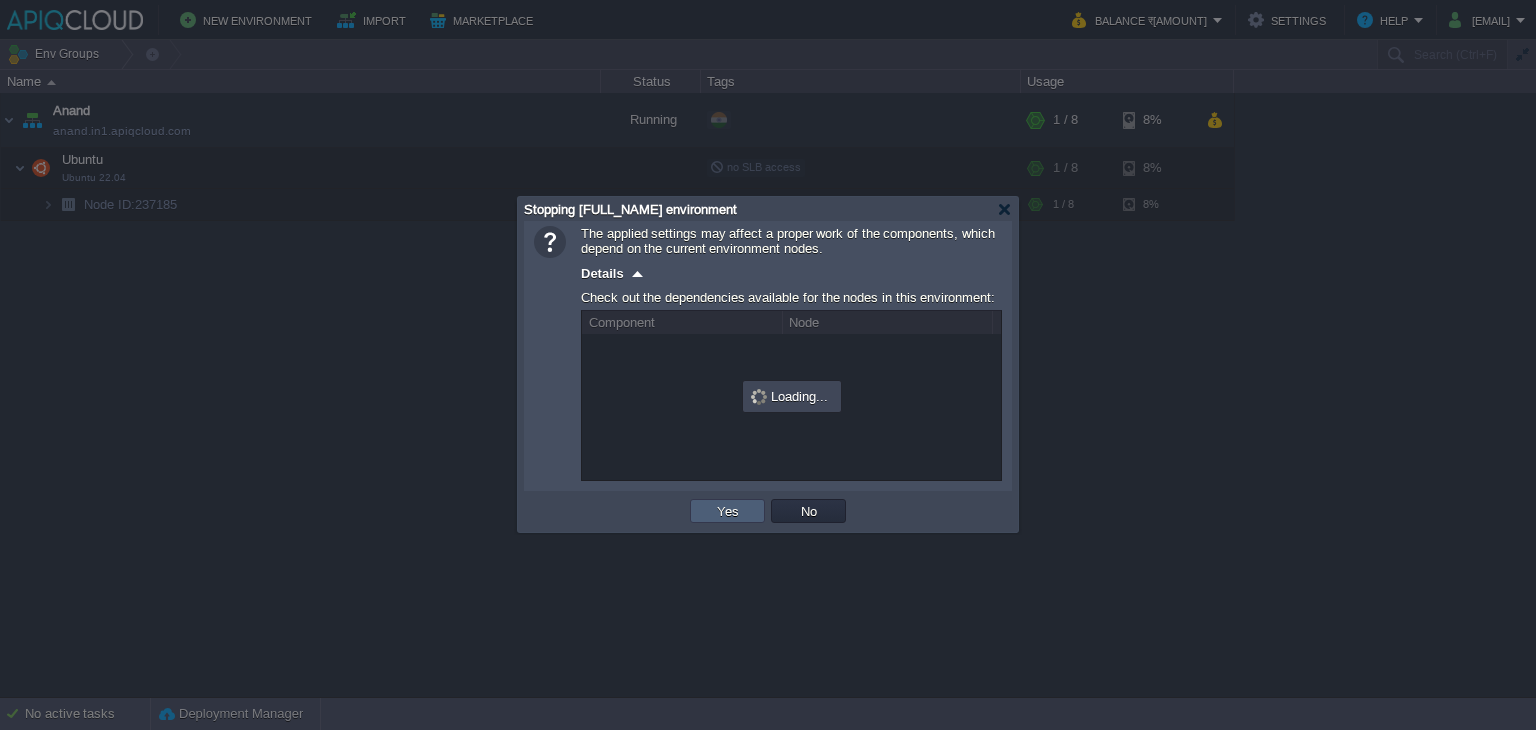 click on "Yes" at bounding box center [727, 511] 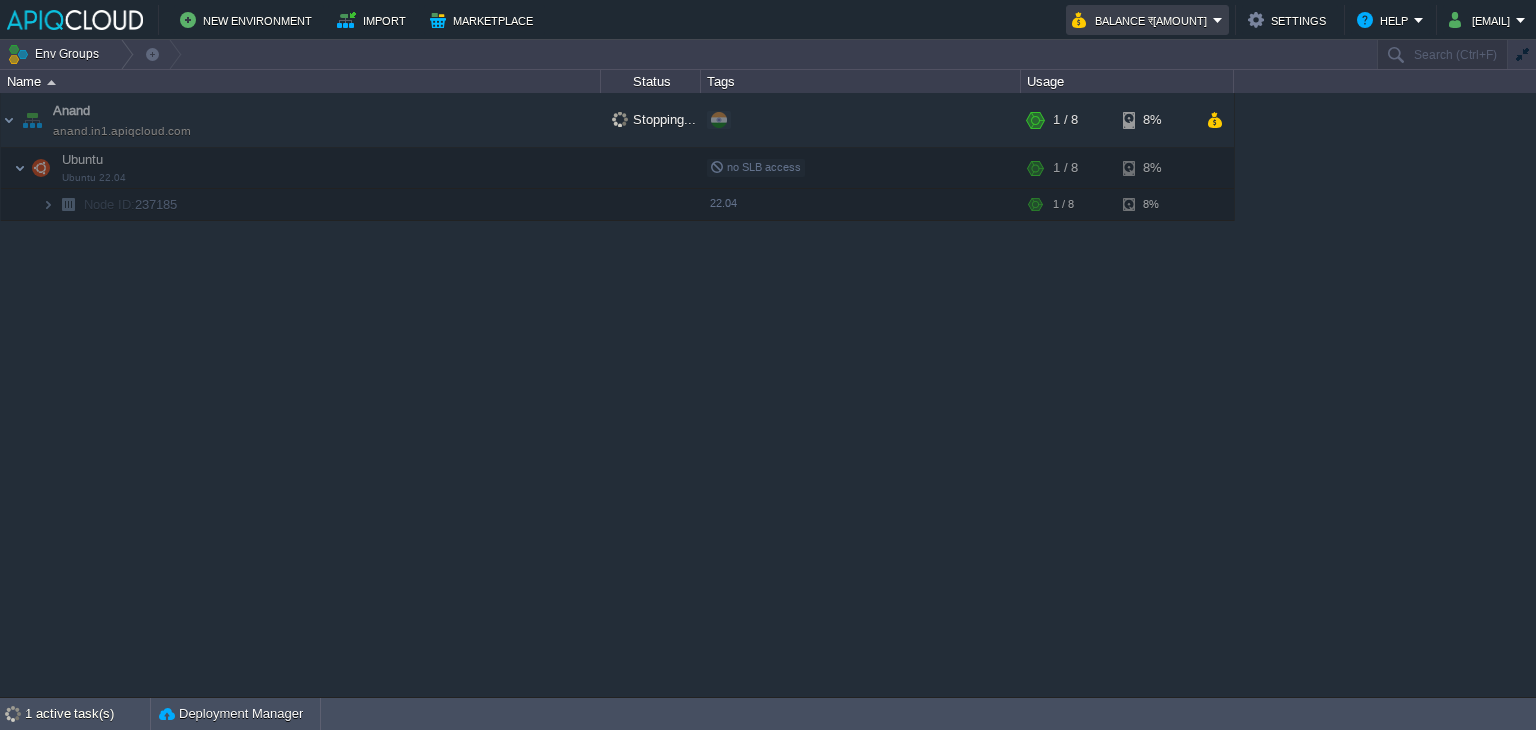 click on "Balance ₹[AMOUNT]" at bounding box center [1142, 20] 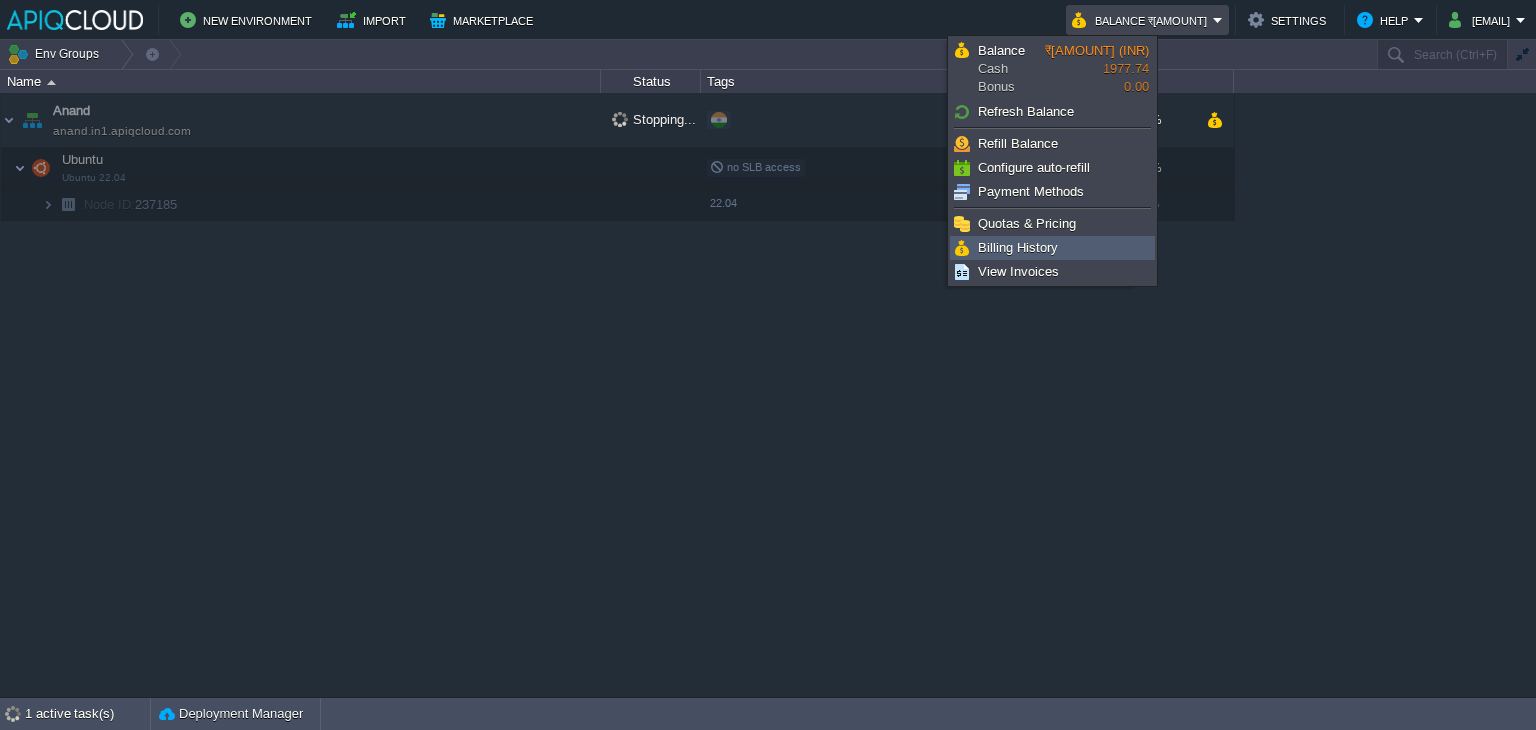 click on "Billing History" at bounding box center [1018, 247] 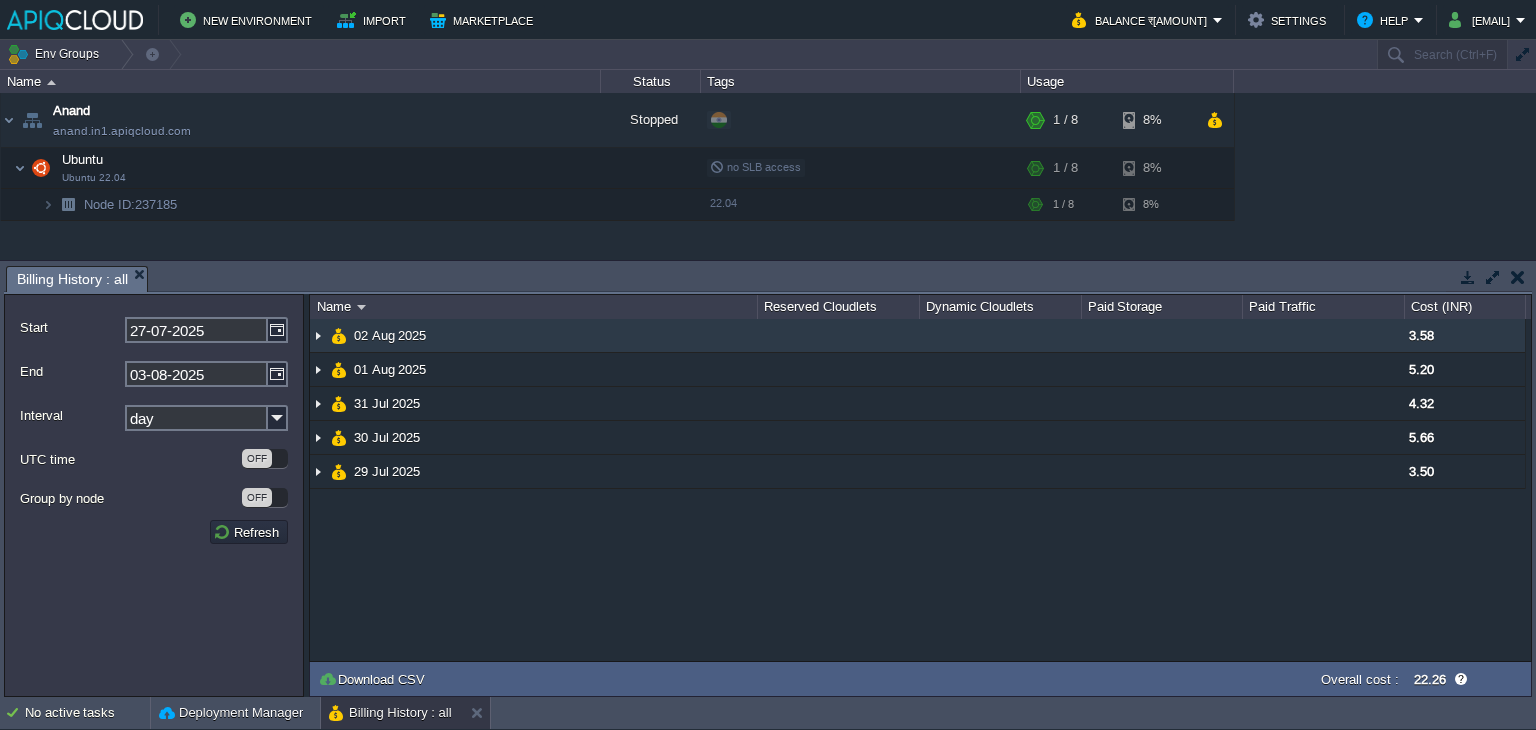 click at bounding box center (318, 335) 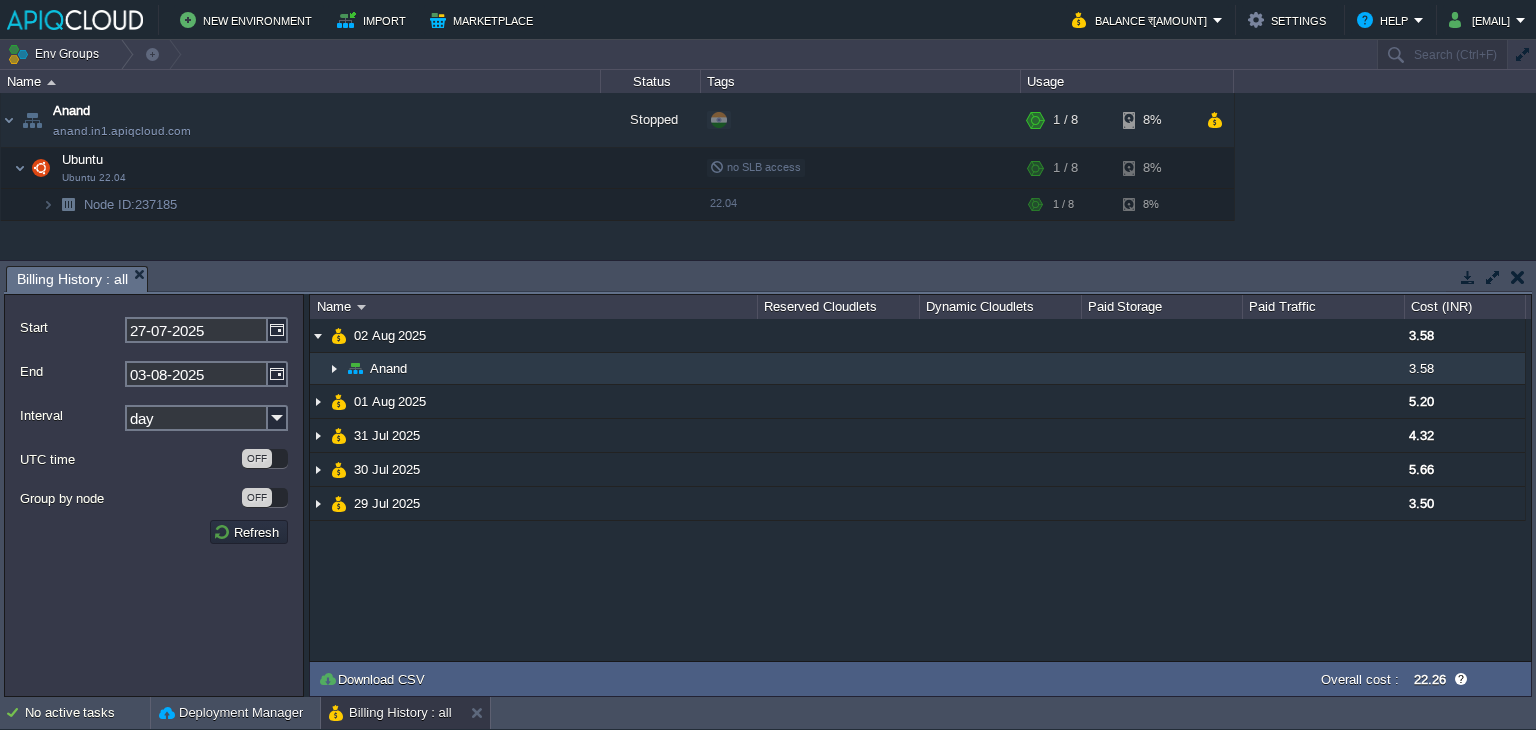 click at bounding box center (334, 368) 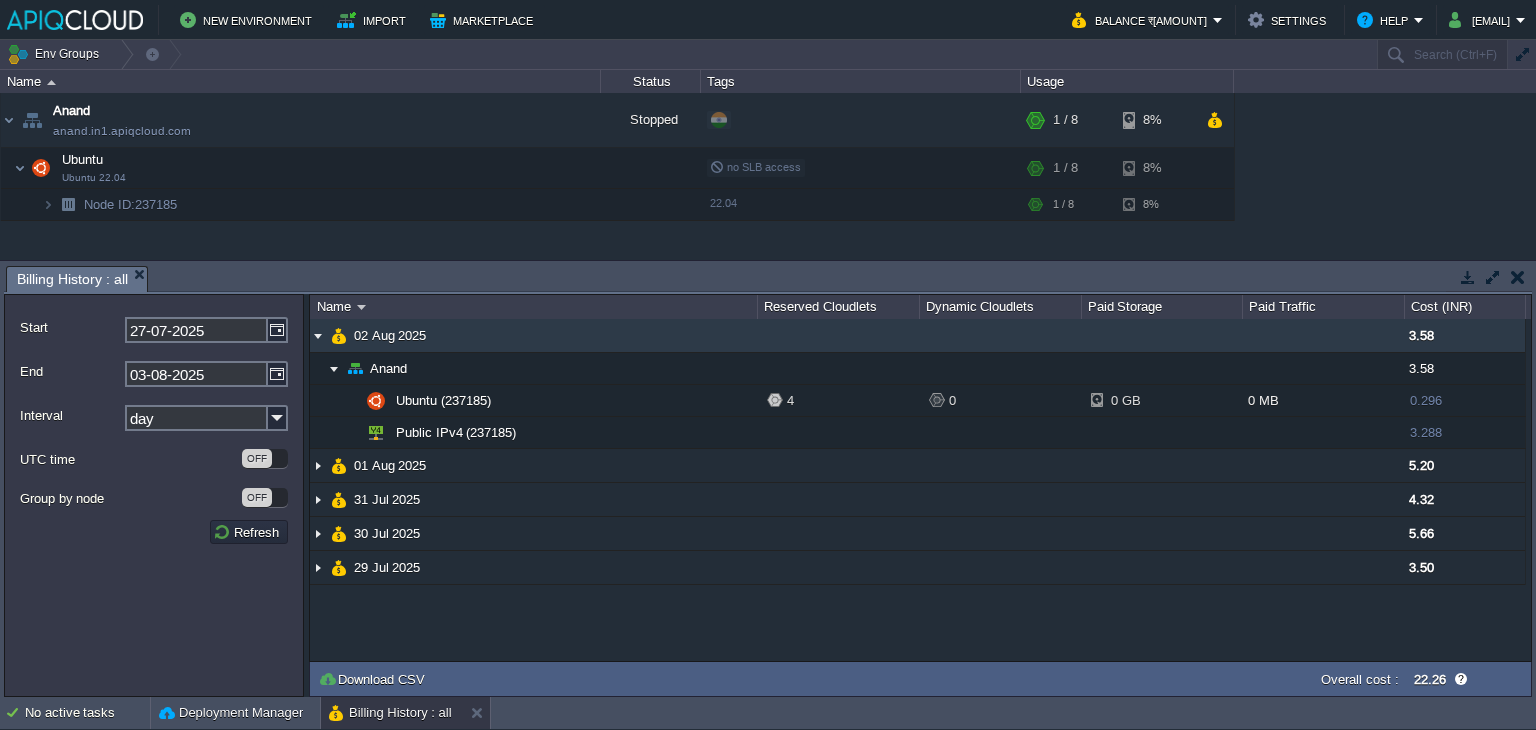 click at bounding box center [318, 335] 